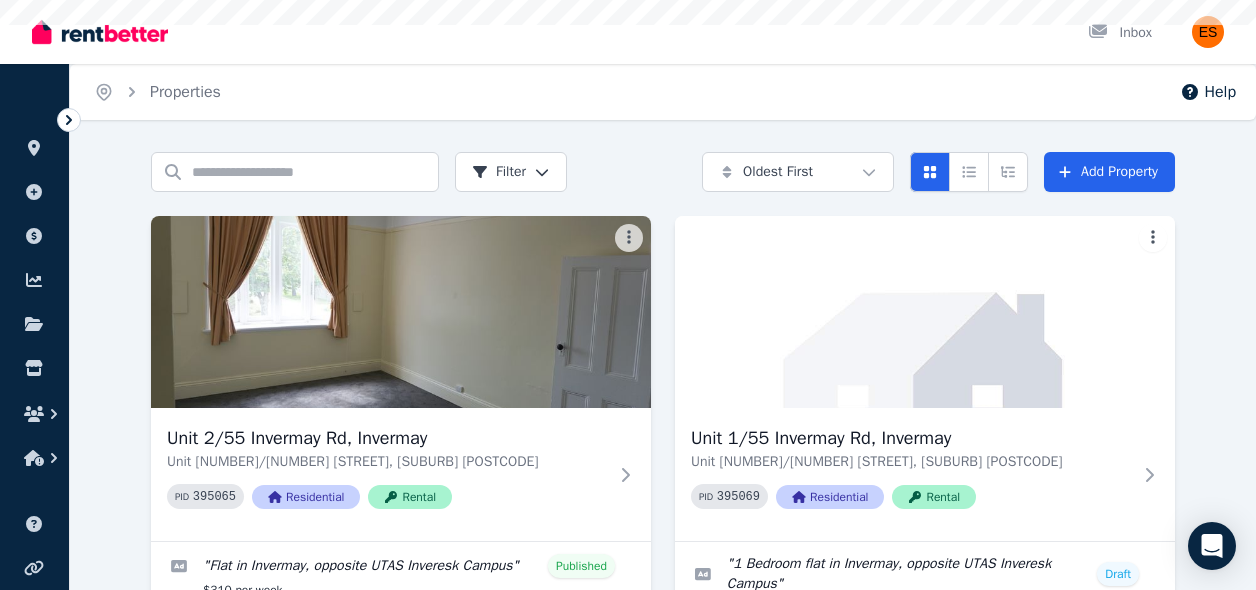 scroll, scrollTop: 0, scrollLeft: 0, axis: both 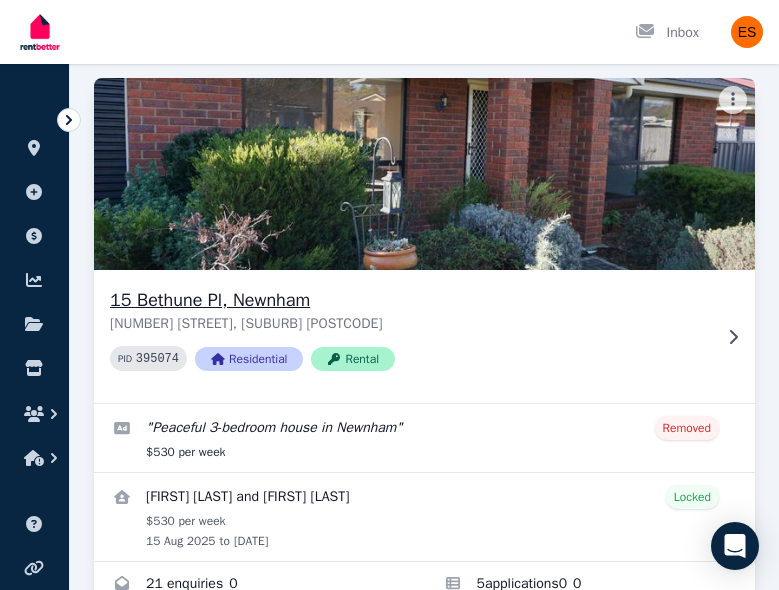 click on "[NUMBER] [STREET], [SUBURB] [POSTCODE]" at bounding box center [410, 324] 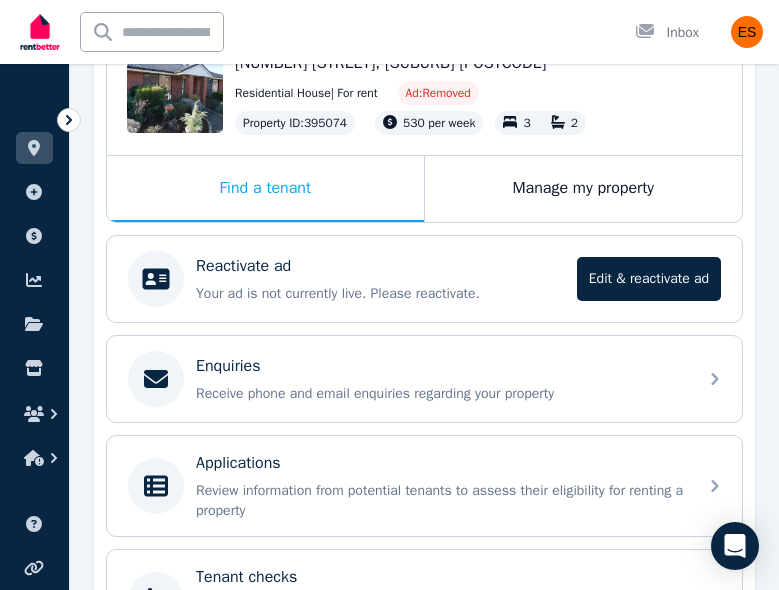 scroll, scrollTop: 241, scrollLeft: 0, axis: vertical 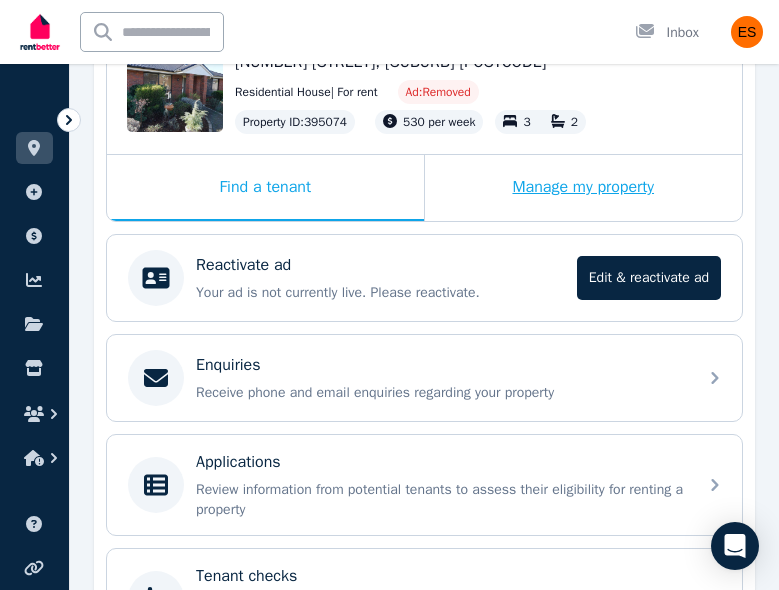 click on "Manage my property" at bounding box center (584, 188) 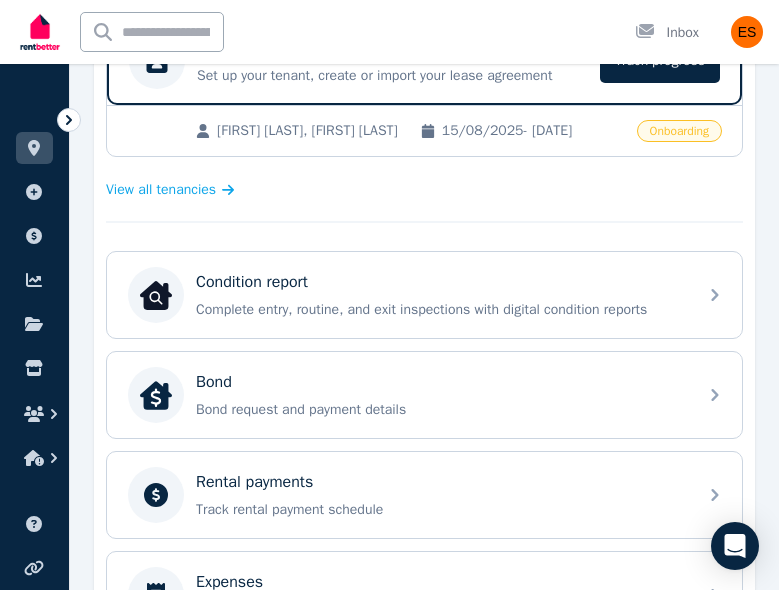 scroll, scrollTop: 487, scrollLeft: 0, axis: vertical 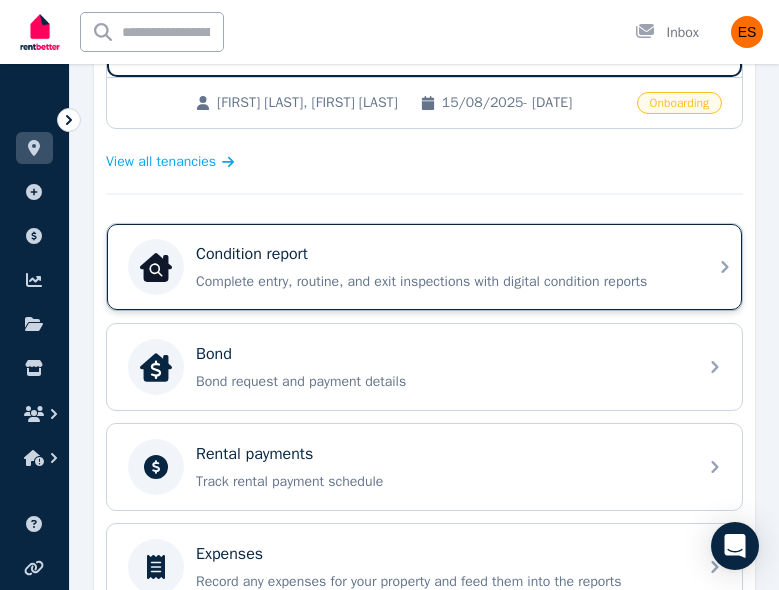 click on "Condition report" at bounding box center [440, 254] 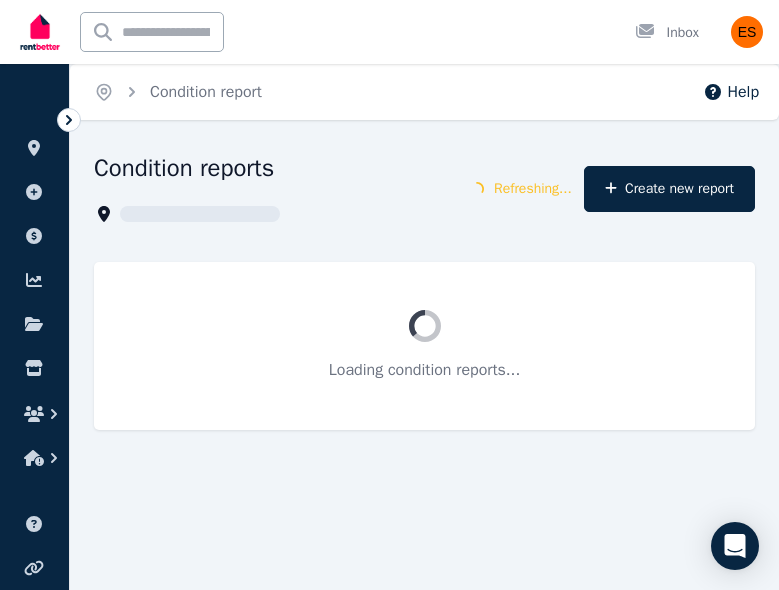 scroll, scrollTop: 0, scrollLeft: 0, axis: both 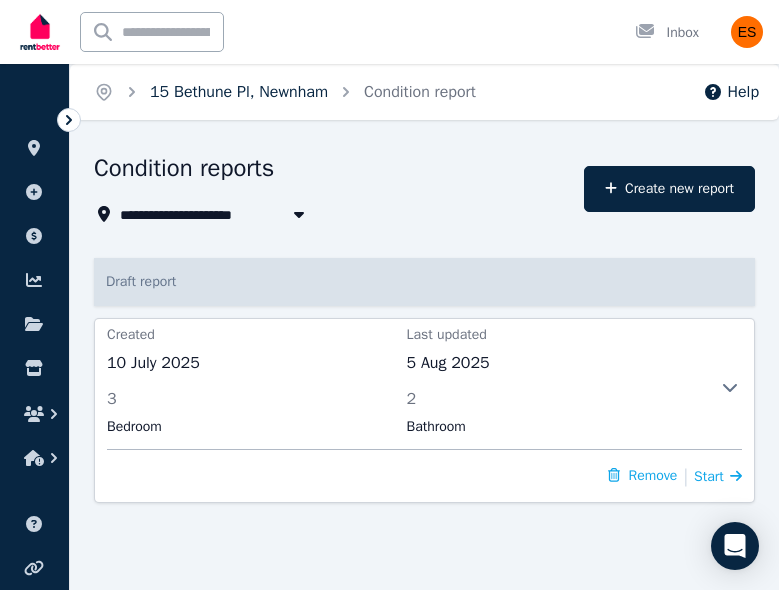click on "15 Bethune Pl, Newnham" at bounding box center (239, 92) 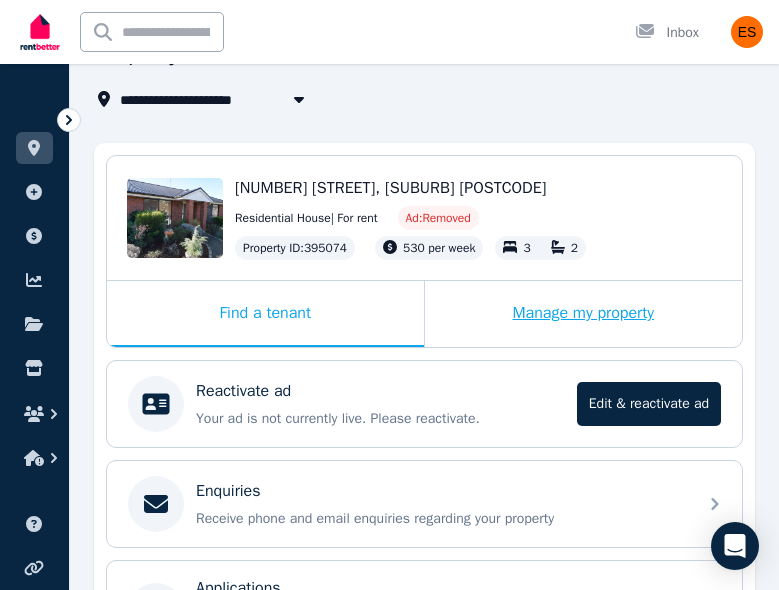 click on "Manage my property" at bounding box center (584, 314) 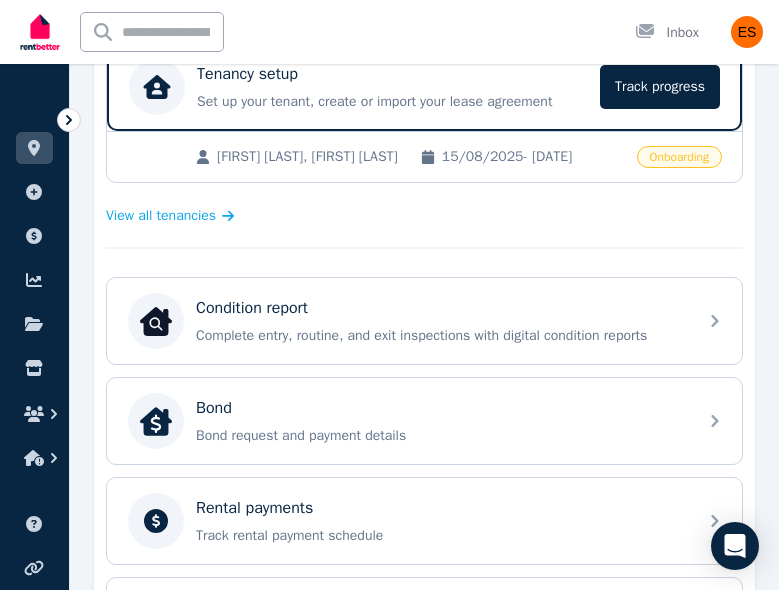 scroll, scrollTop: 461, scrollLeft: 0, axis: vertical 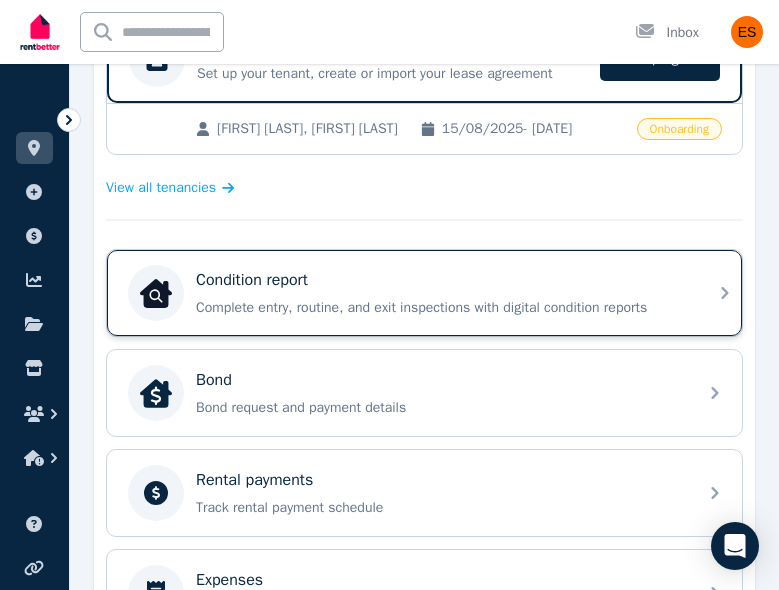 click on "Complete entry, routine, and exit inspections with digital condition reports" at bounding box center [440, 308] 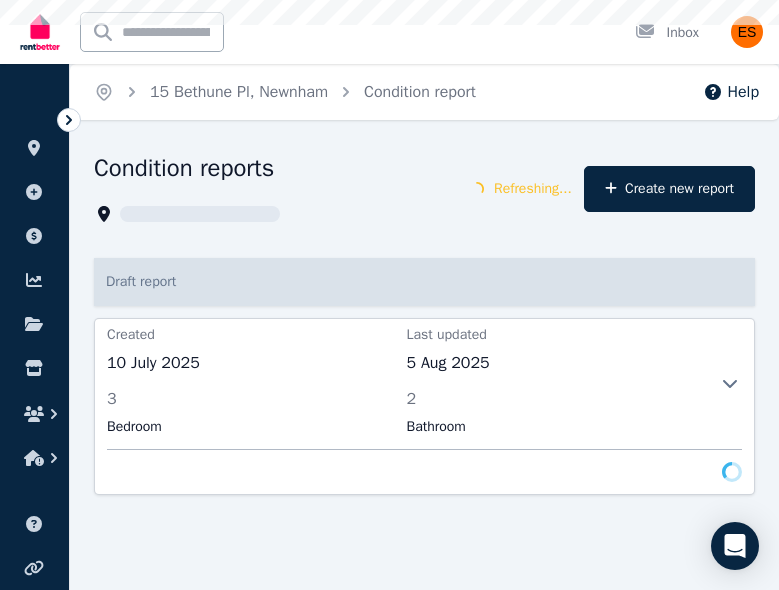 scroll, scrollTop: 0, scrollLeft: 0, axis: both 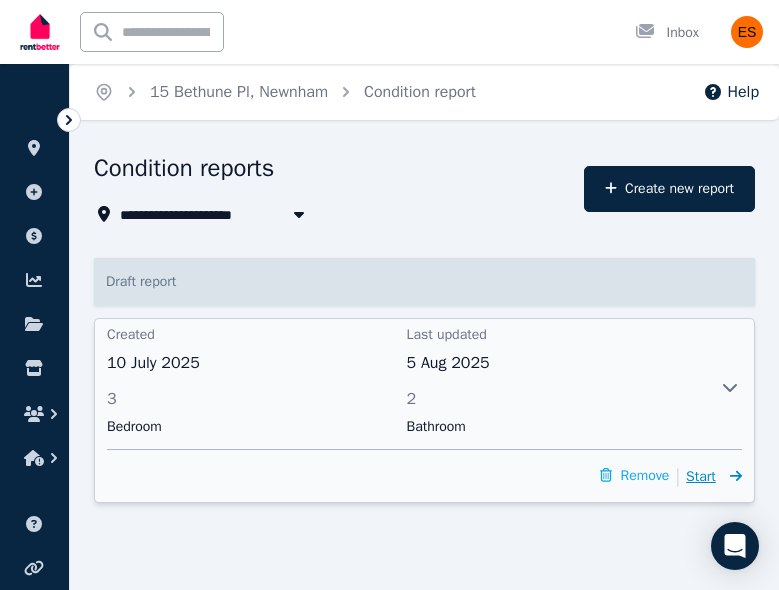 click on "Start" at bounding box center [701, 476] 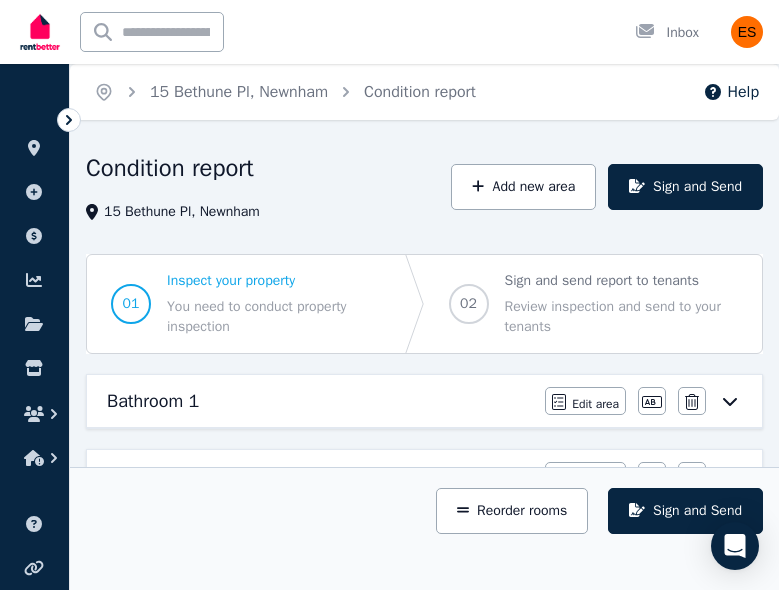 scroll, scrollTop: 247, scrollLeft: 0, axis: vertical 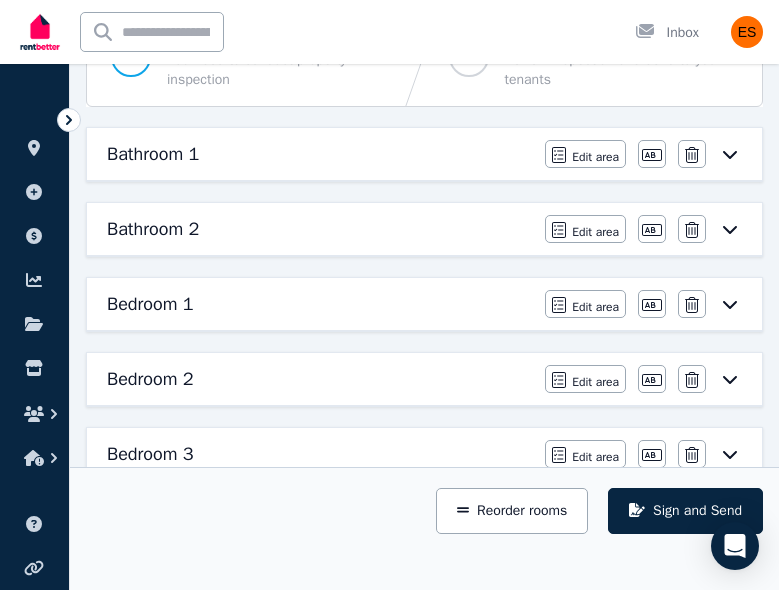 click 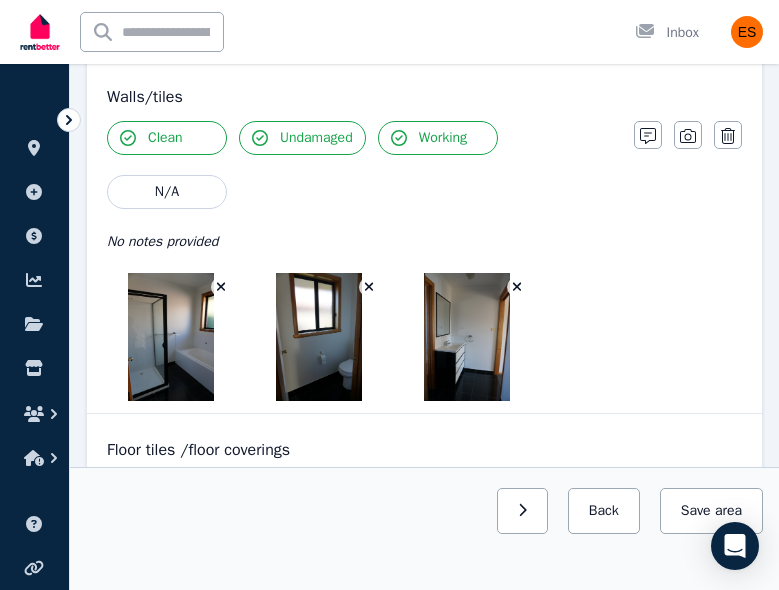 scroll, scrollTop: 0, scrollLeft: 0, axis: both 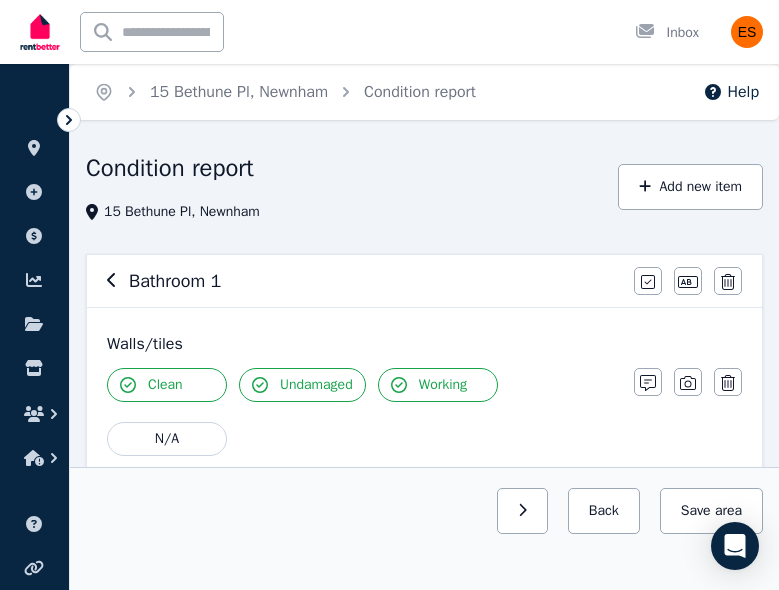 click on "Bathroom 1" at bounding box center (364, 281) 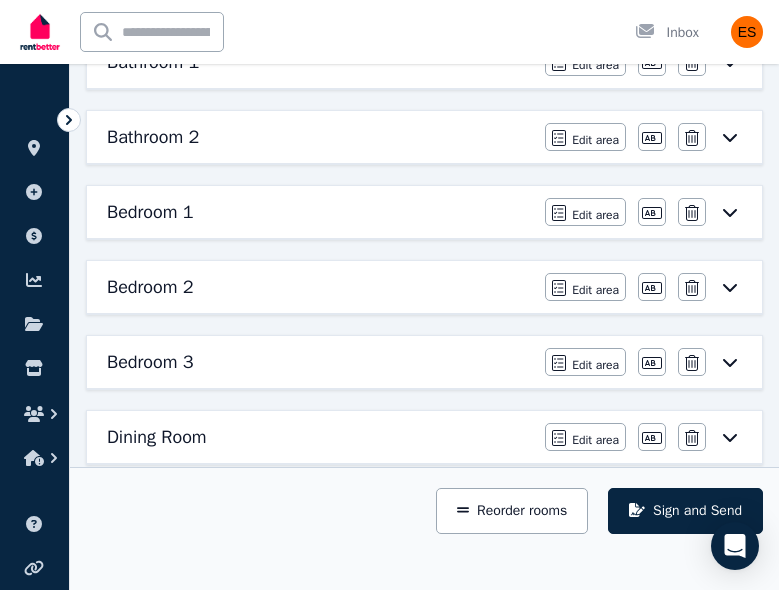 scroll, scrollTop: 344, scrollLeft: 0, axis: vertical 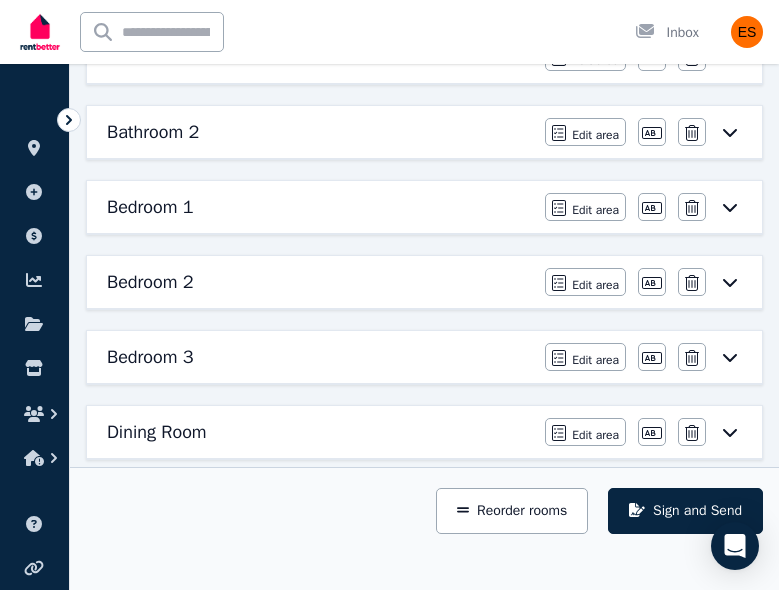 click 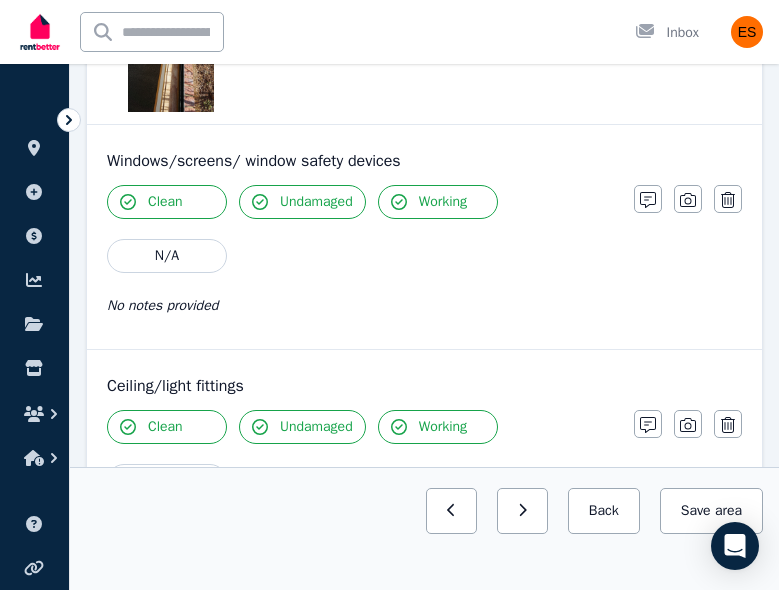 scroll, scrollTop: 1239, scrollLeft: 0, axis: vertical 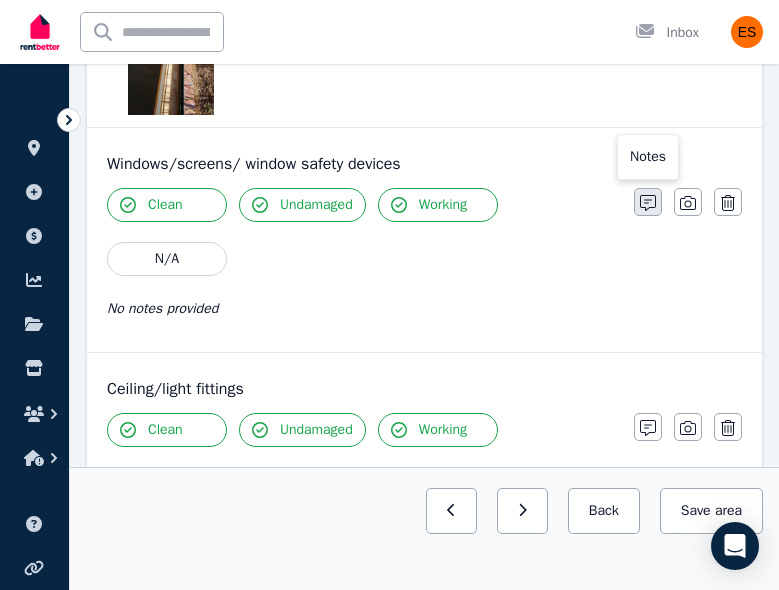 click 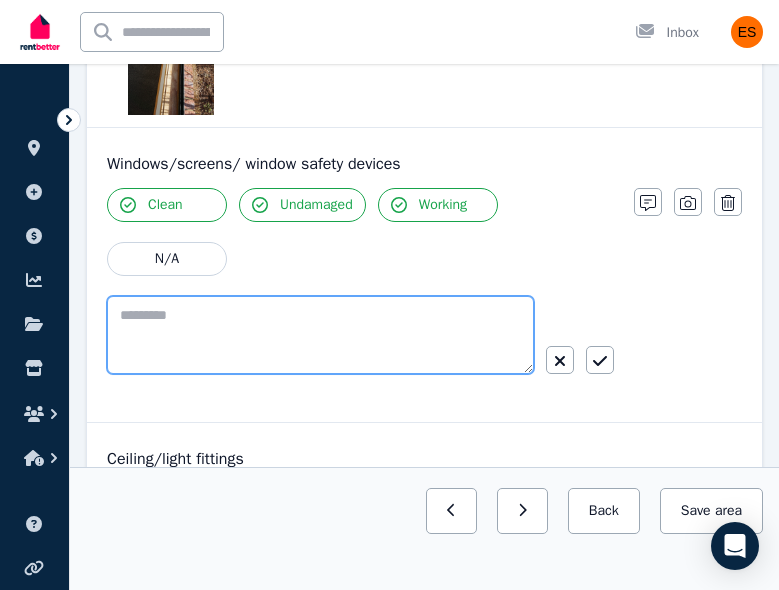 click at bounding box center (320, 335) 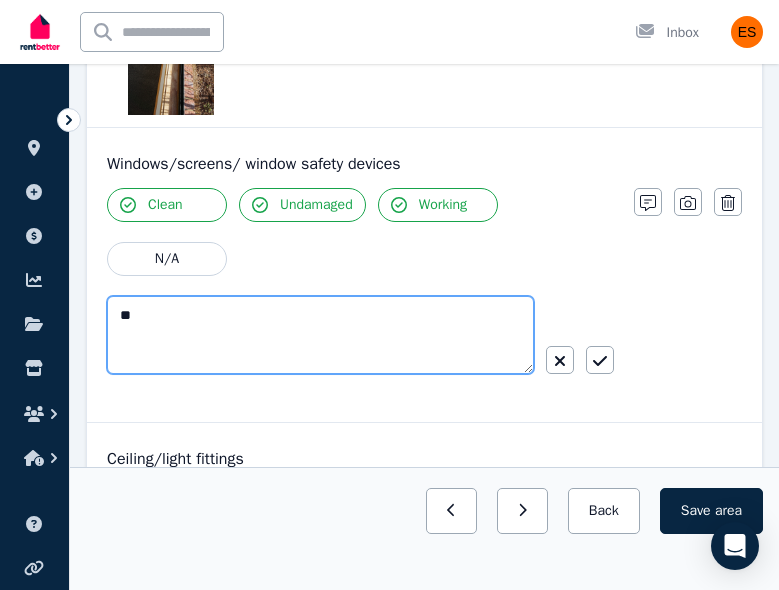 type on "*" 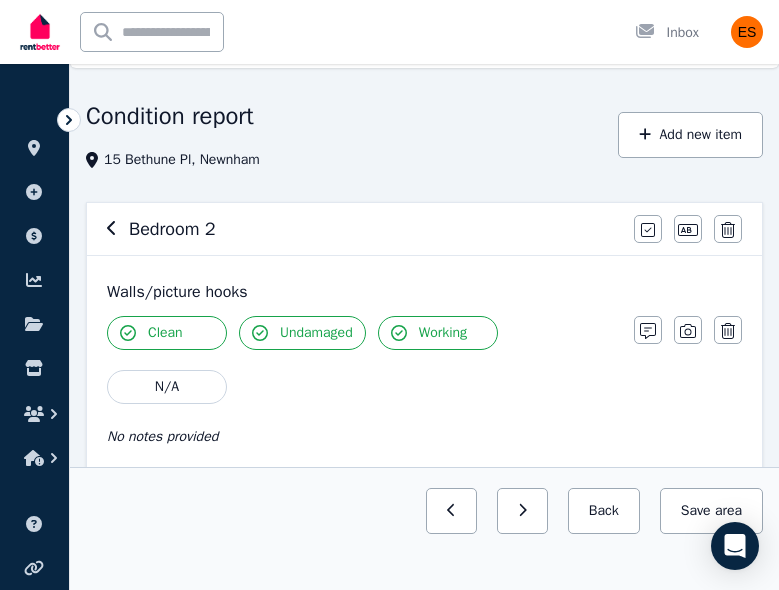 scroll, scrollTop: 0, scrollLeft: 0, axis: both 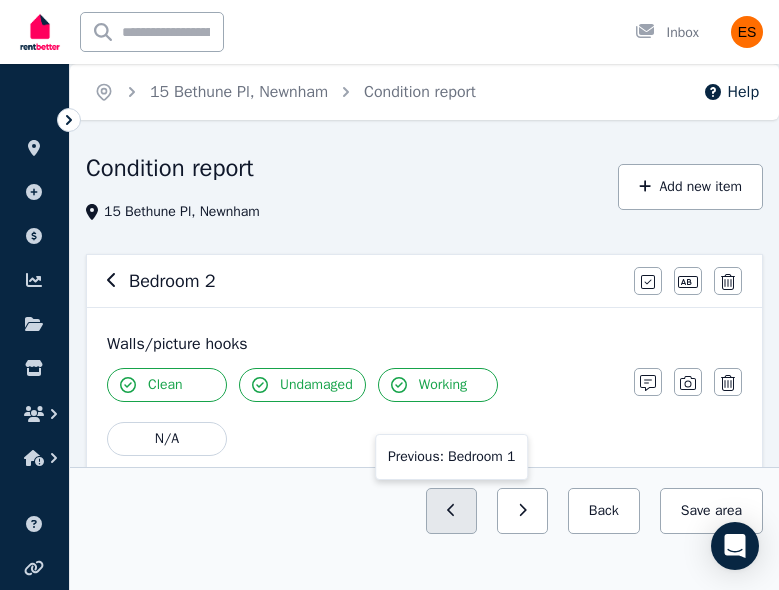 type 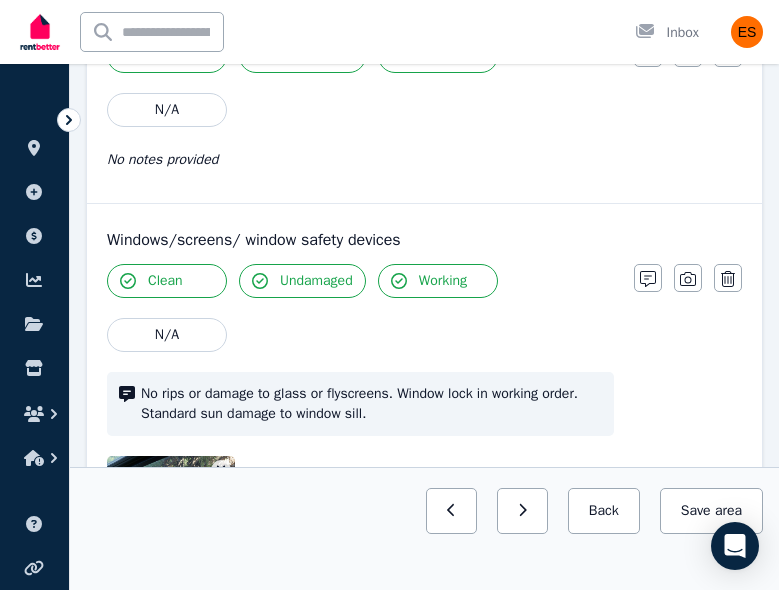 scroll, scrollTop: 1205, scrollLeft: 0, axis: vertical 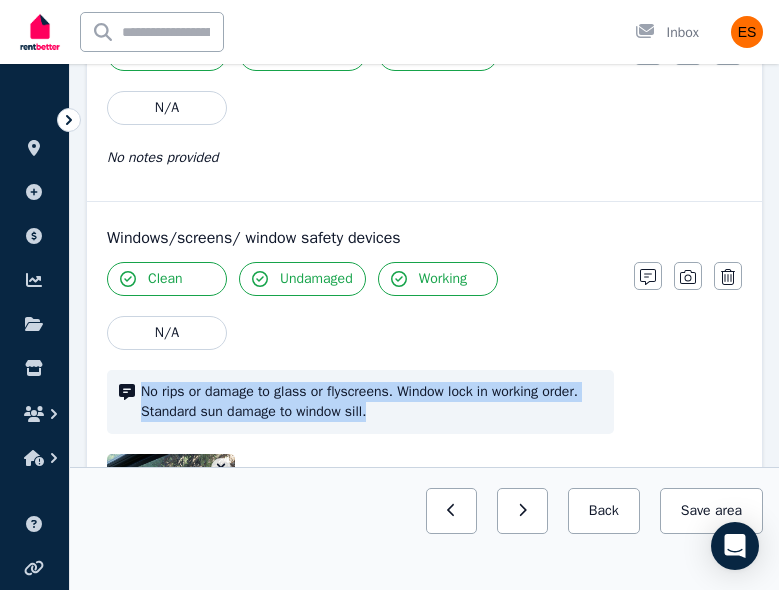 drag, startPoint x: 427, startPoint y: 415, endPoint x: 138, endPoint y: 395, distance: 289.69122 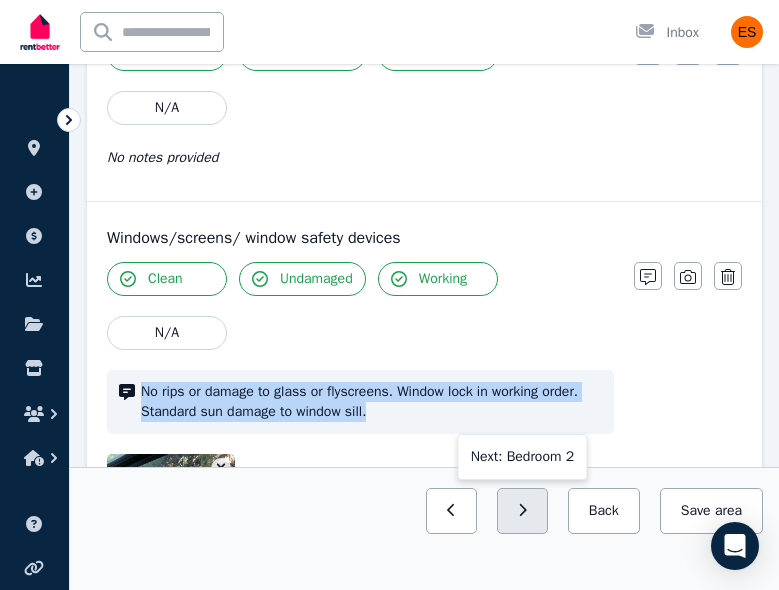 click 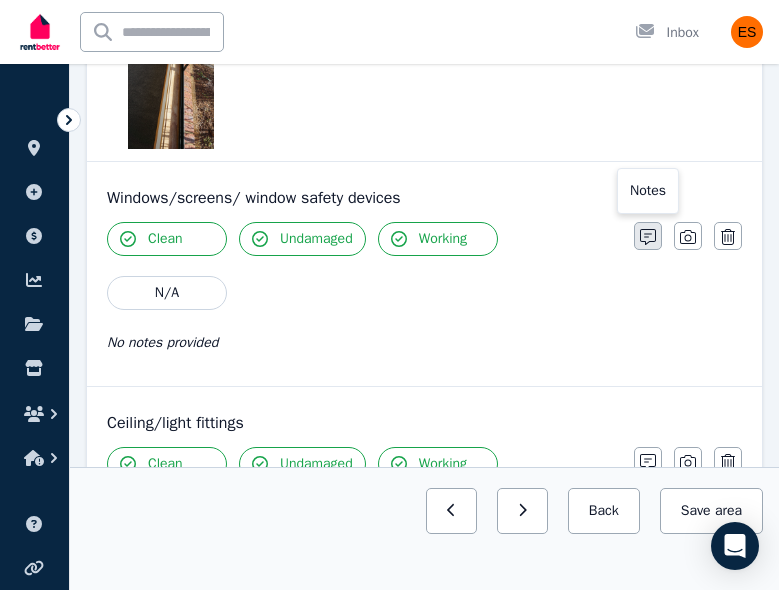 click 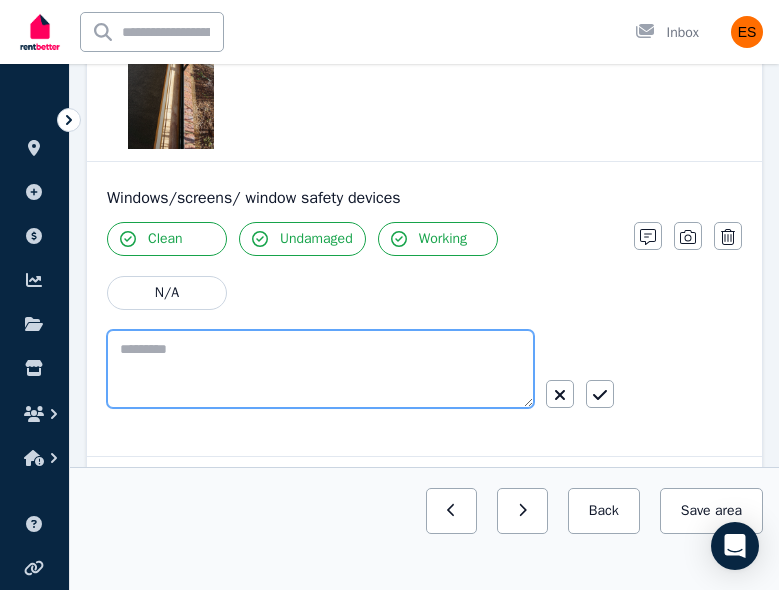 click at bounding box center (320, 369) 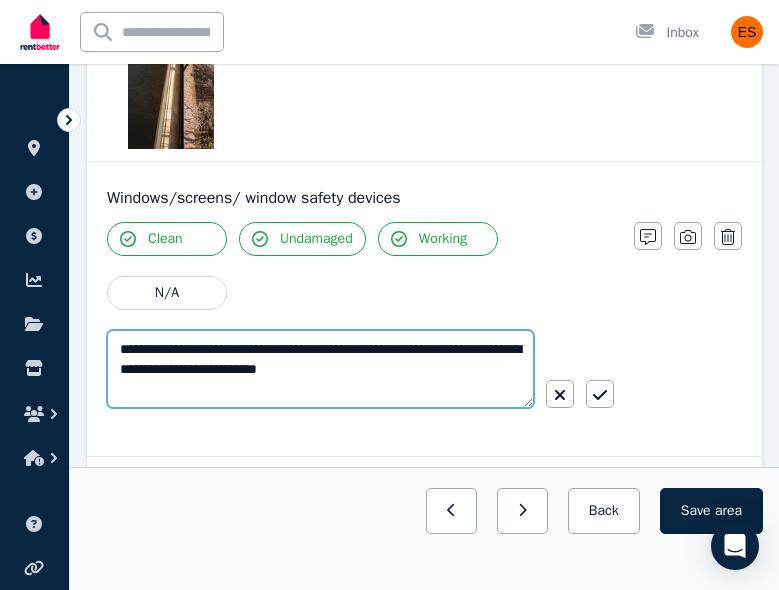 scroll, scrollTop: 1323, scrollLeft: 0, axis: vertical 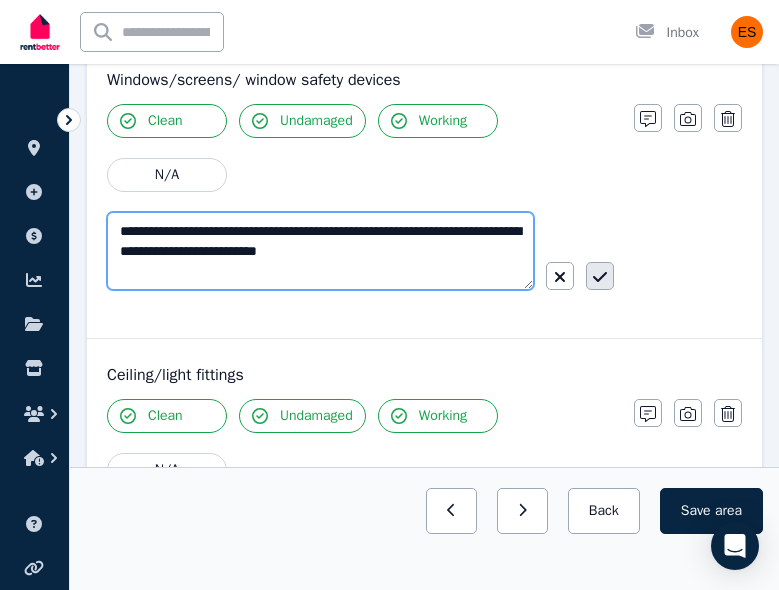 type on "**********" 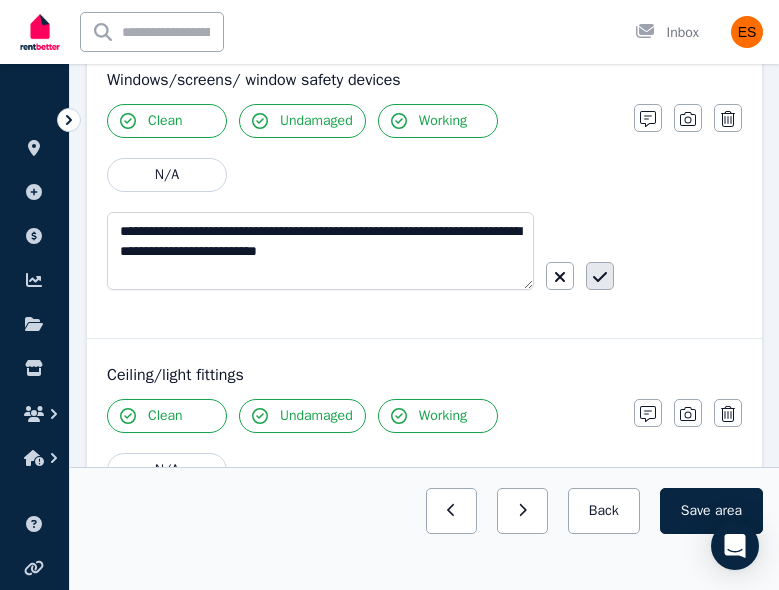click 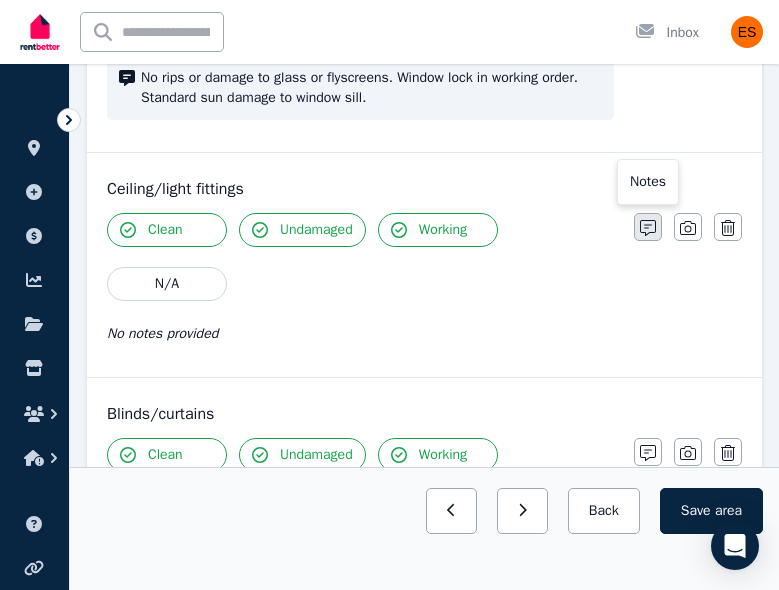 scroll, scrollTop: 1480, scrollLeft: 0, axis: vertical 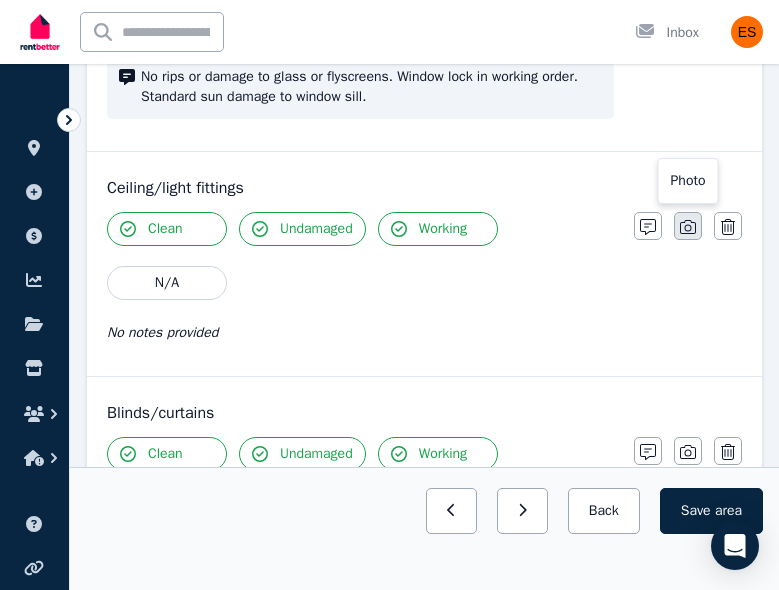 click 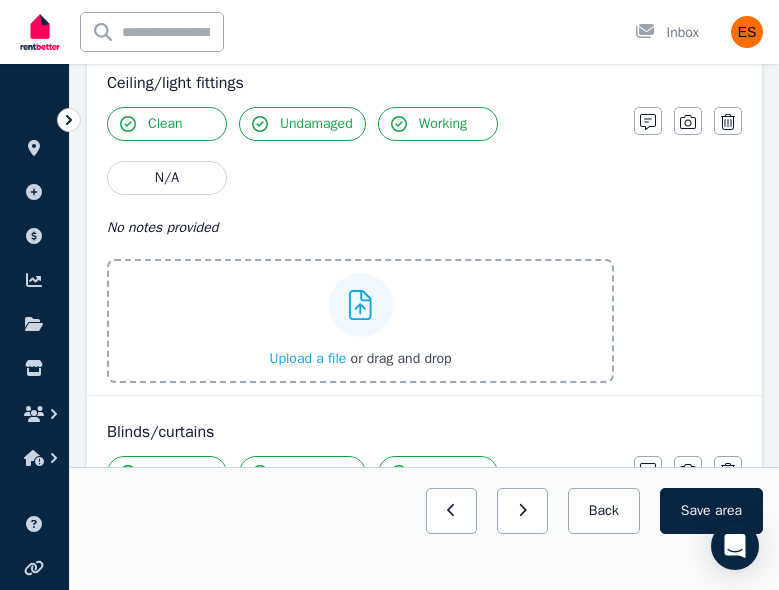 scroll, scrollTop: 1599, scrollLeft: 0, axis: vertical 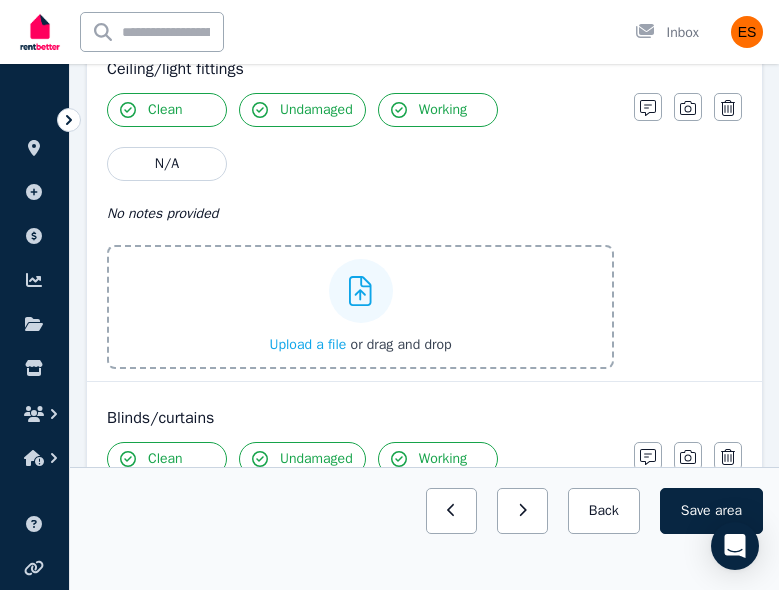 click on "Upload a file" at bounding box center [307, 344] 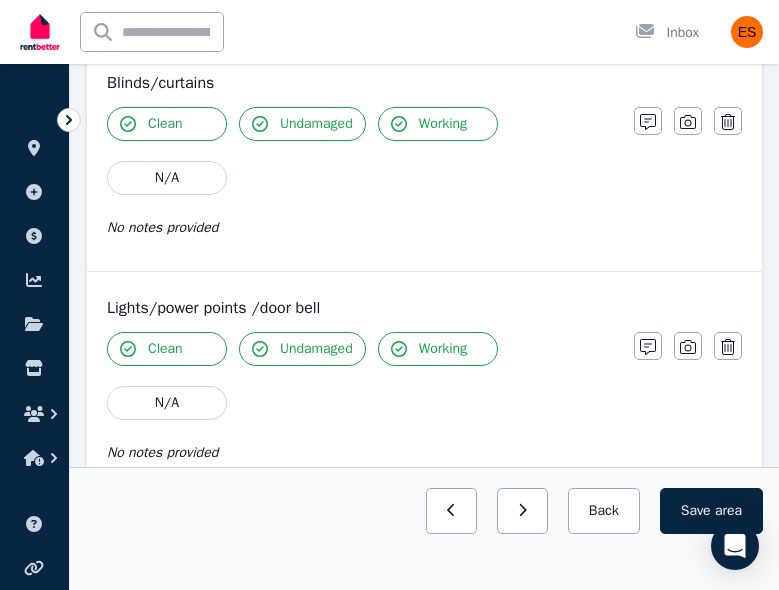 scroll, scrollTop: 2131, scrollLeft: 0, axis: vertical 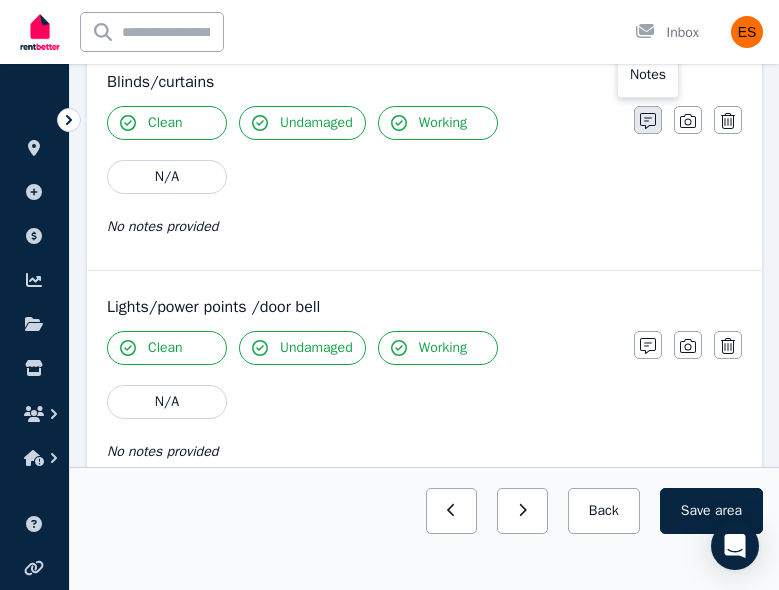 click at bounding box center (648, 120) 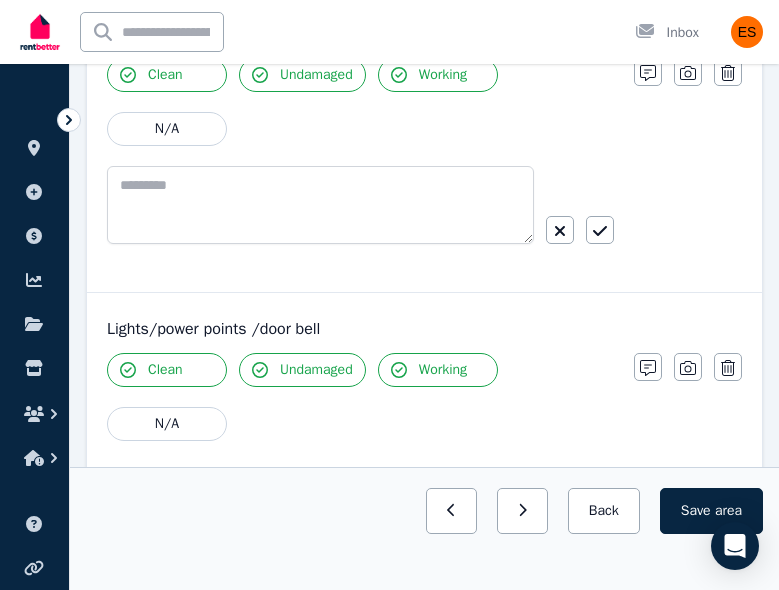 click on "Clean Undamaged Working N/A" at bounding box center [360, 169] 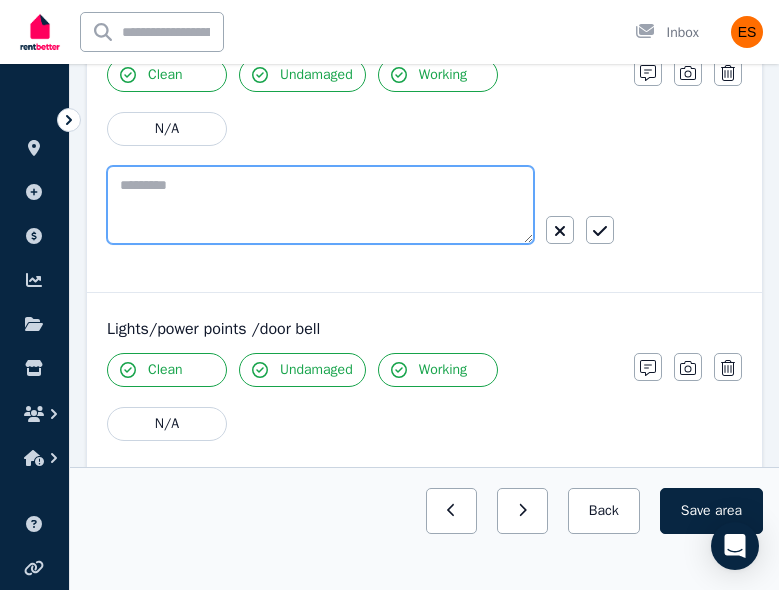 click at bounding box center [320, 205] 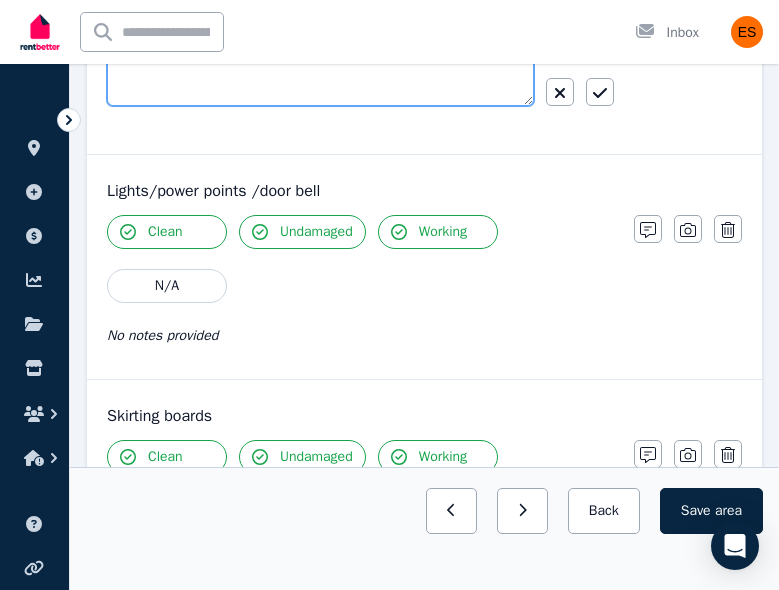 scroll, scrollTop: 2226, scrollLeft: 0, axis: vertical 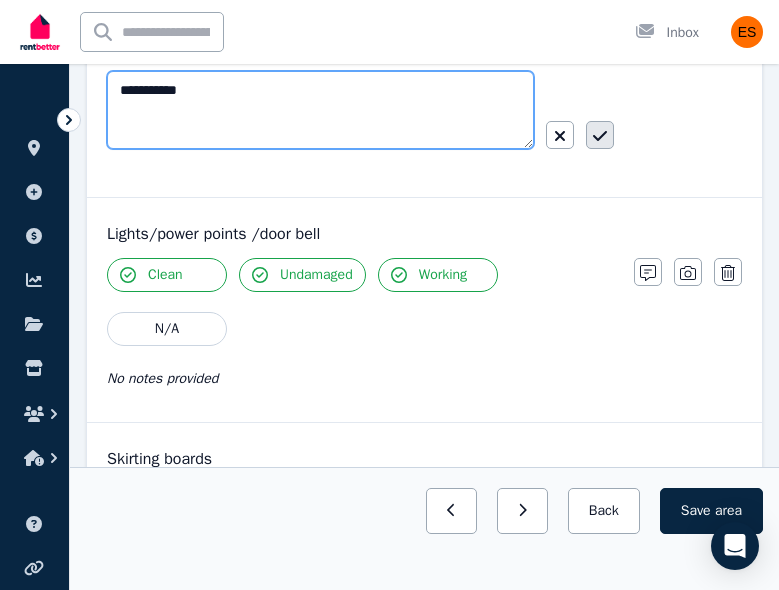 type on "**********" 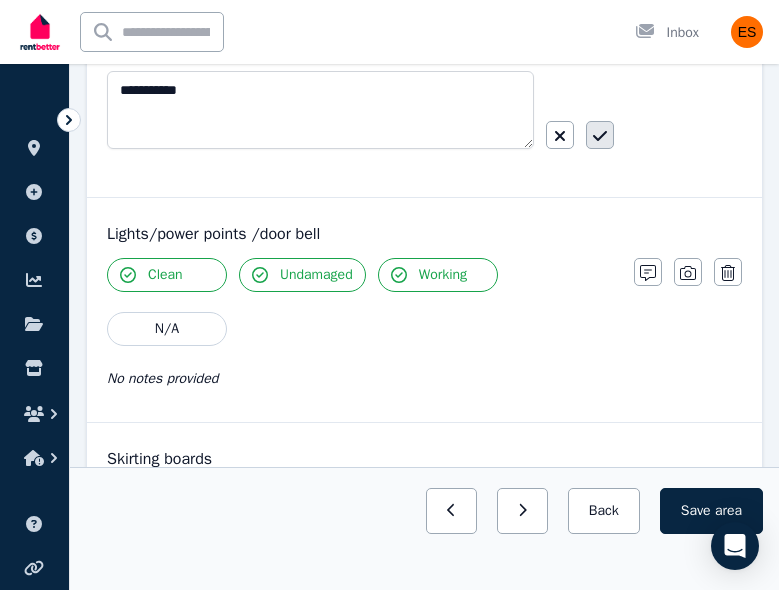 click 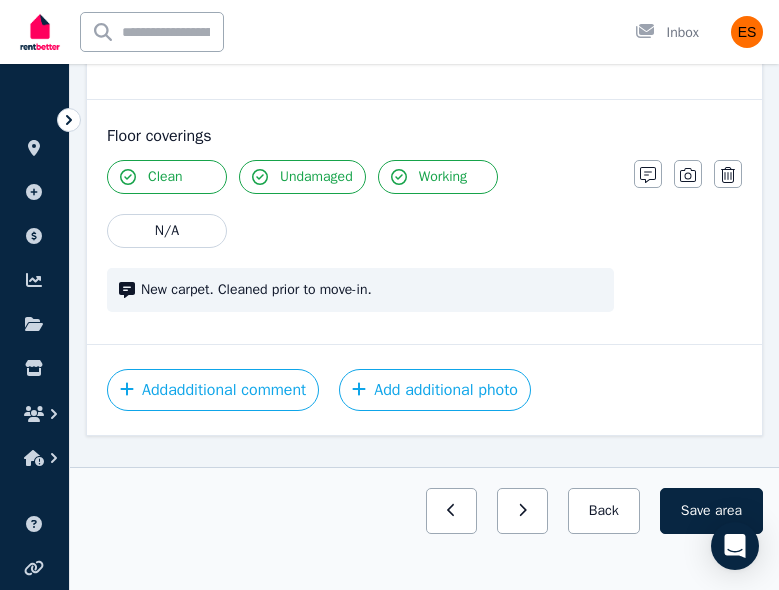 scroll, scrollTop: 2725, scrollLeft: 0, axis: vertical 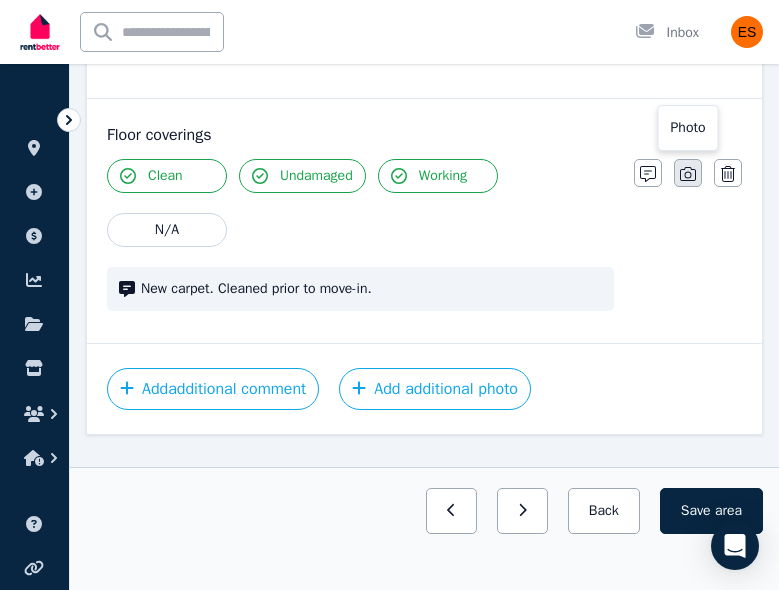 click at bounding box center [688, 173] 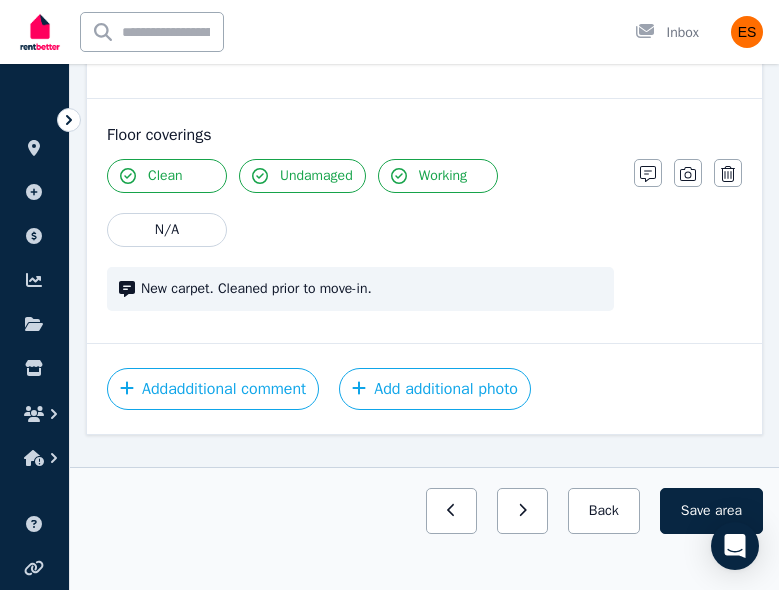 scroll, scrollTop: 2849, scrollLeft: 0, axis: vertical 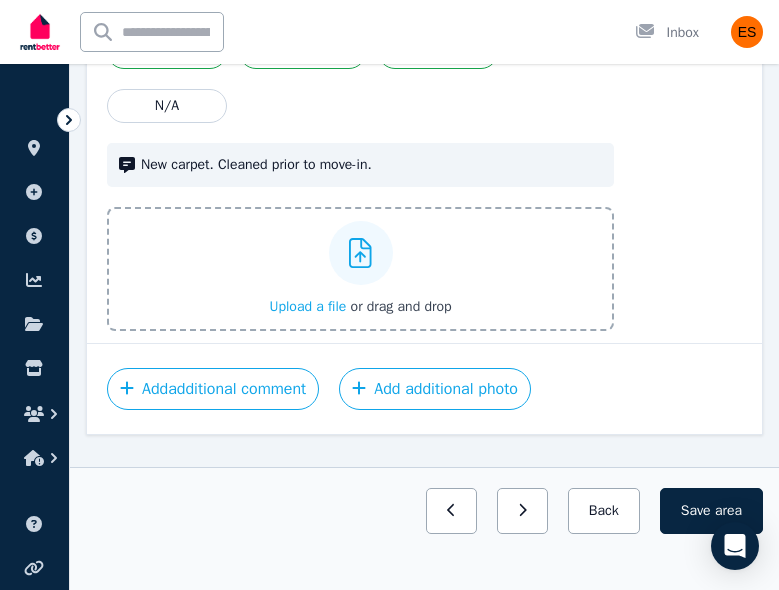 click on "Upload a file" at bounding box center (307, 306) 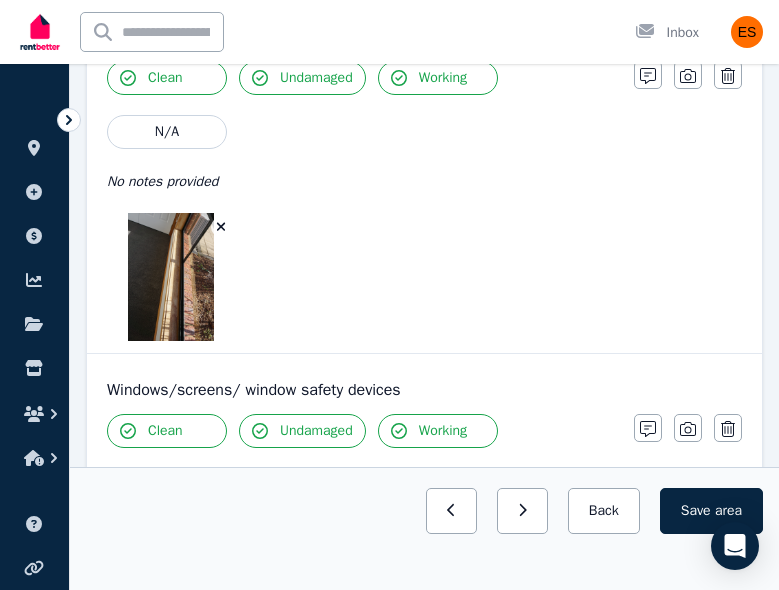 scroll, scrollTop: 950, scrollLeft: 0, axis: vertical 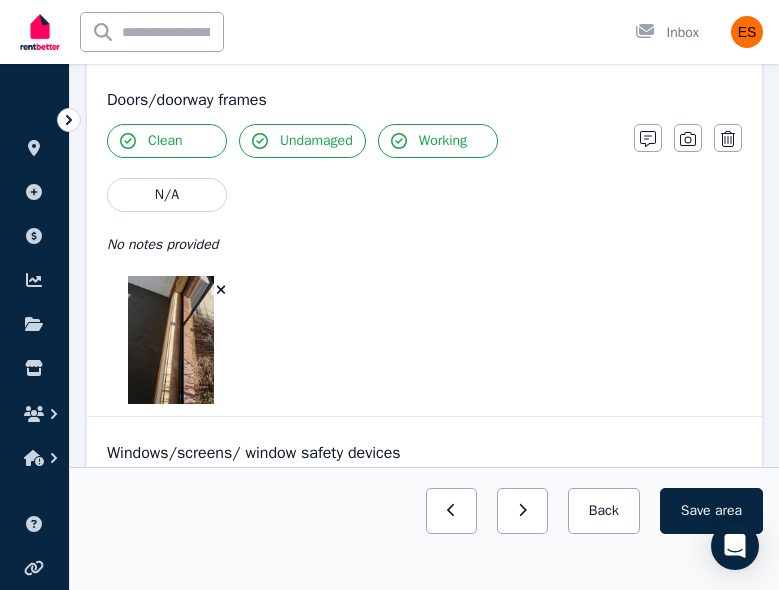 click 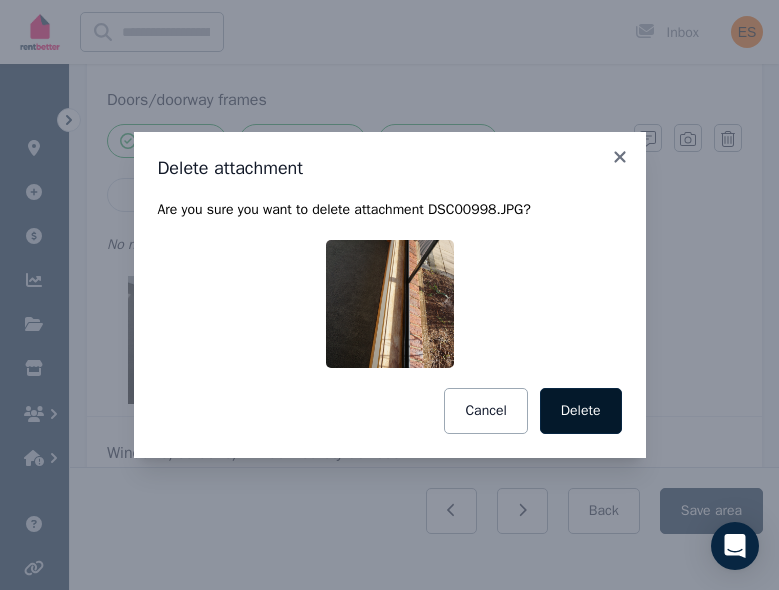 click on "Delete" at bounding box center [581, 411] 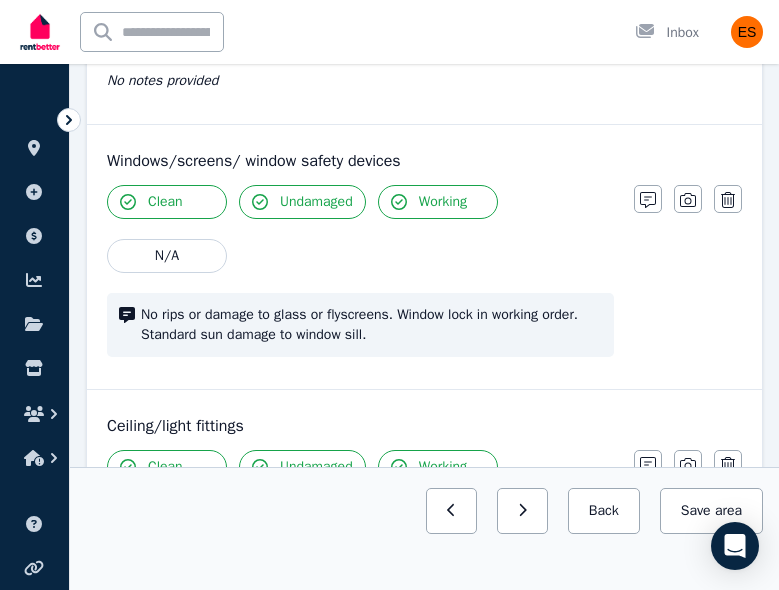 scroll, scrollTop: 1116, scrollLeft: 0, axis: vertical 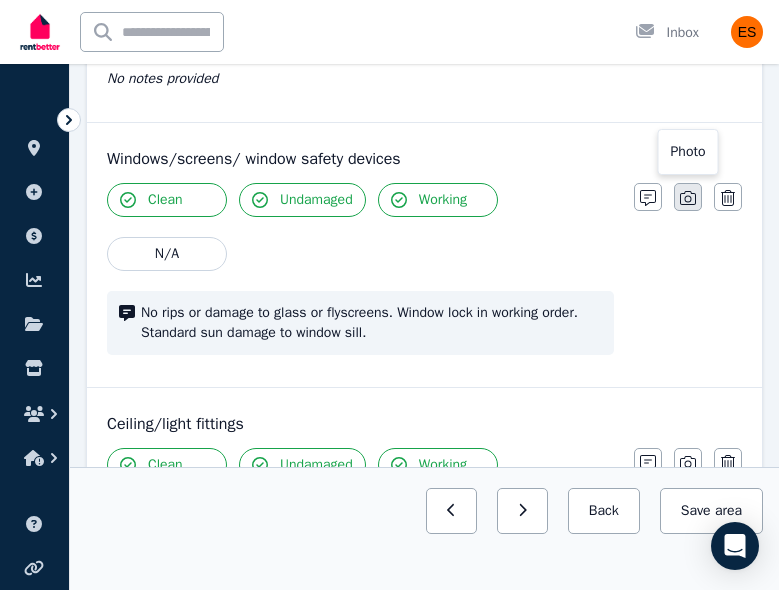 click 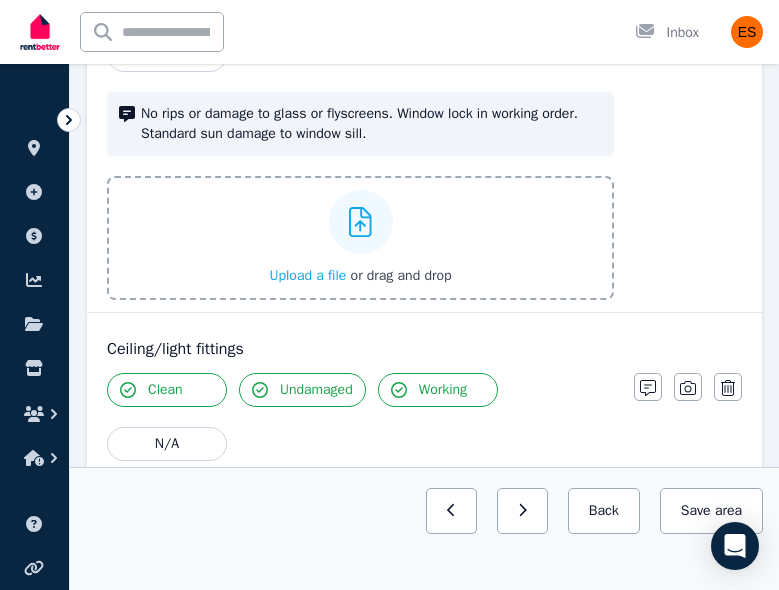 scroll, scrollTop: 1321, scrollLeft: 0, axis: vertical 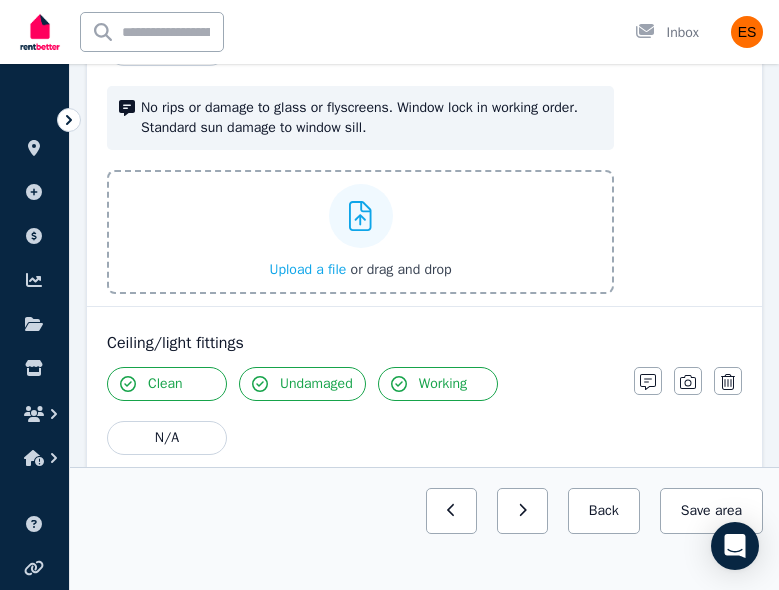 click on "Upload a file" at bounding box center [307, 269] 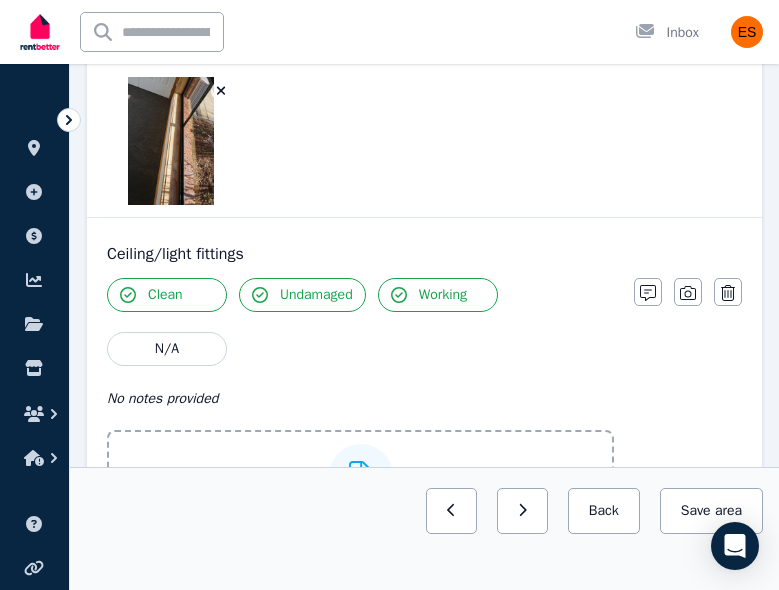 scroll, scrollTop: 1419, scrollLeft: 0, axis: vertical 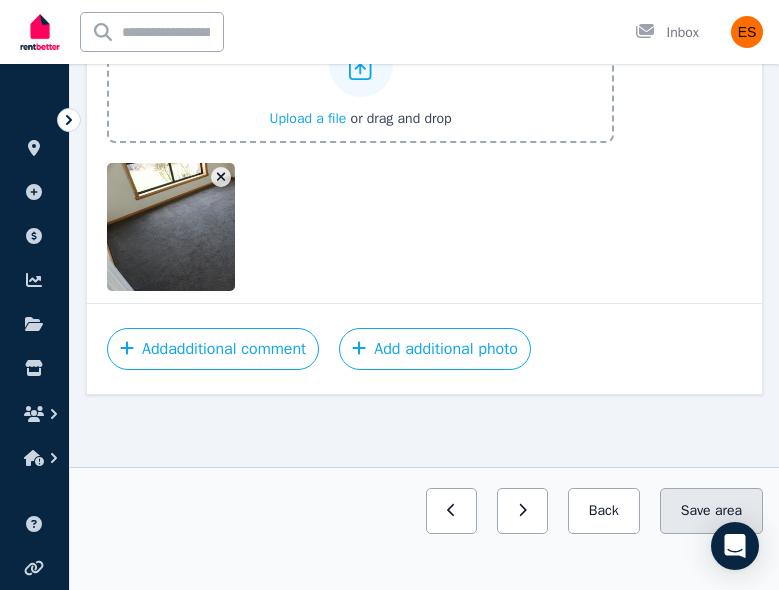 click on "Save   area" at bounding box center (711, 511) 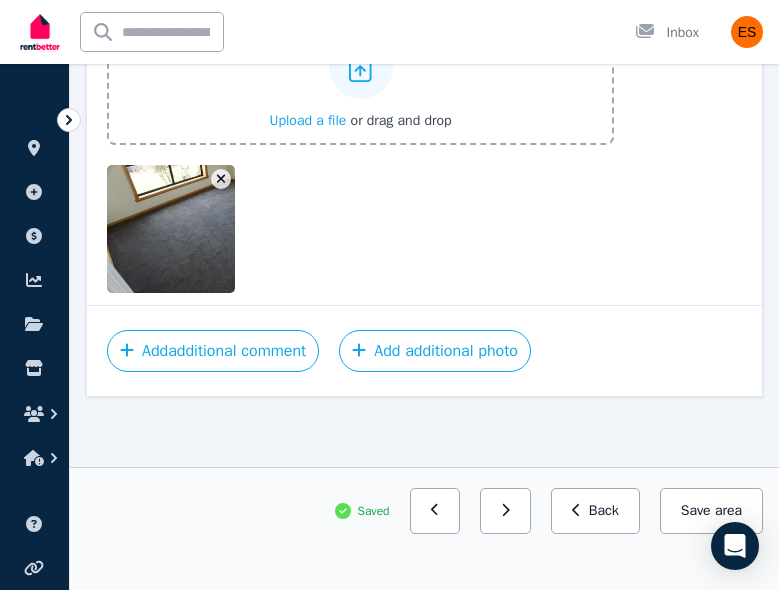 scroll, scrollTop: 3181, scrollLeft: 0, axis: vertical 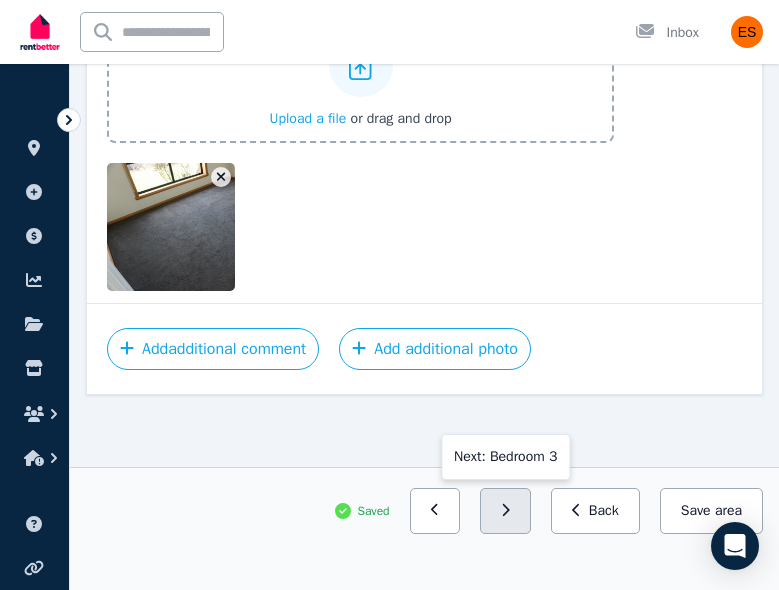 click at bounding box center [505, 511] 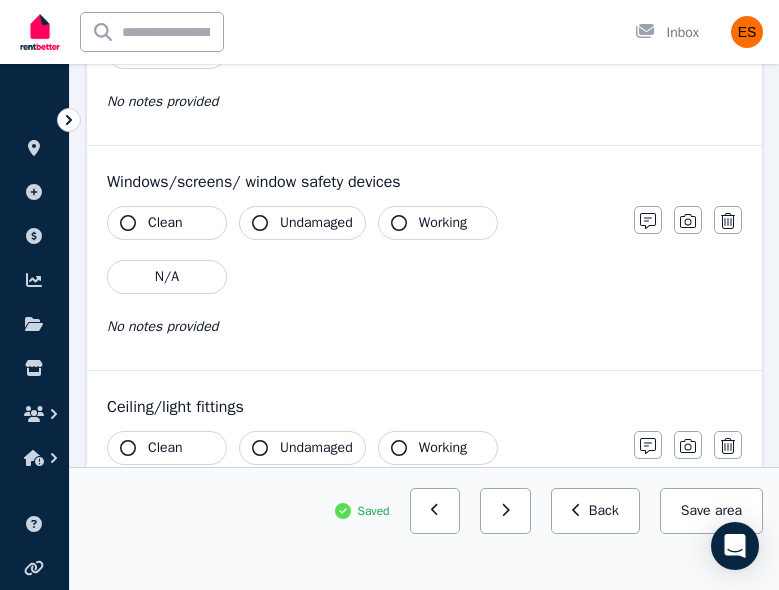 scroll, scrollTop: 832, scrollLeft: 0, axis: vertical 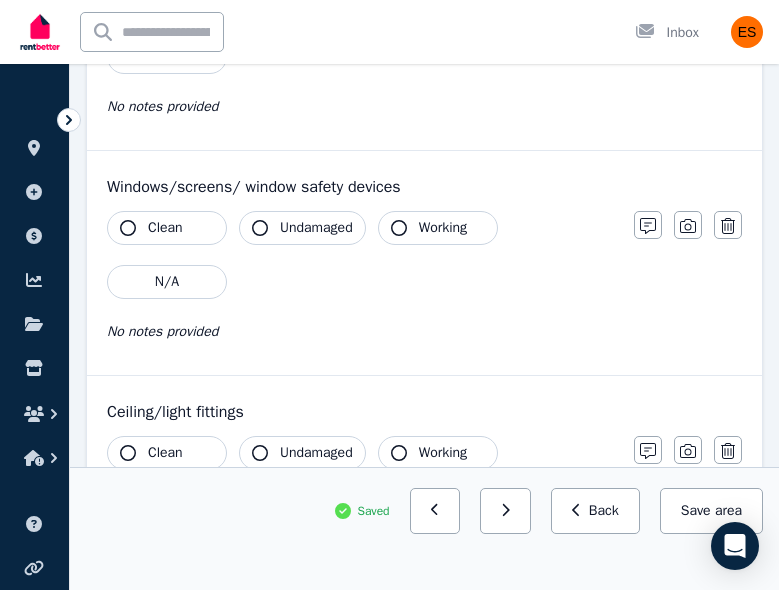 click on "Clean" at bounding box center [167, 228] 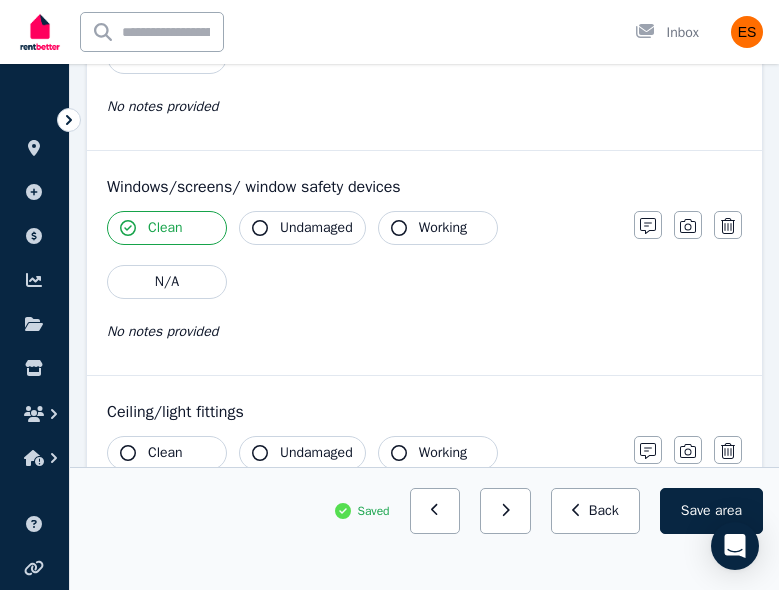 click on "Undamaged" at bounding box center [316, 228] 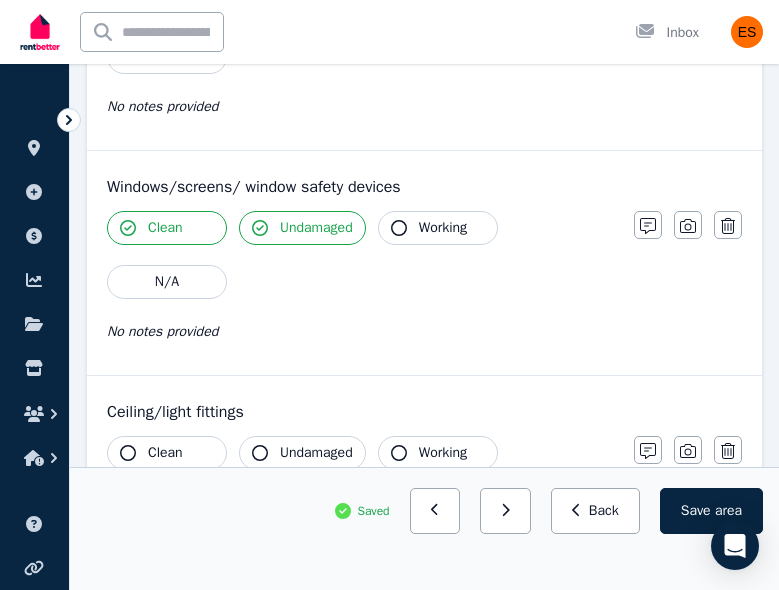 click on "Working" at bounding box center (438, 228) 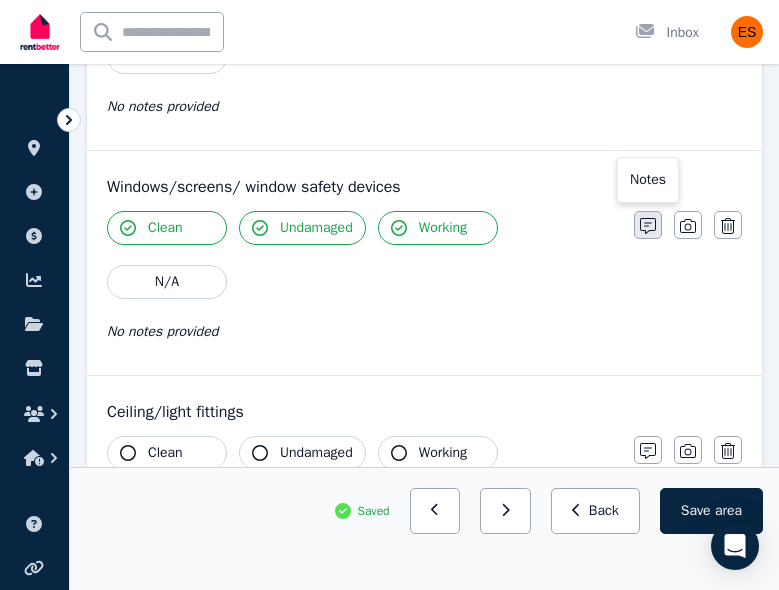 click at bounding box center (648, 225) 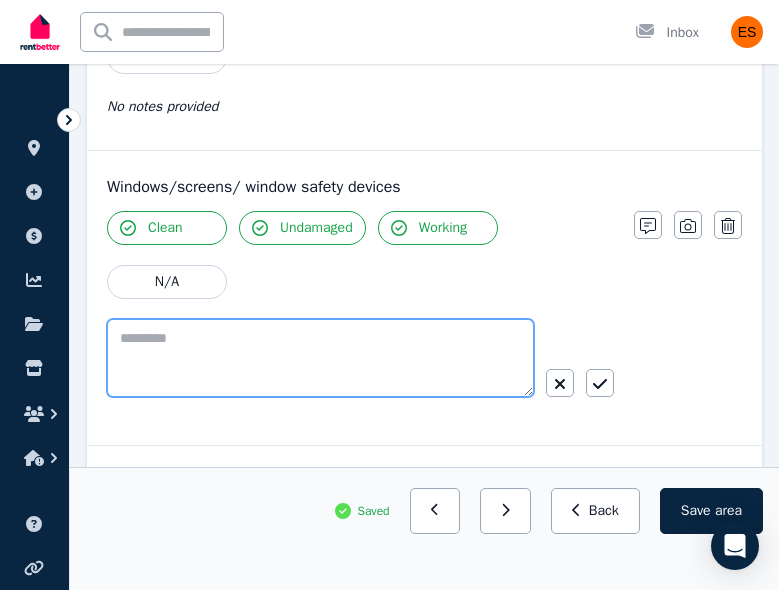 click at bounding box center (320, 358) 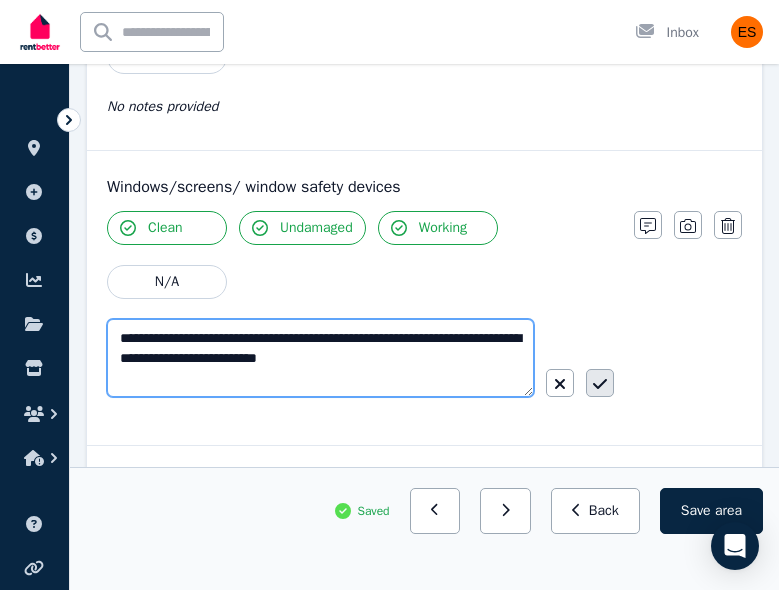 type on "**********" 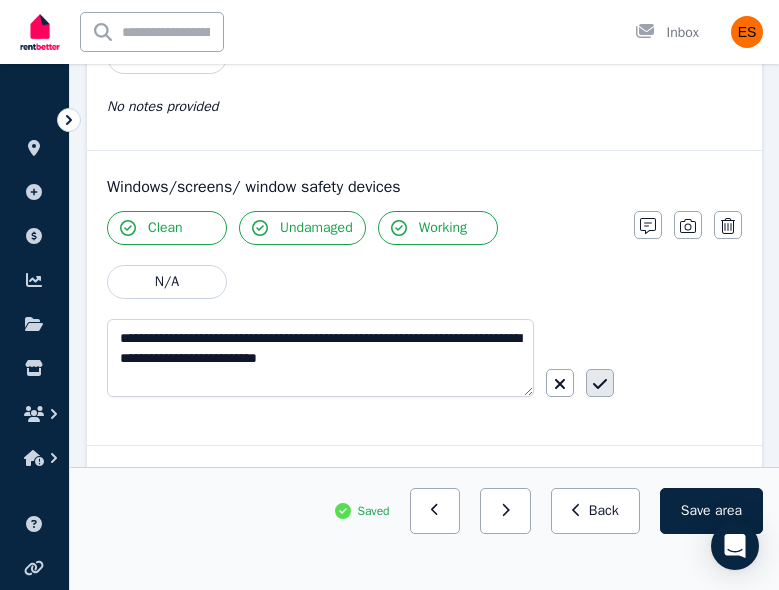 click 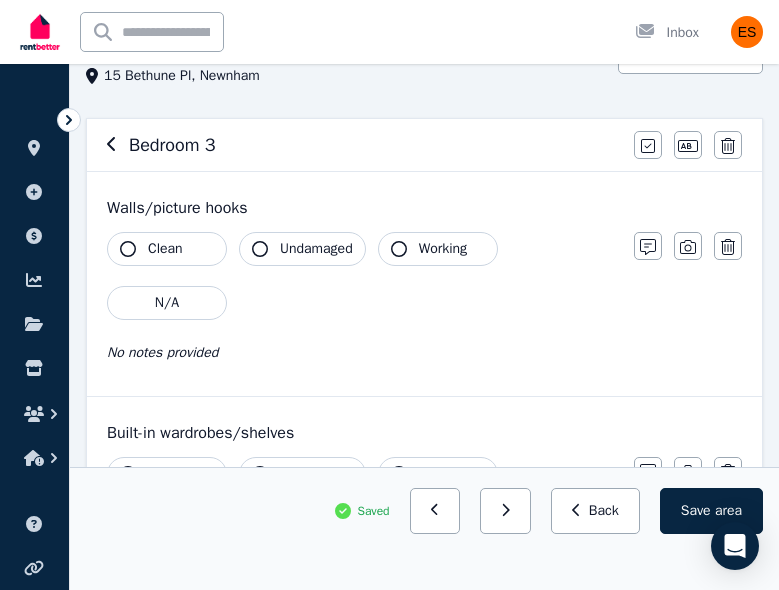scroll, scrollTop: 160, scrollLeft: 0, axis: vertical 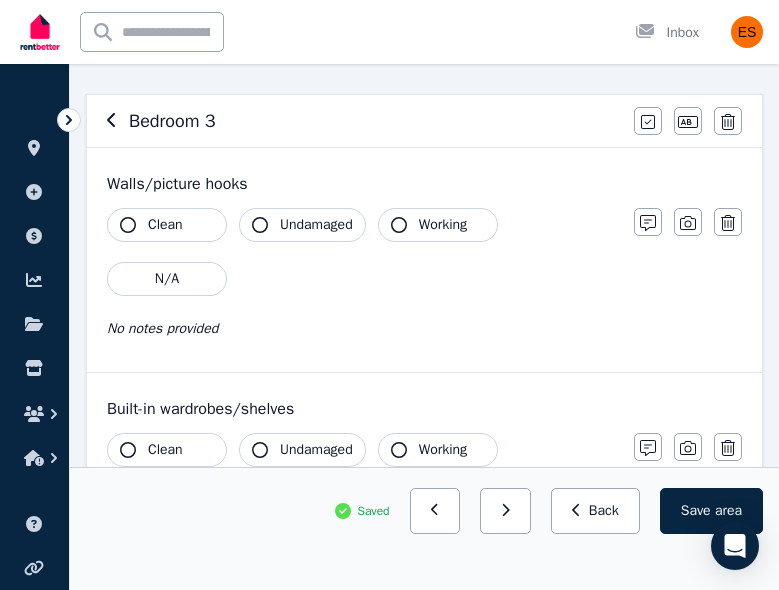 click 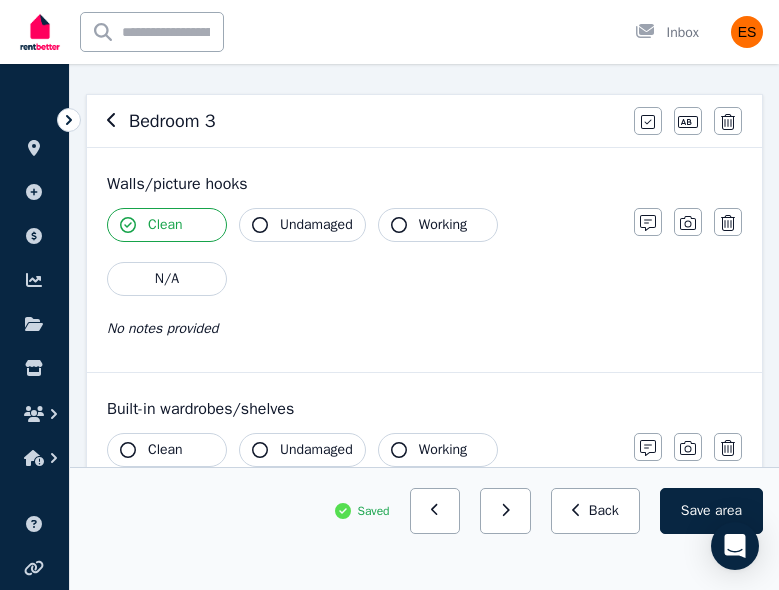 click on "Undamaged" at bounding box center (302, 225) 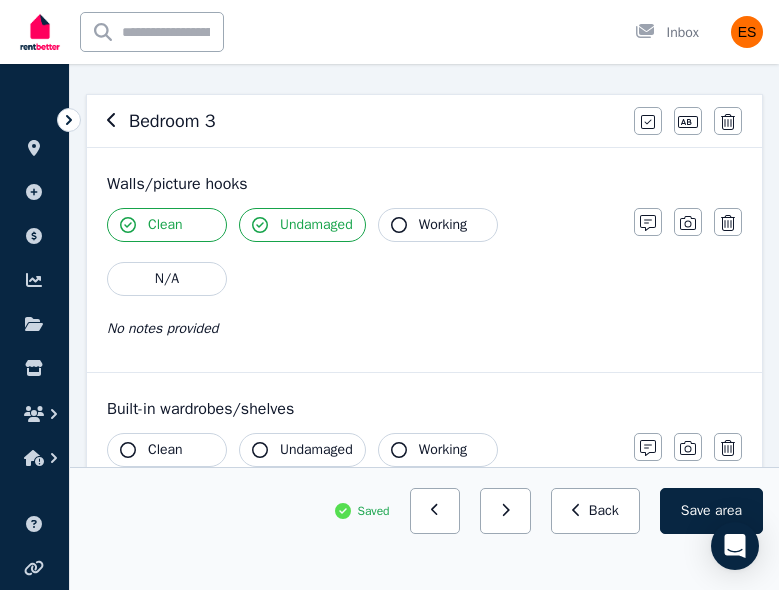 click 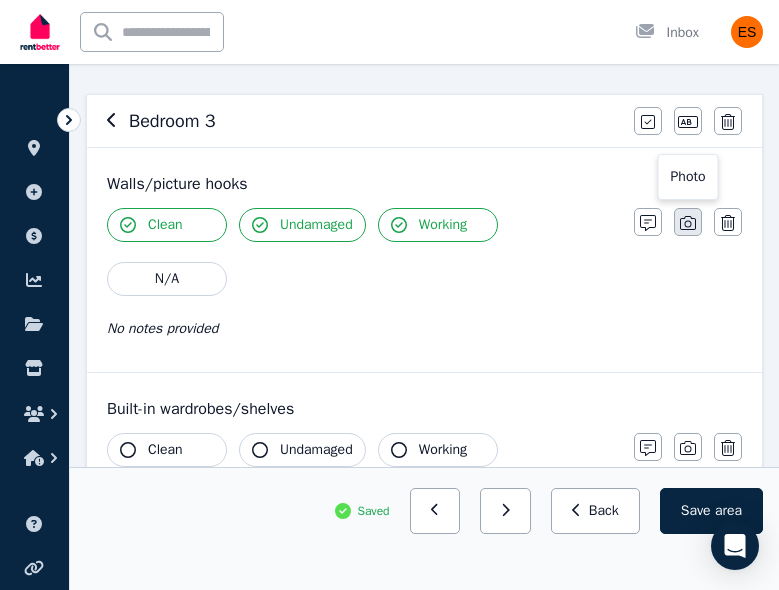 click 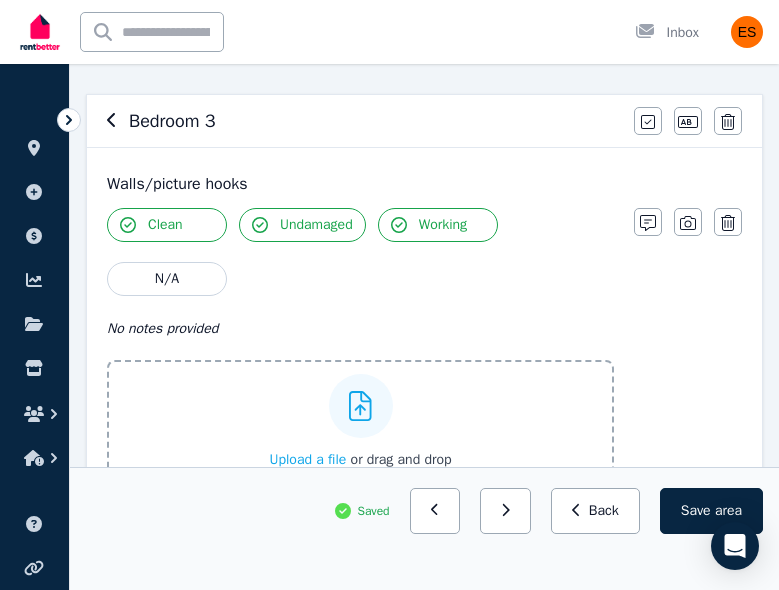 click on "Upload a file   or drag and drop" at bounding box center (360, 460) 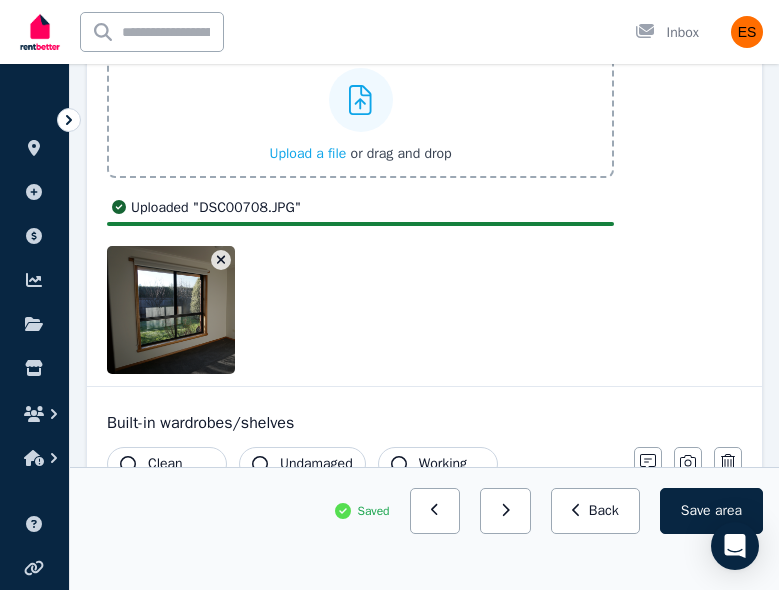 scroll, scrollTop: 491, scrollLeft: 0, axis: vertical 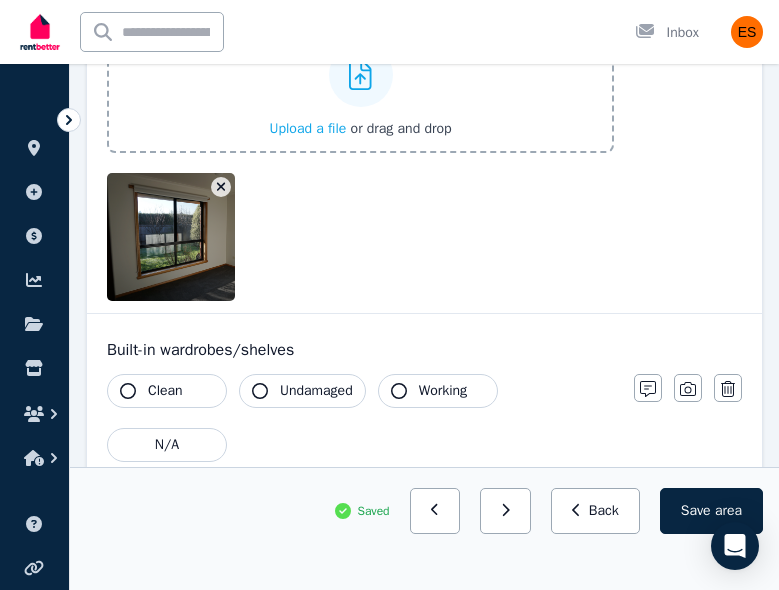 click at bounding box center [203, 237] 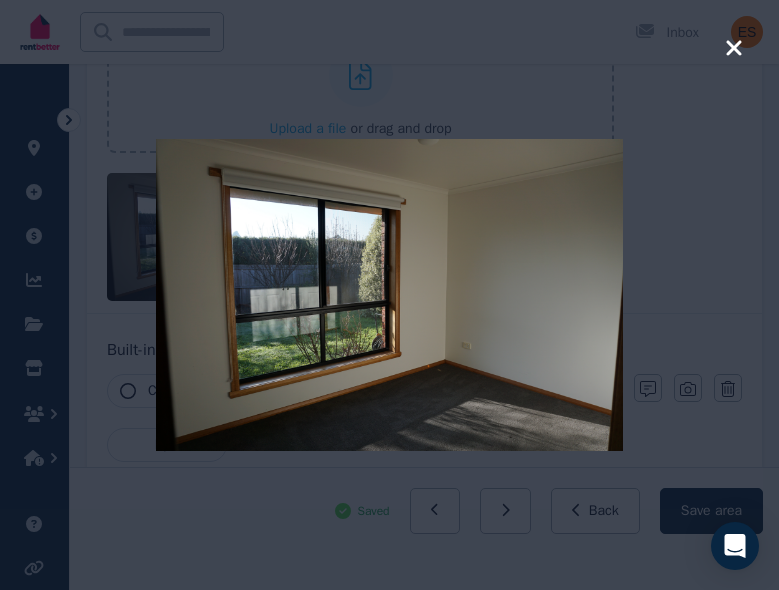 click 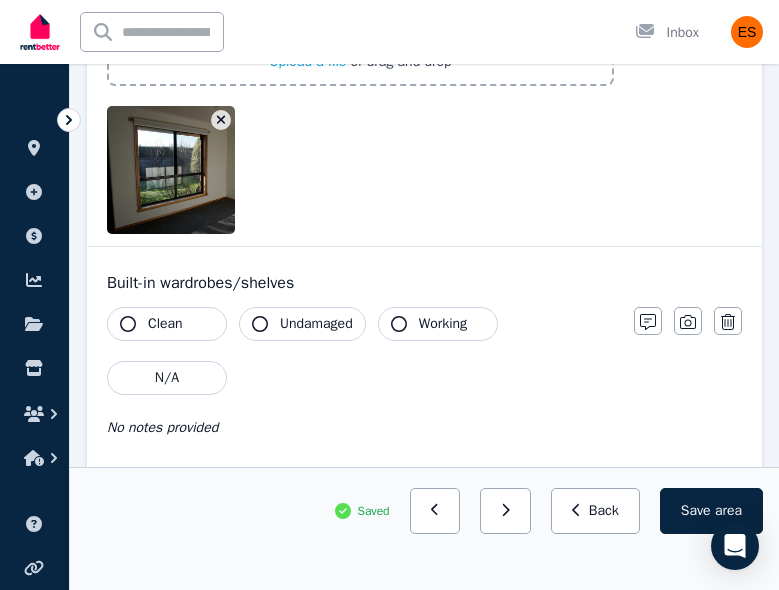 scroll, scrollTop: 606, scrollLeft: 0, axis: vertical 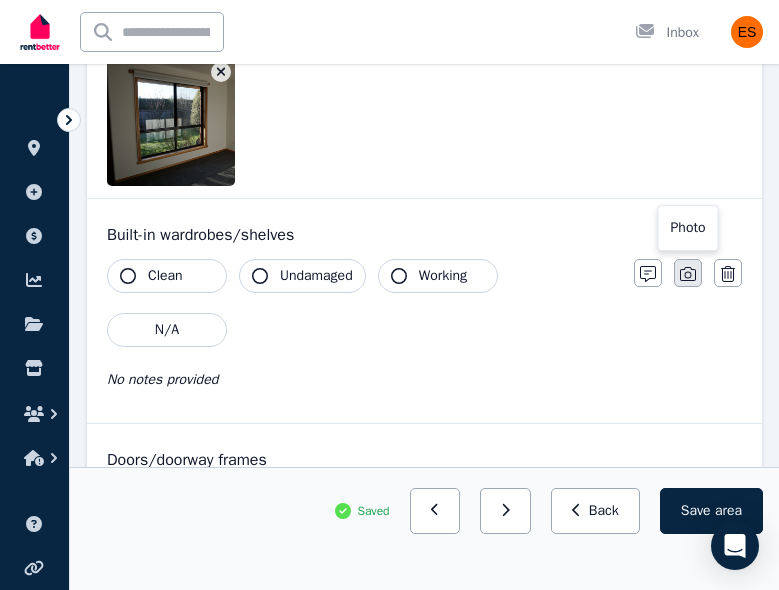 click 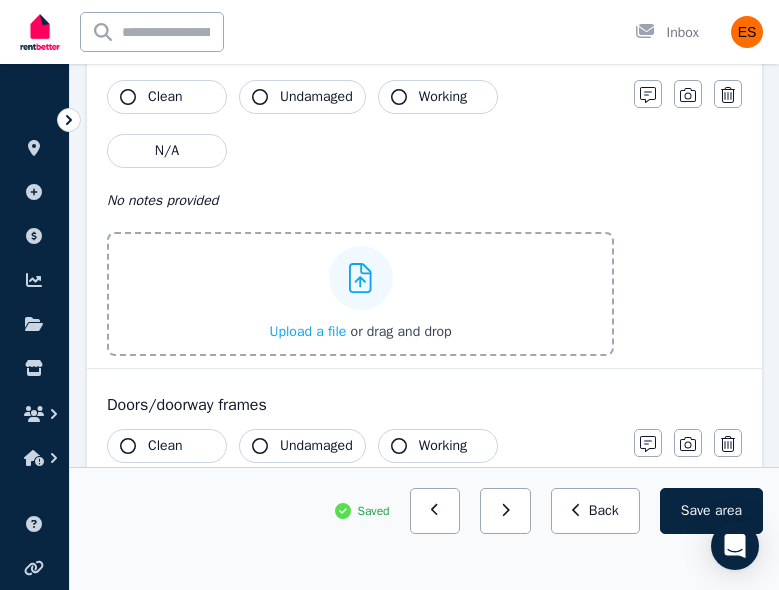 scroll, scrollTop: 821, scrollLeft: 0, axis: vertical 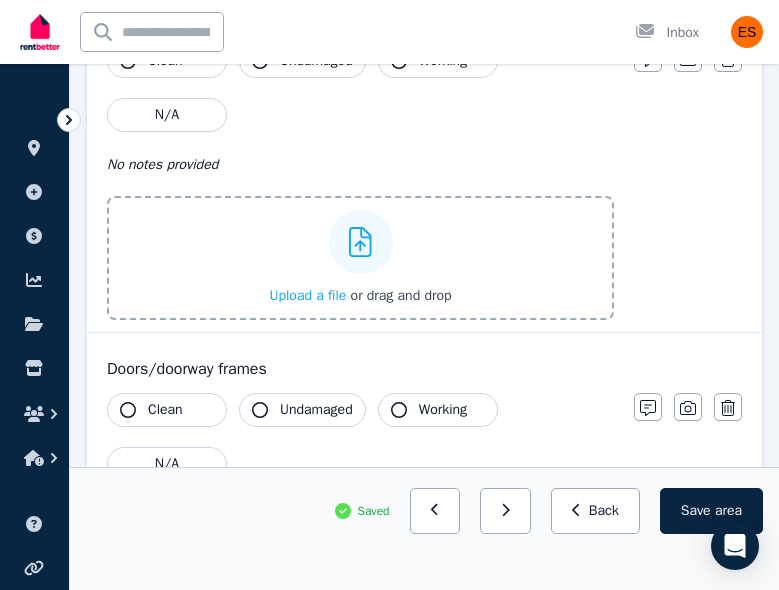click on "Upload a file" at bounding box center (307, 295) 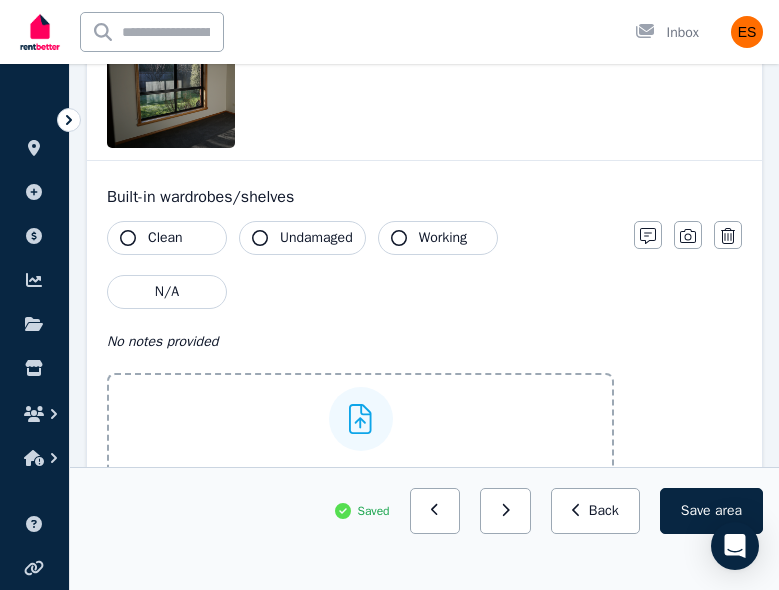 scroll, scrollTop: 633, scrollLeft: 0, axis: vertical 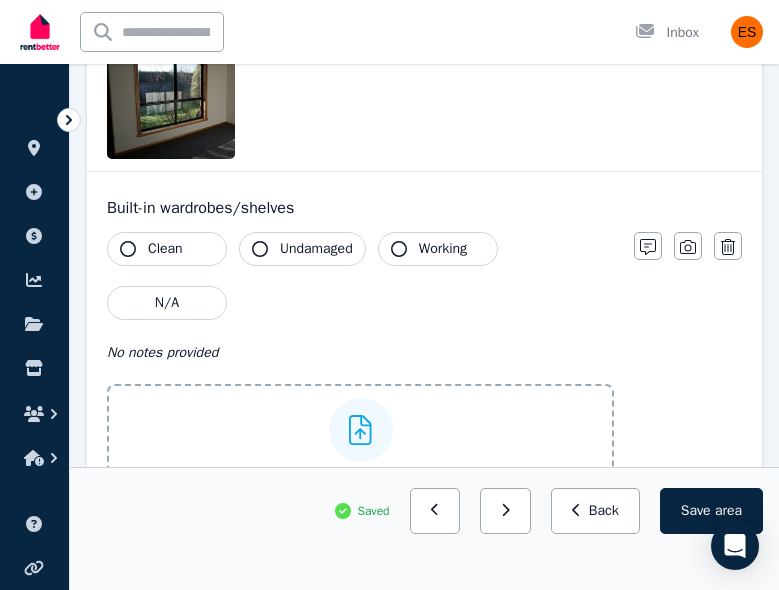 click 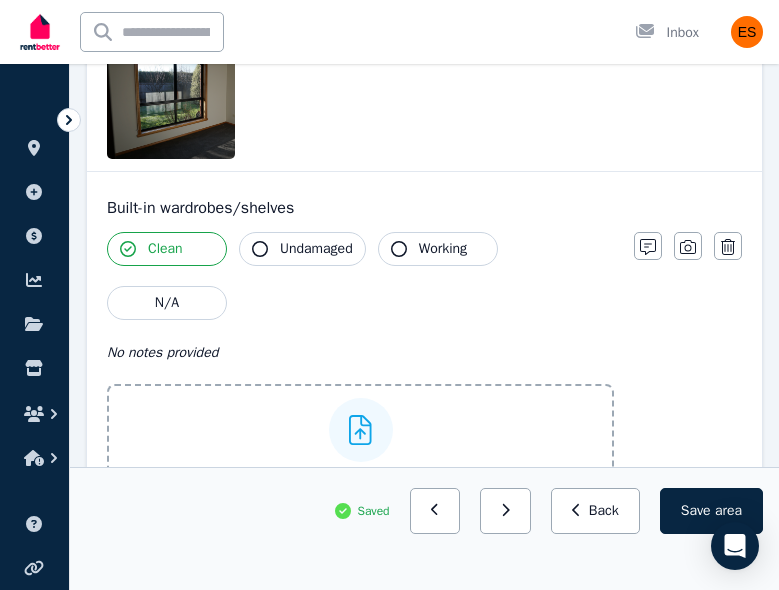 click 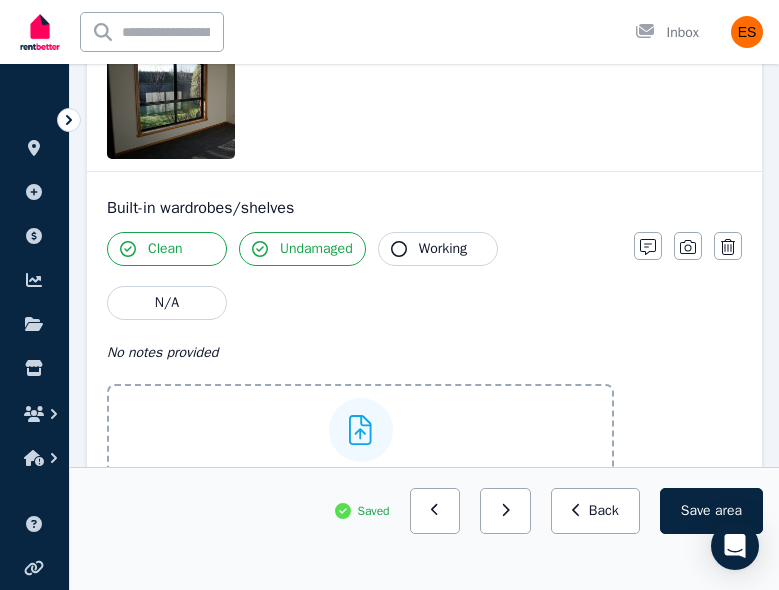 click on "Working" at bounding box center (438, 249) 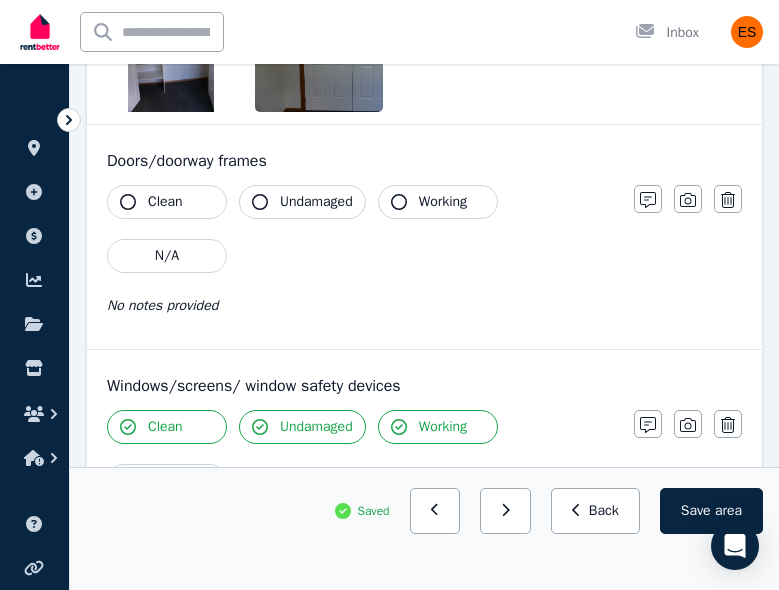 scroll, scrollTop: 1180, scrollLeft: 0, axis: vertical 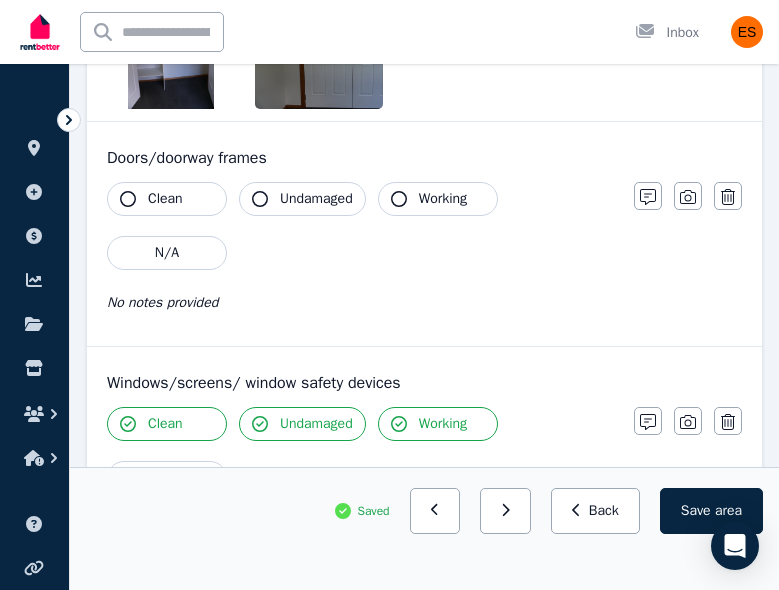 click on "Clean" at bounding box center (167, 199) 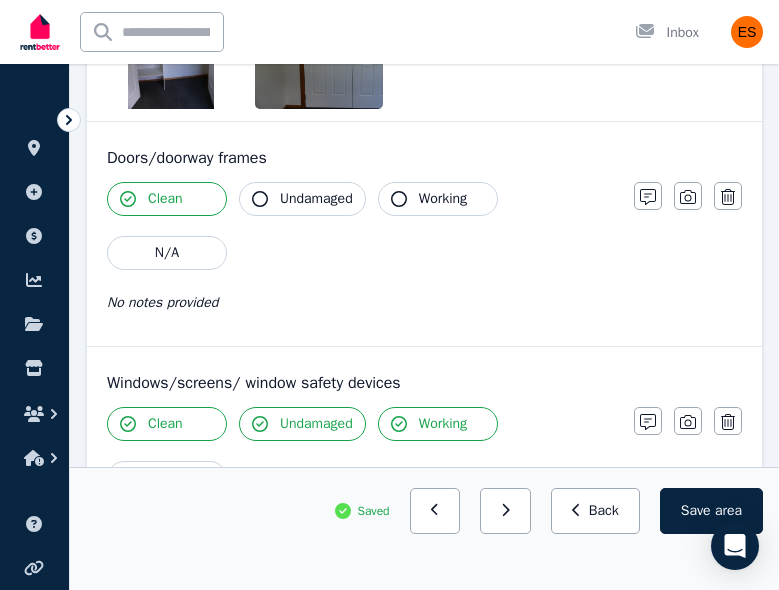click on "Undamaged" at bounding box center [302, 199] 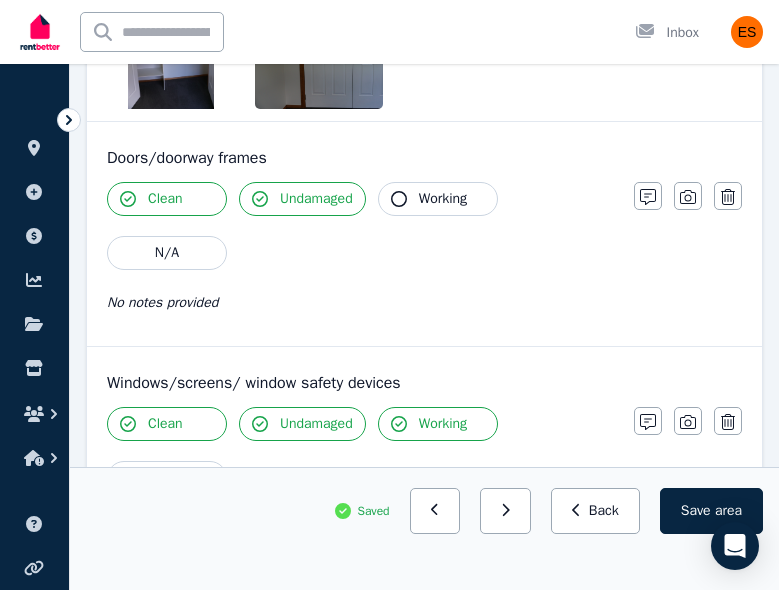 click on "Working" at bounding box center (438, 199) 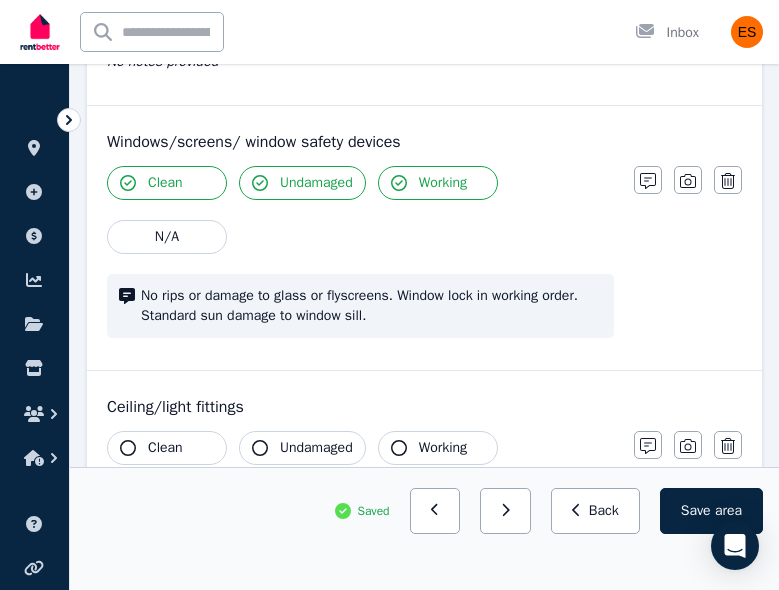 scroll, scrollTop: 1445, scrollLeft: 0, axis: vertical 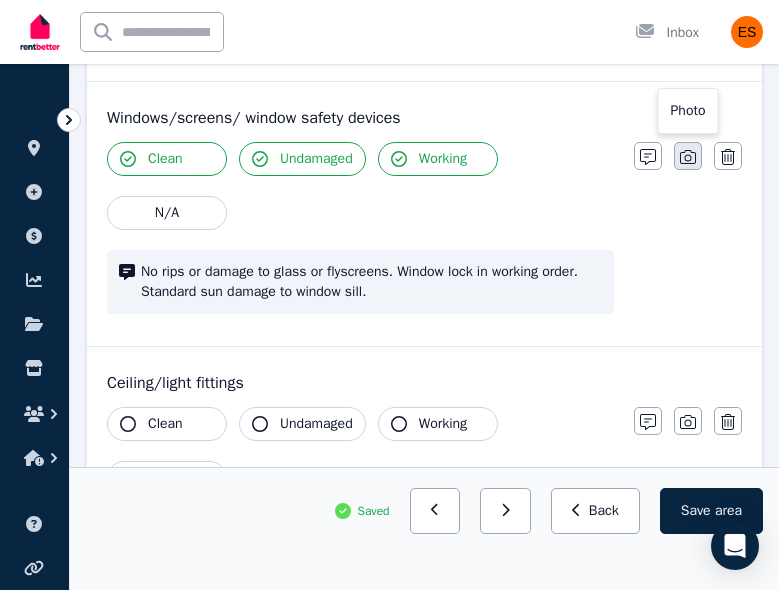 click 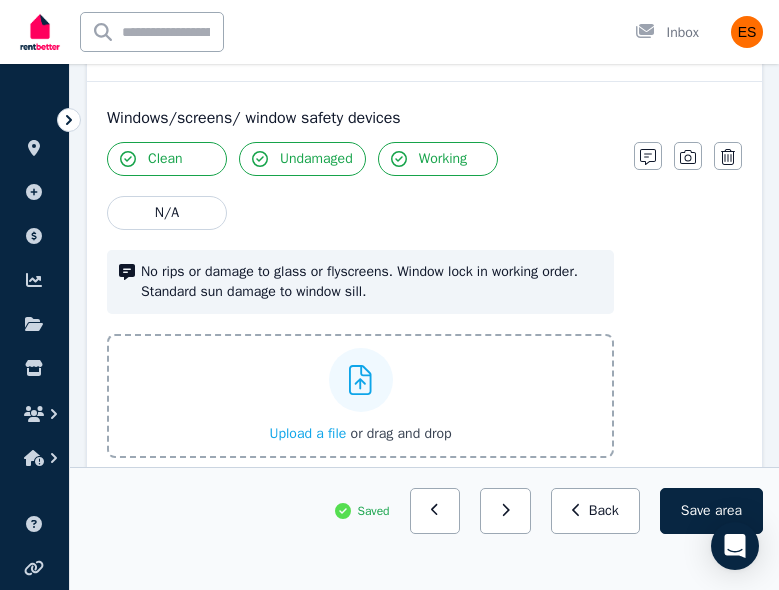 click on "Upload a file" at bounding box center [307, 433] 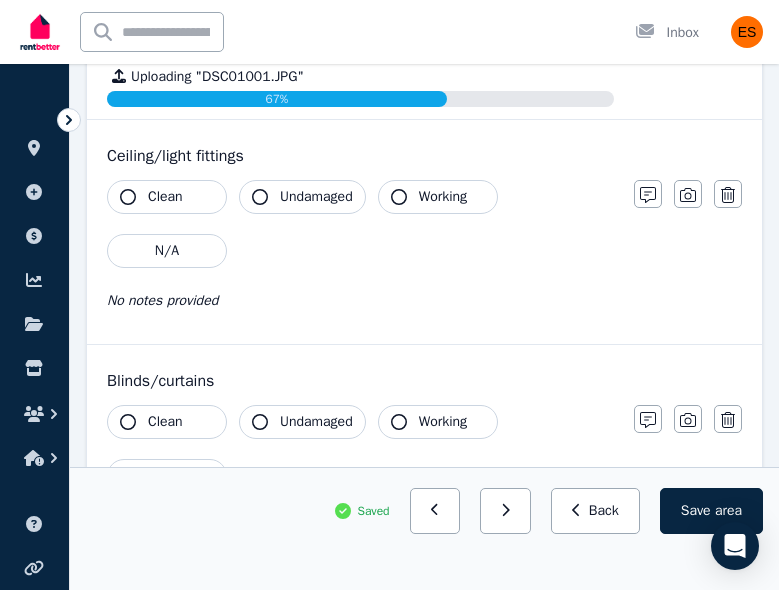 scroll, scrollTop: 1857, scrollLeft: 0, axis: vertical 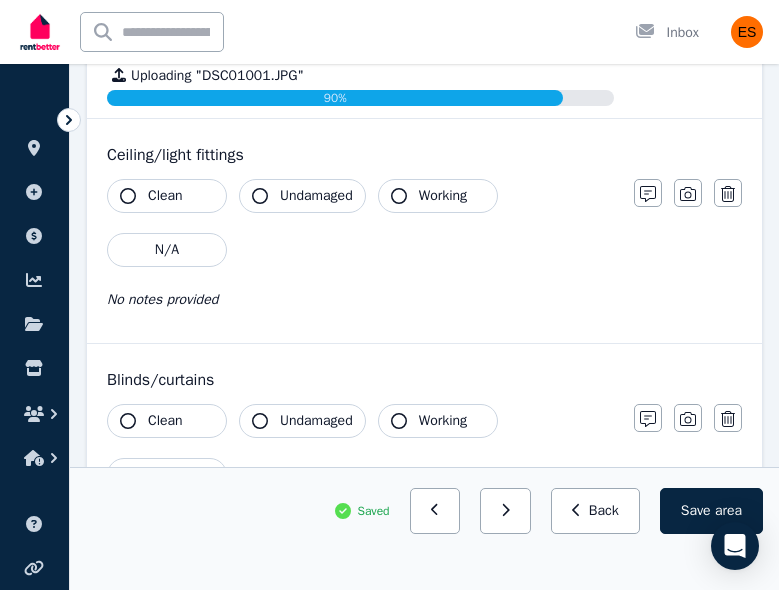 click on "Clean" at bounding box center [167, 196] 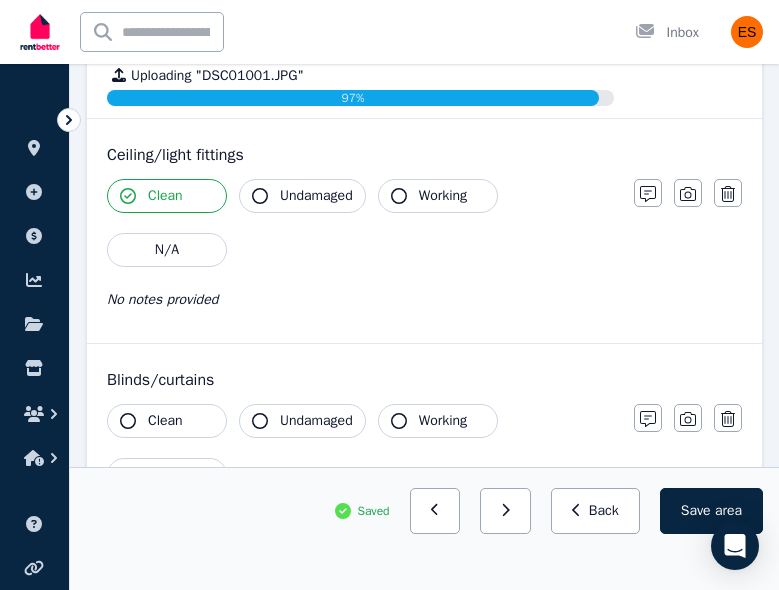 click on "Undamaged" at bounding box center [302, 196] 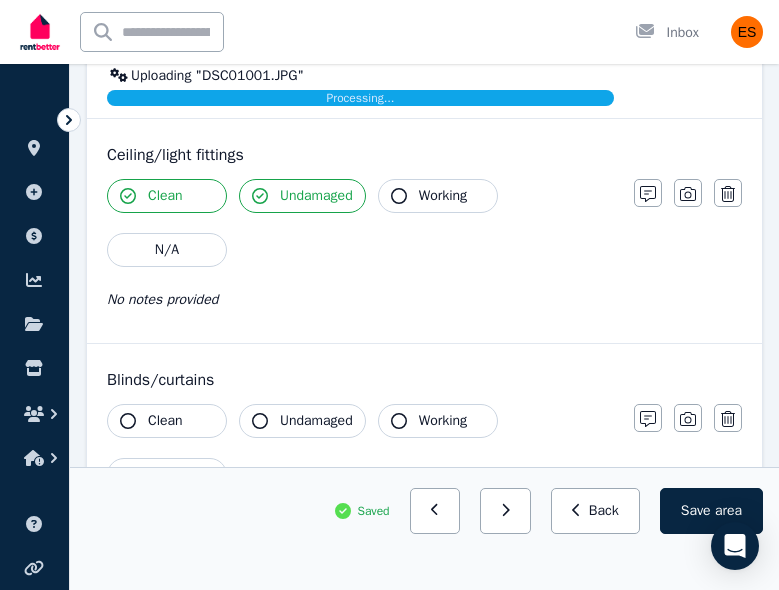 click 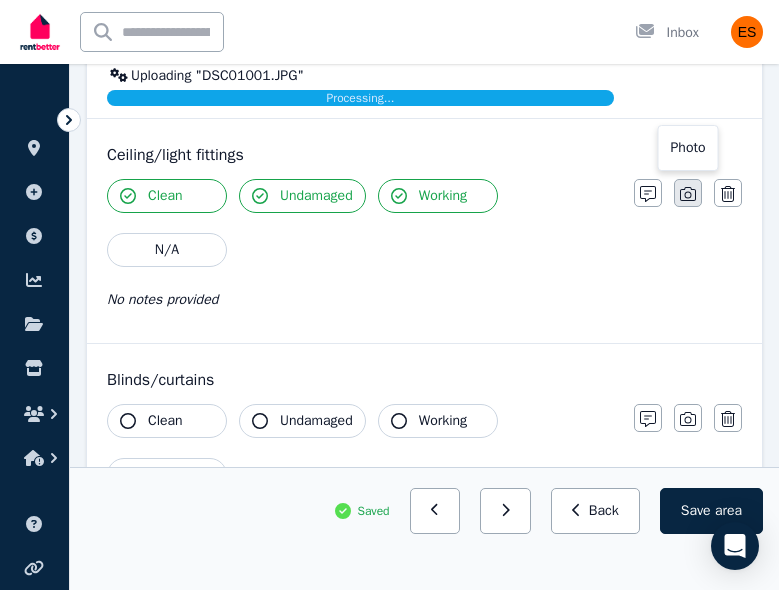 click 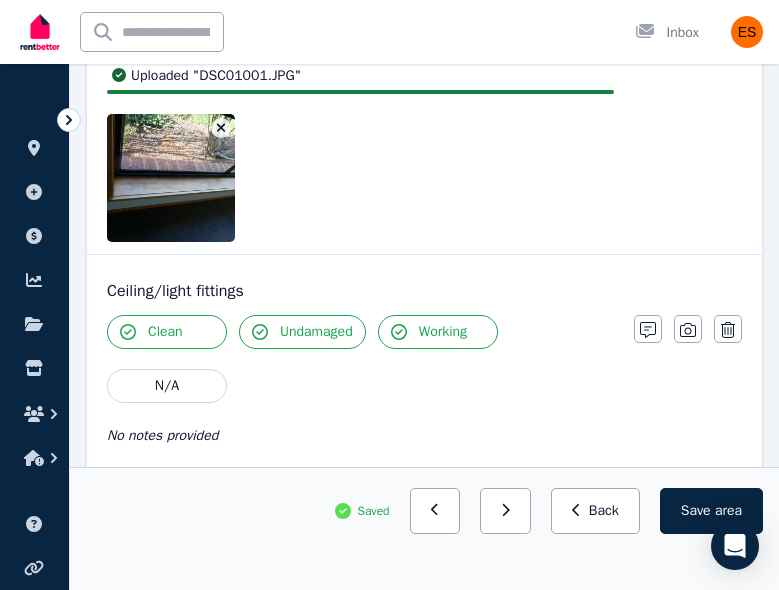 scroll, scrollTop: 2088, scrollLeft: 0, axis: vertical 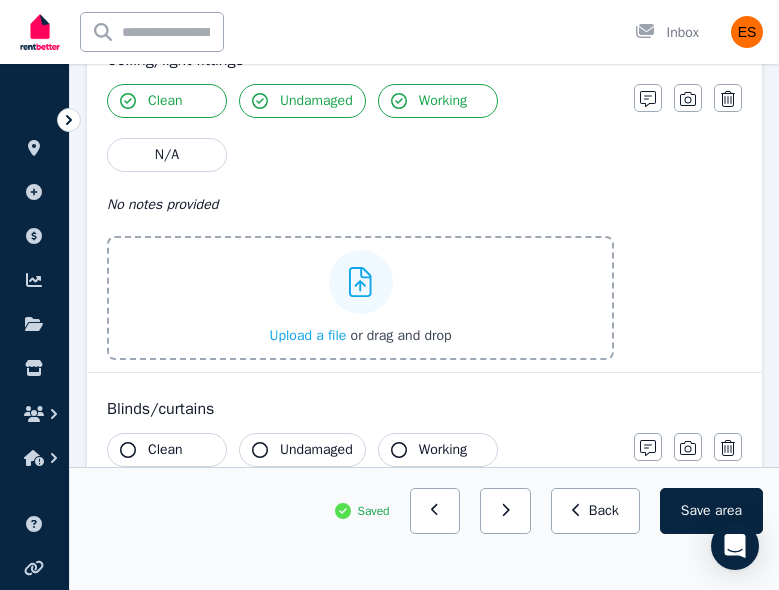 click on "Upload a file" at bounding box center [307, 335] 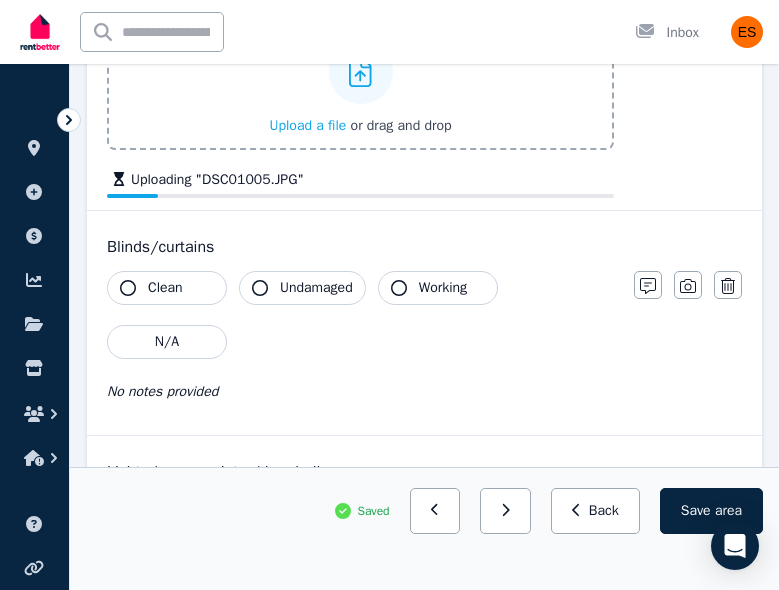 scroll, scrollTop: 2315, scrollLeft: 0, axis: vertical 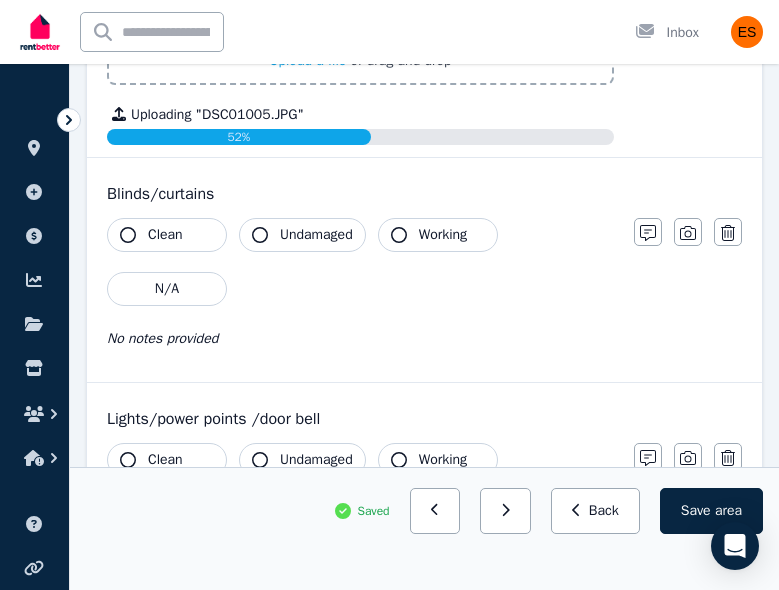 click on "Clean" at bounding box center [167, 235] 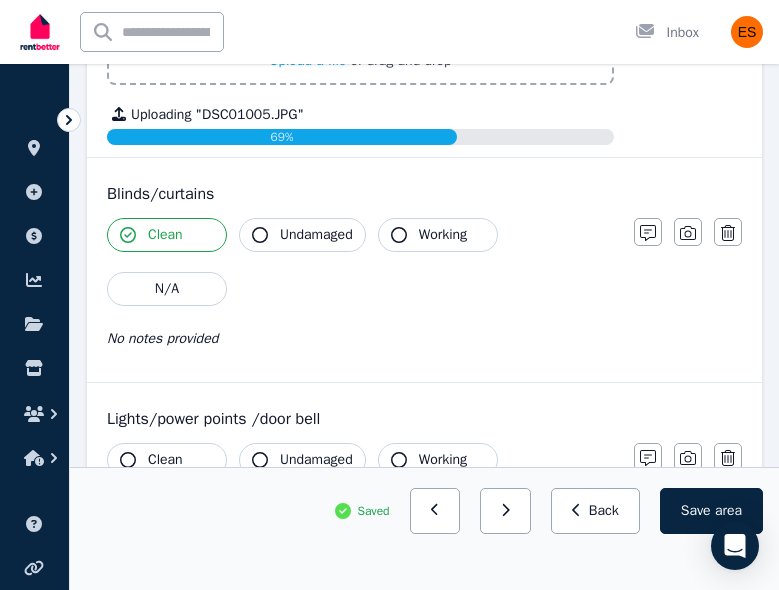 click on "Undamaged" at bounding box center [316, 235] 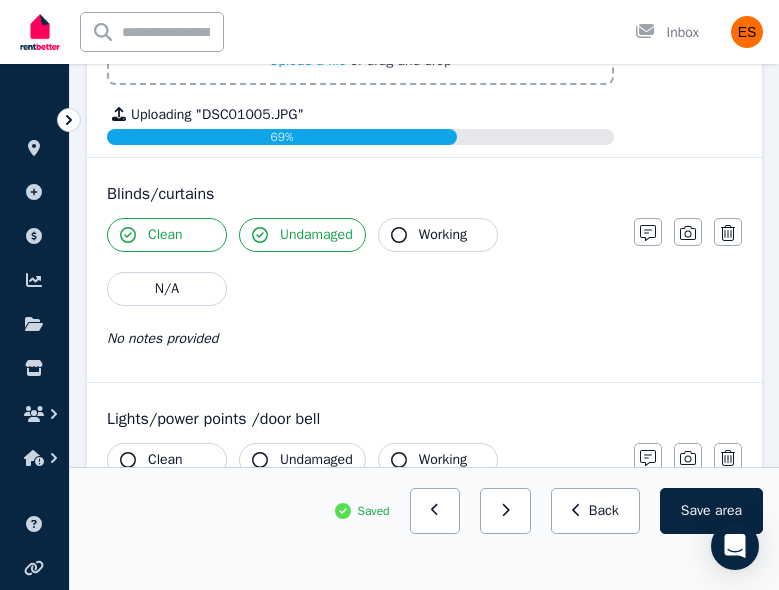 click on "Working" at bounding box center (443, 235) 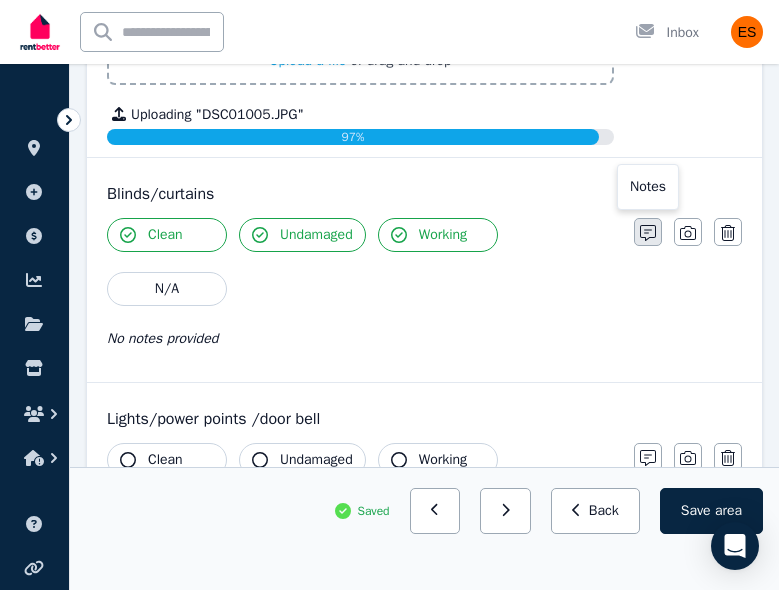 click 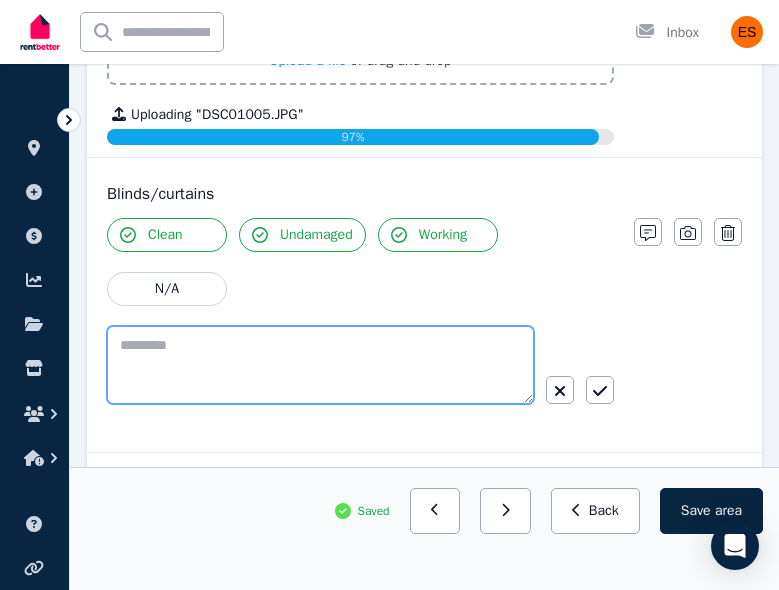 click at bounding box center [320, 365] 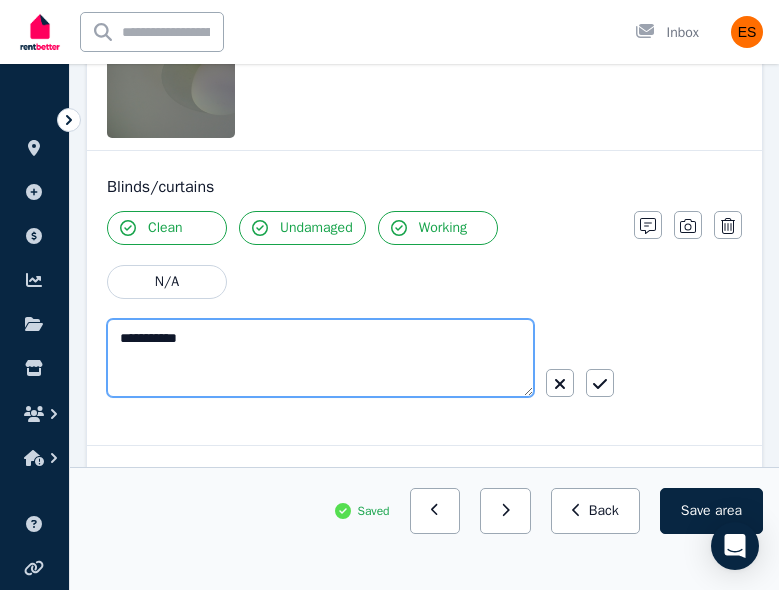 scroll, scrollTop: 2489, scrollLeft: 0, axis: vertical 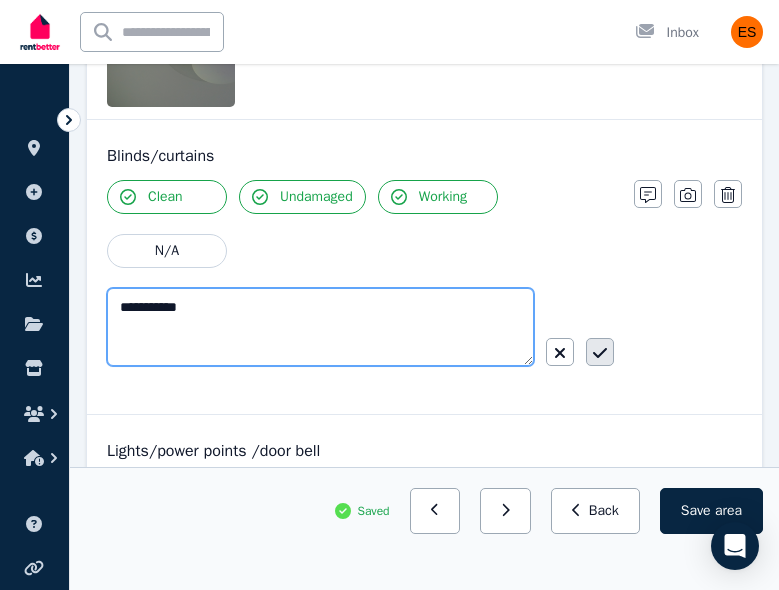 type on "**********" 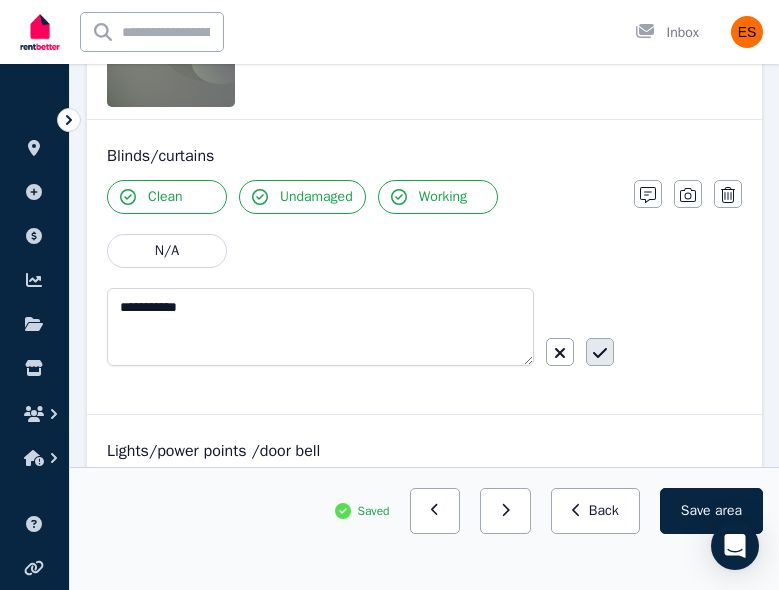 click 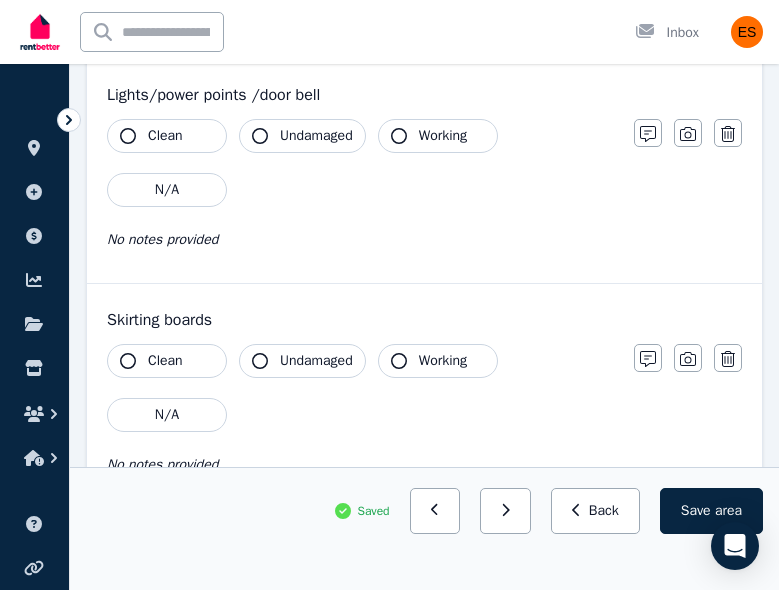 scroll, scrollTop: 2797, scrollLeft: 0, axis: vertical 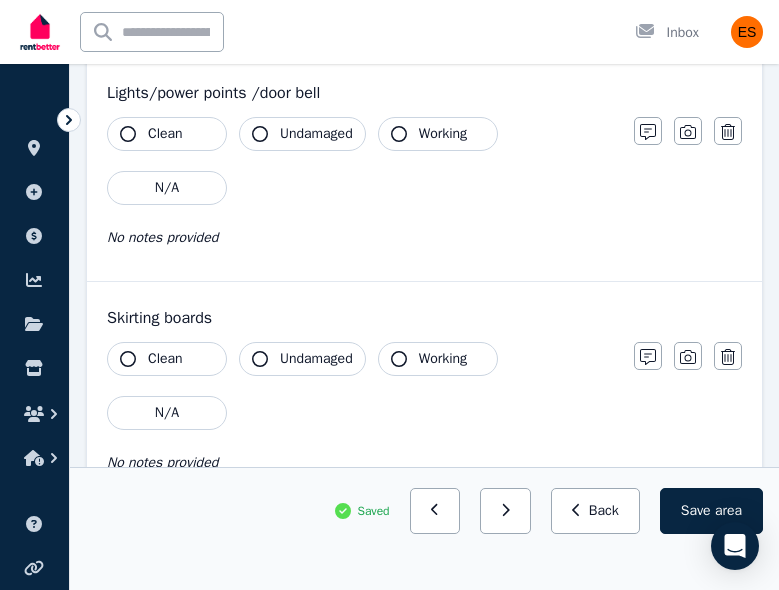 click on "Clean" at bounding box center (167, 359) 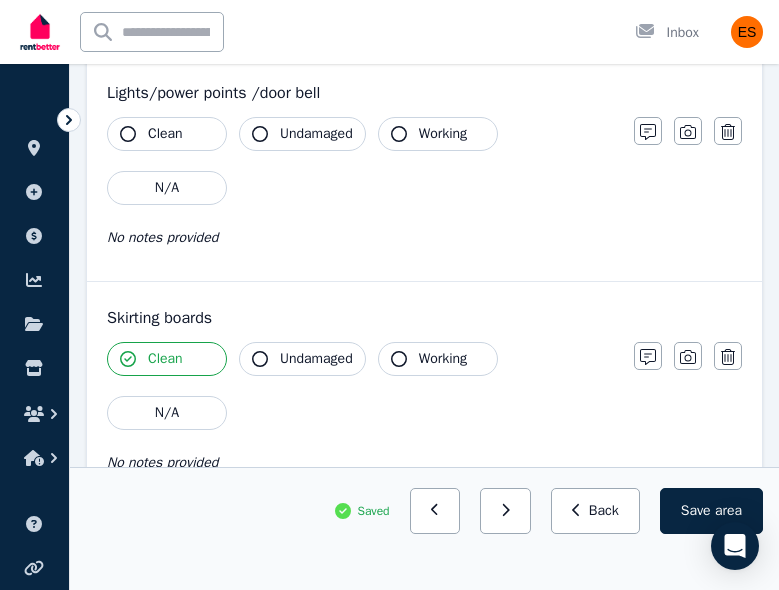 click on "Clean Undamaged Working N/A" at bounding box center (360, 386) 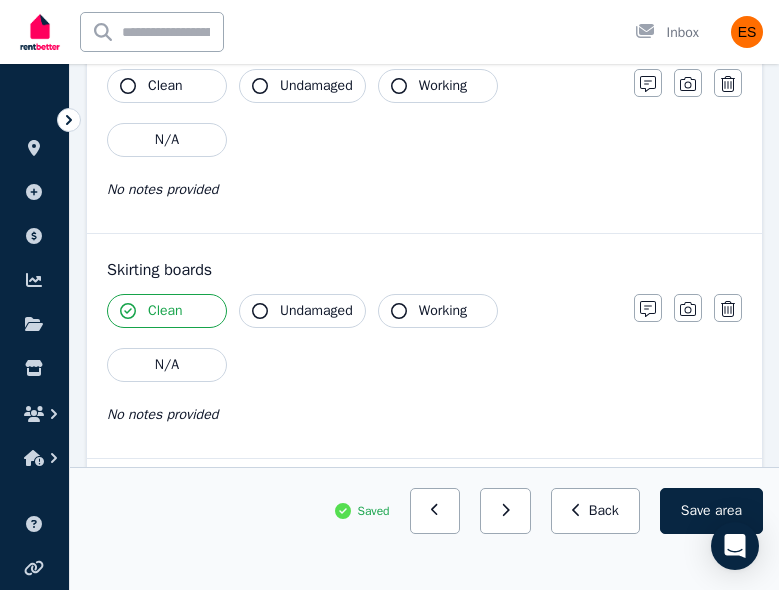 click 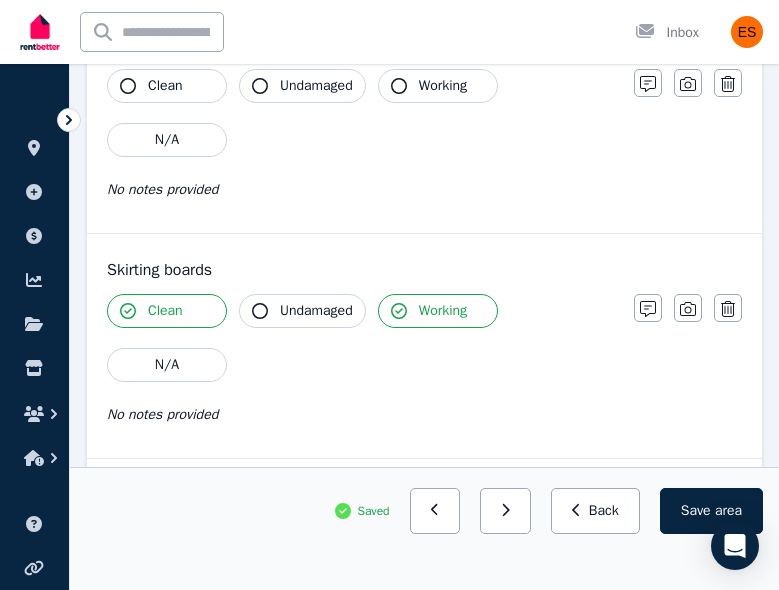 click on "Undamaged" at bounding box center (302, 311) 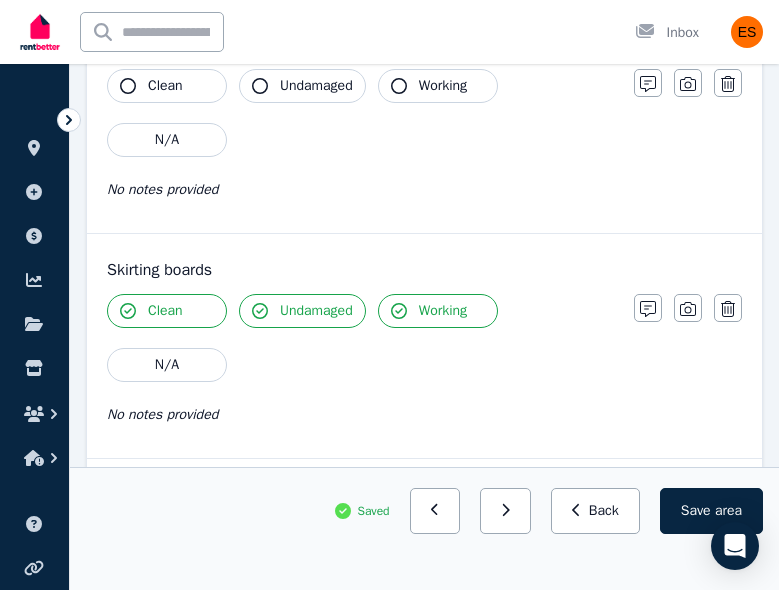 click on "Clean" at bounding box center [167, 86] 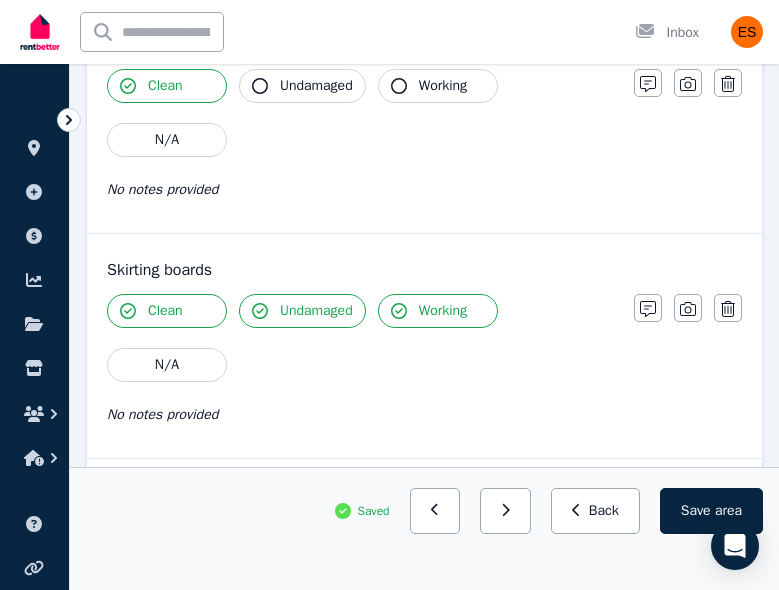 click on "Undamaged" at bounding box center (302, 86) 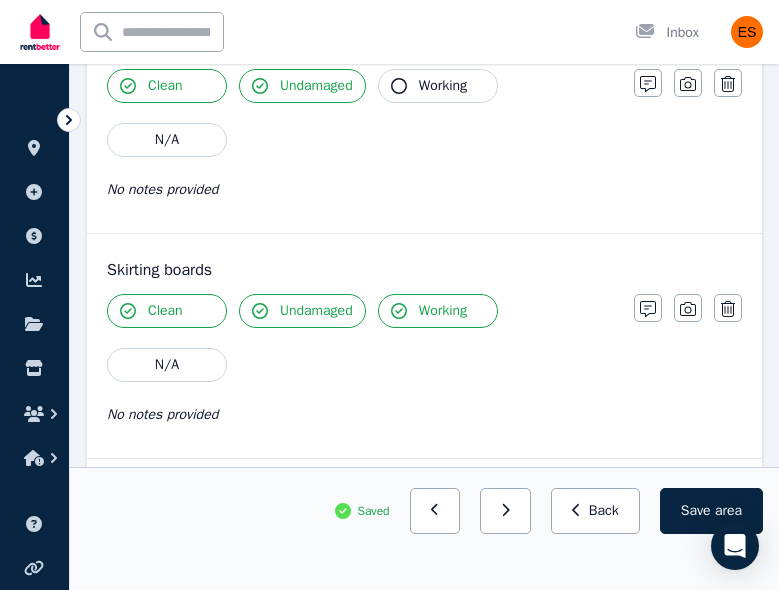 click 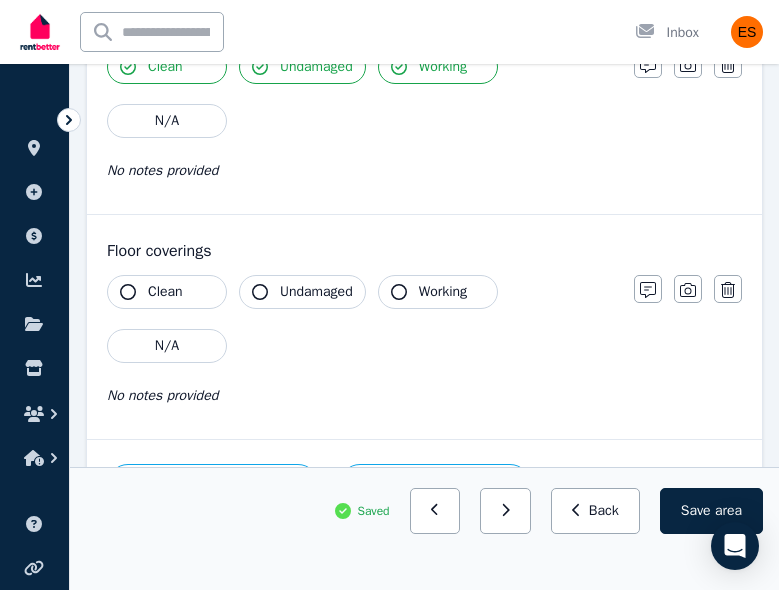 scroll, scrollTop: 3070, scrollLeft: 0, axis: vertical 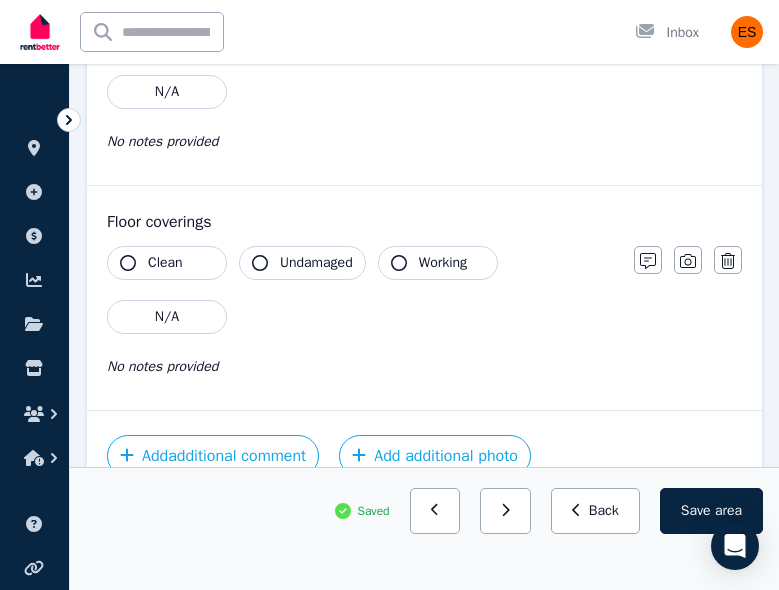 click 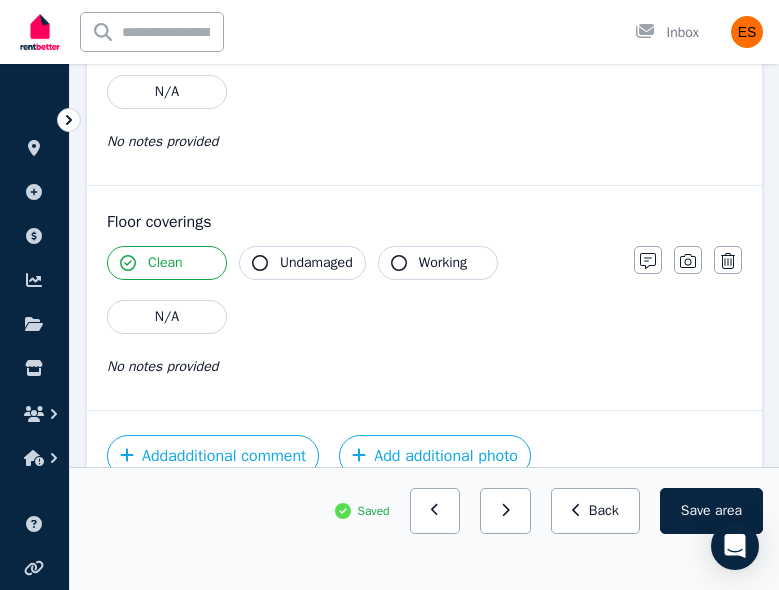click on "Undamaged" at bounding box center [316, 263] 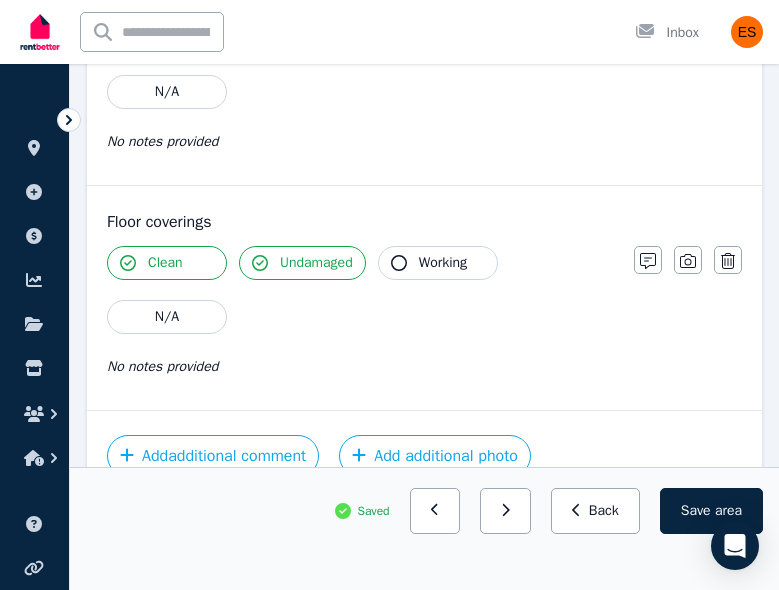 click 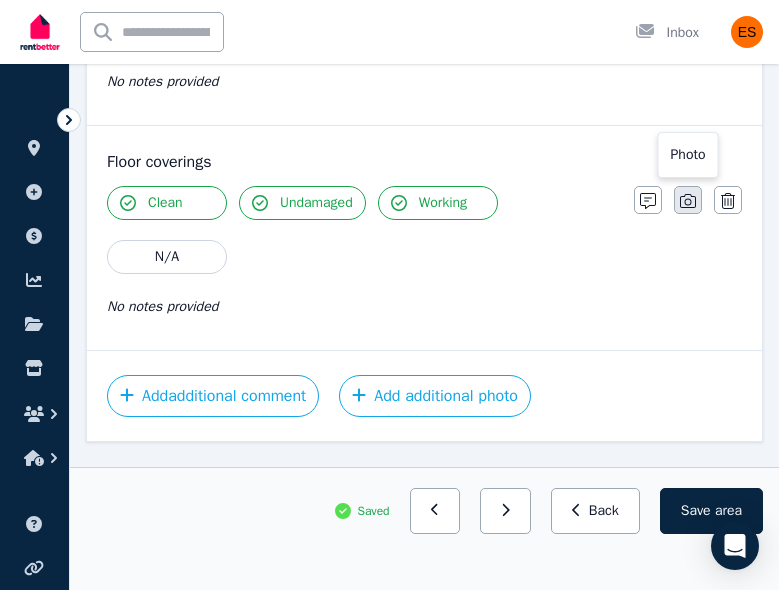 click at bounding box center (688, 200) 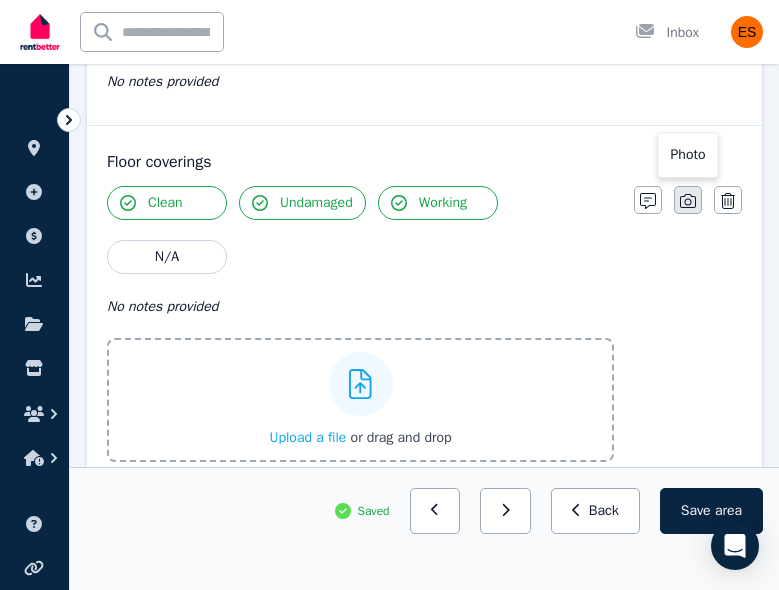 scroll, scrollTop: 3254, scrollLeft: 0, axis: vertical 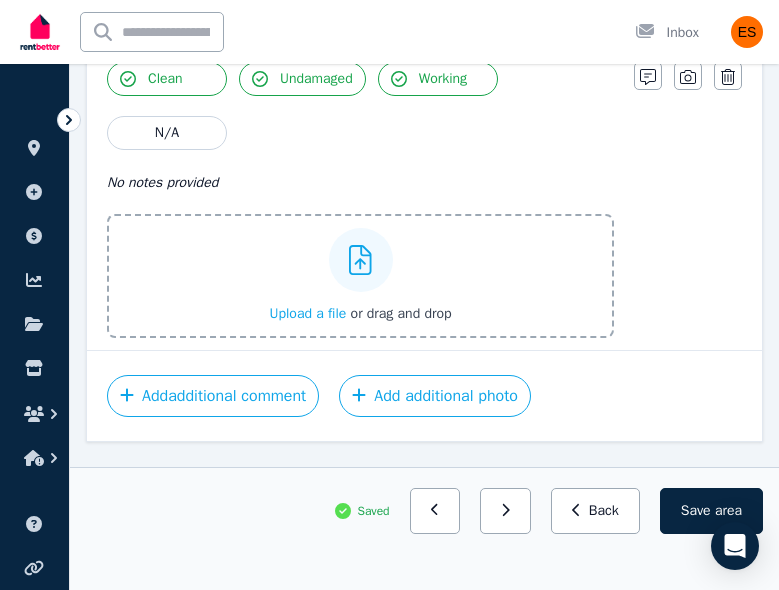 click on "Upload a file" at bounding box center [307, 313] 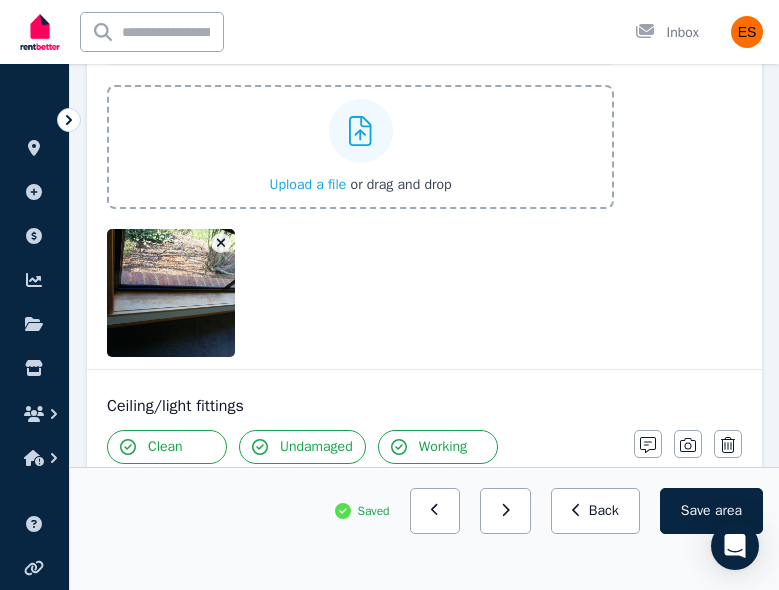 scroll, scrollTop: 1695, scrollLeft: 0, axis: vertical 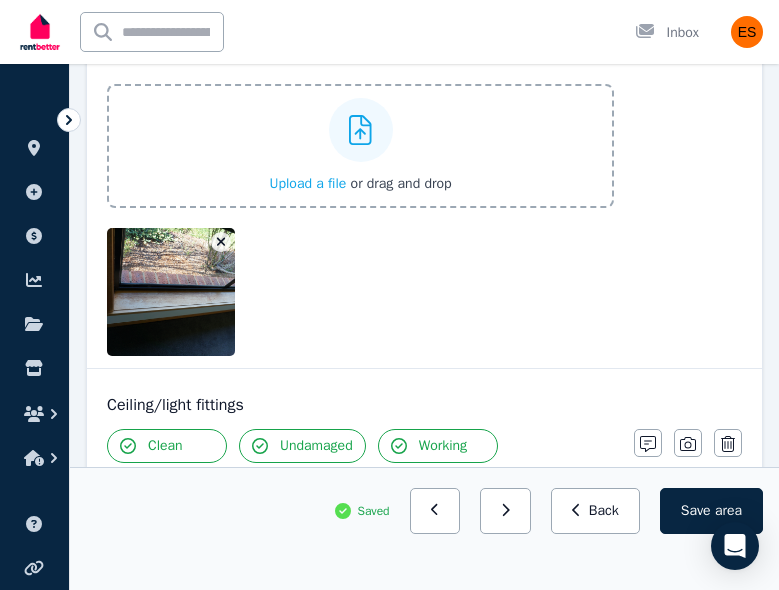 click at bounding box center [203, 292] 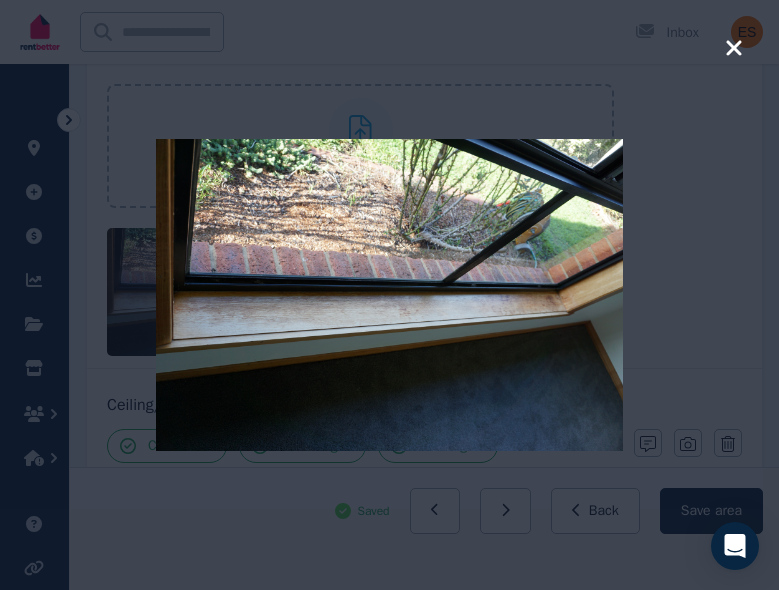 click 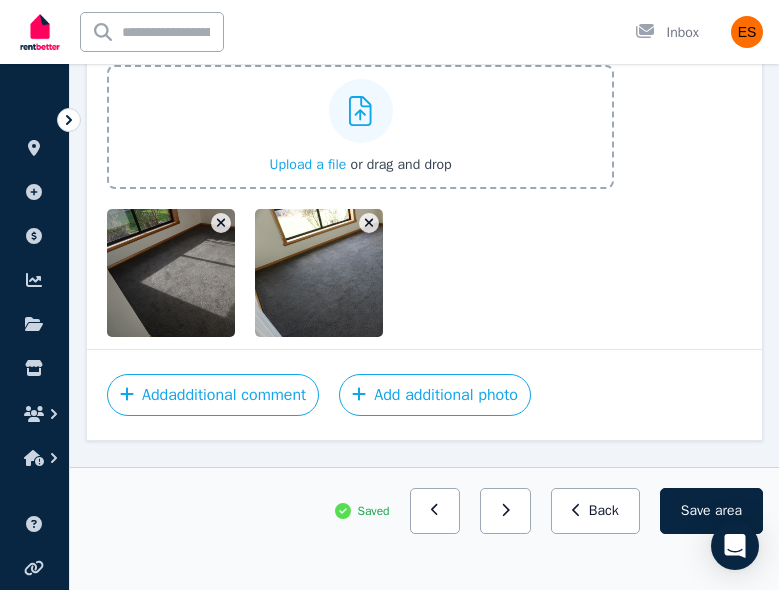 scroll, scrollTop: 3405, scrollLeft: 0, axis: vertical 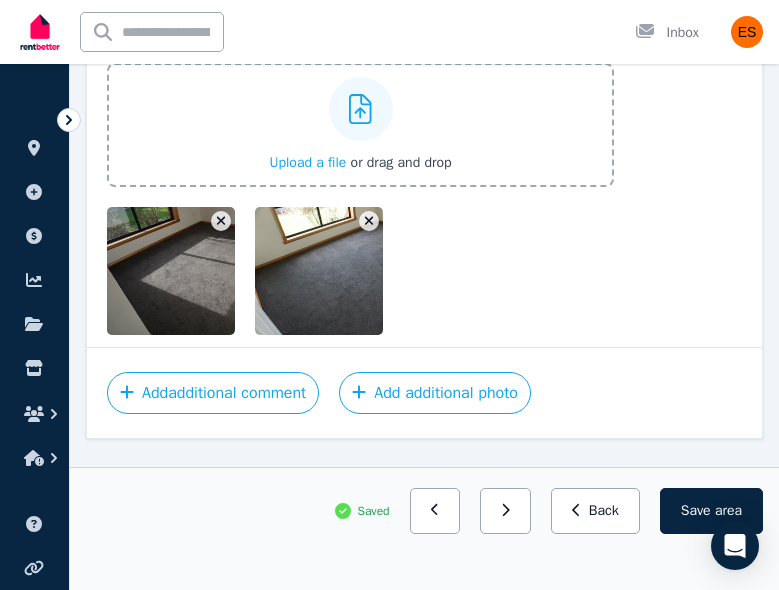 click at bounding box center (203, 271) 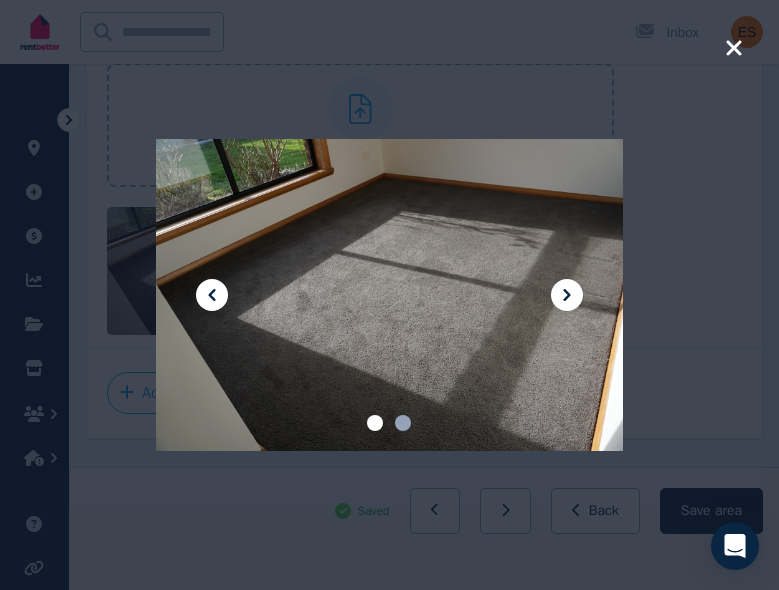 click 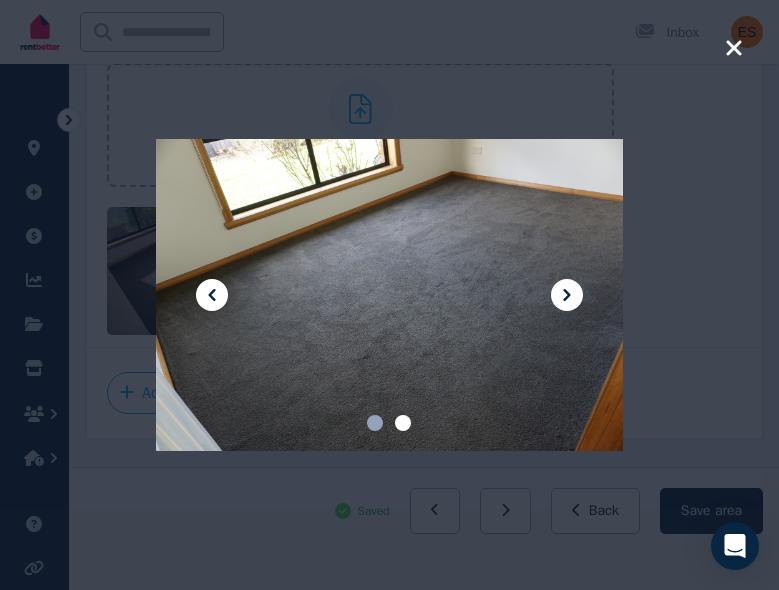 click 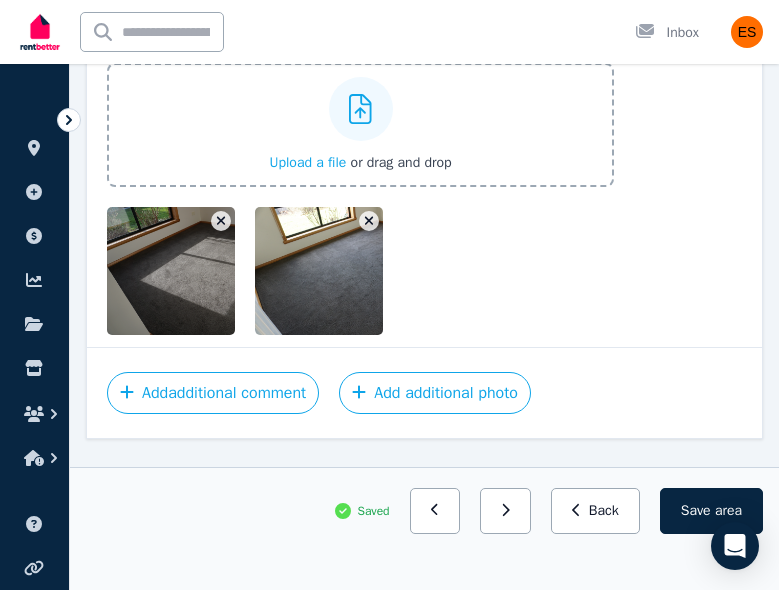 click at bounding box center (203, 271) 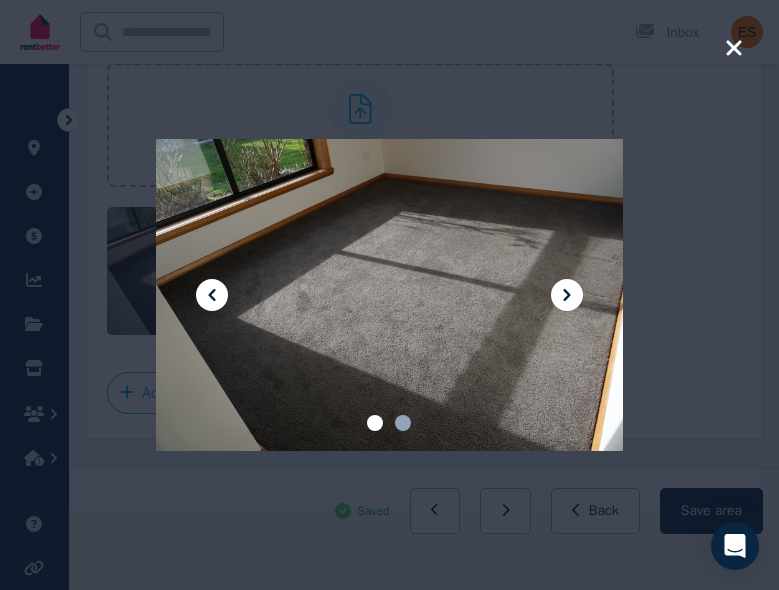 click 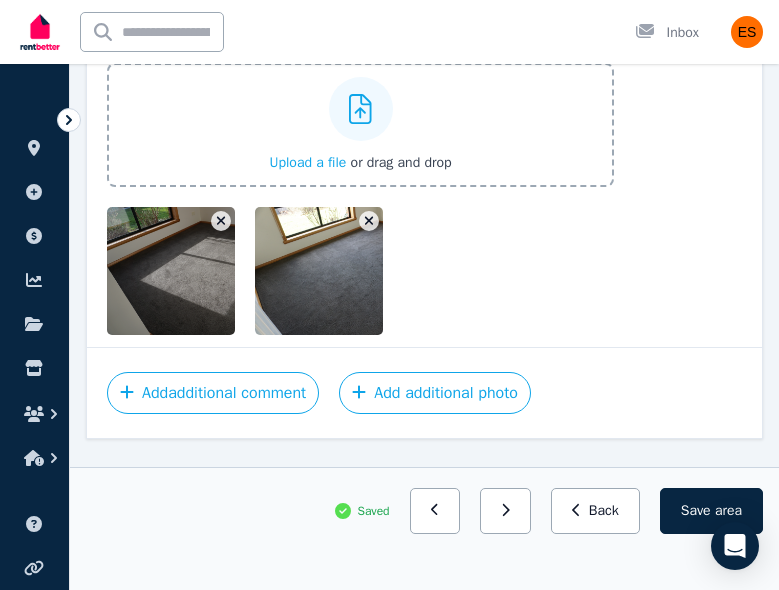 click 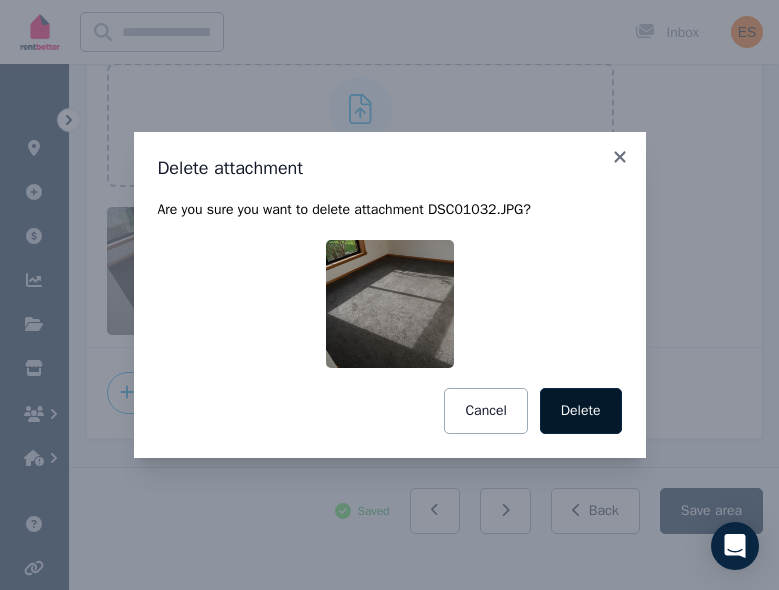 click on "Delete" at bounding box center [581, 411] 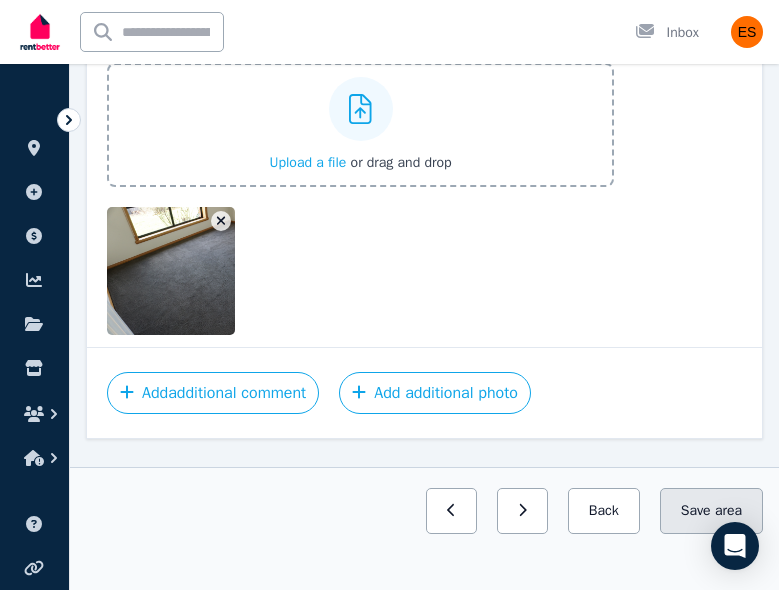 click on "Save   area" at bounding box center (711, 511) 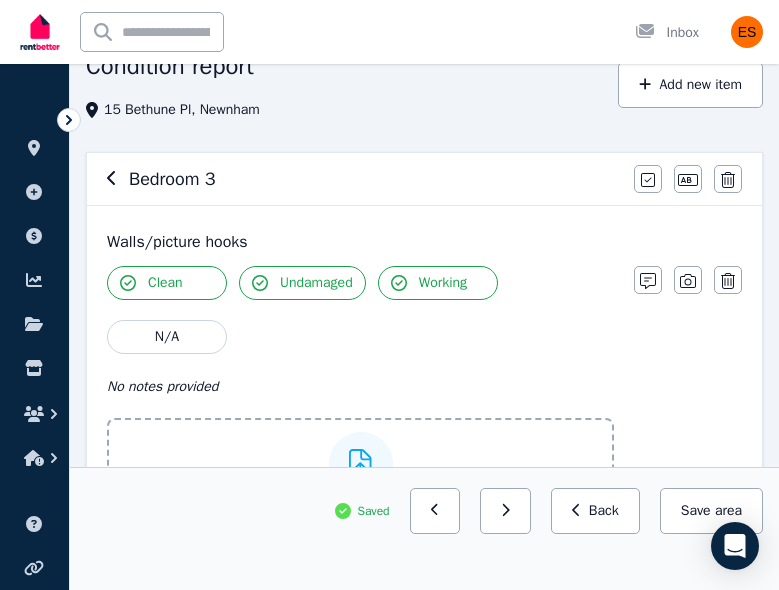 scroll, scrollTop: 95, scrollLeft: 0, axis: vertical 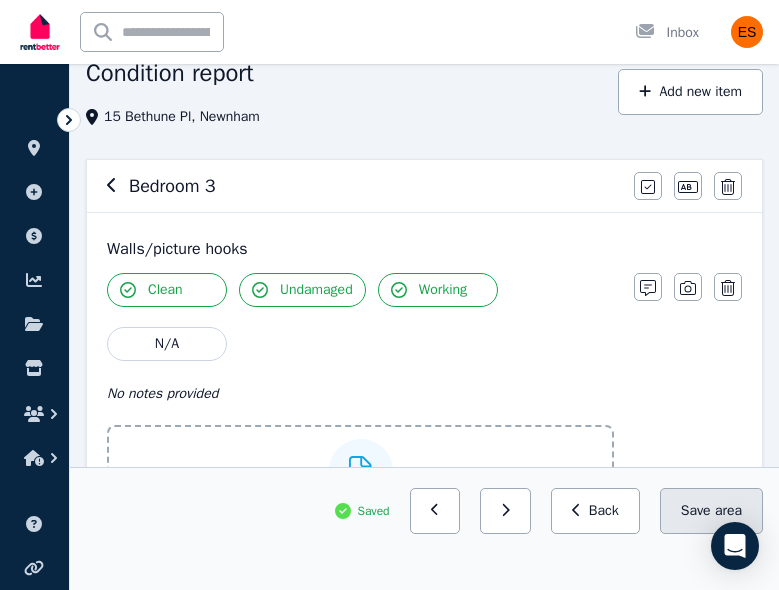 click on "Save   area" at bounding box center (711, 511) 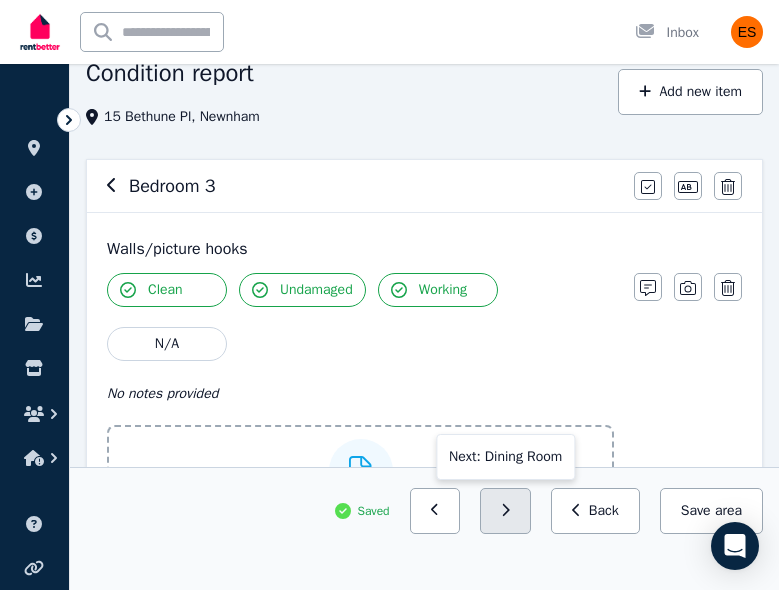 click at bounding box center [505, 511] 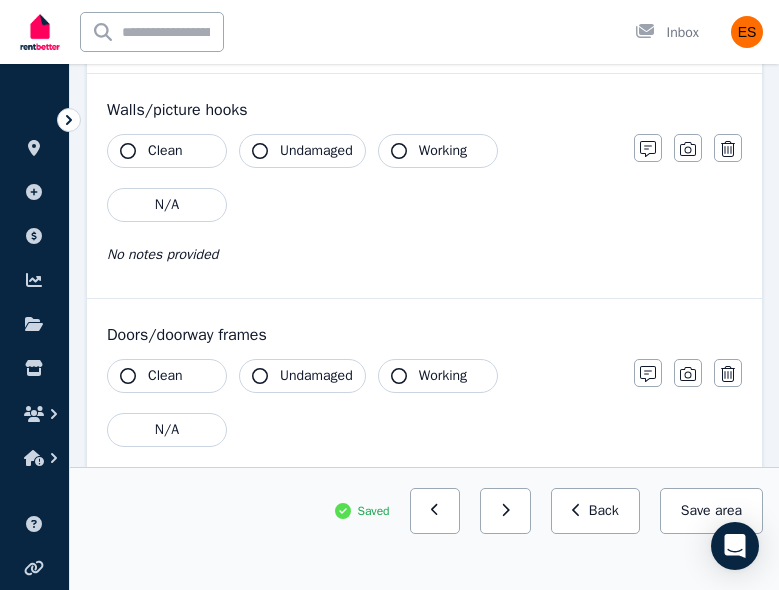 scroll, scrollTop: 239, scrollLeft: 0, axis: vertical 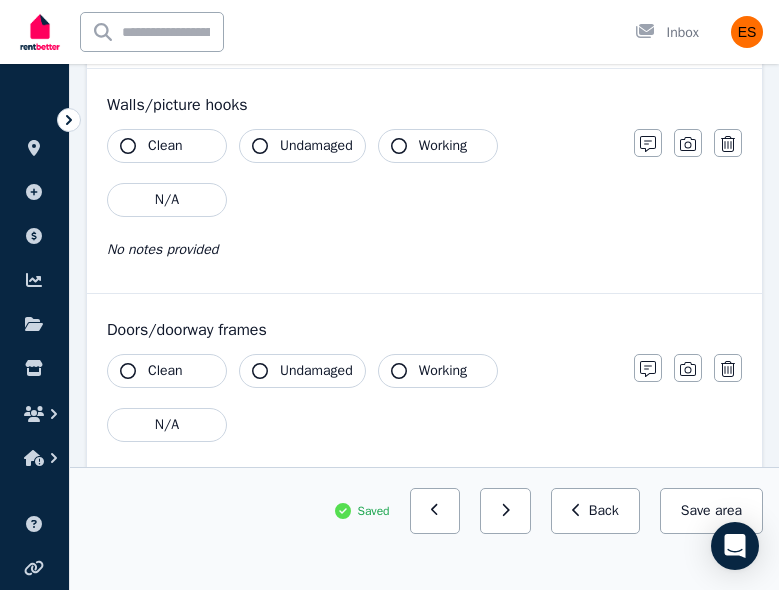 click on "Clean" at bounding box center (167, 146) 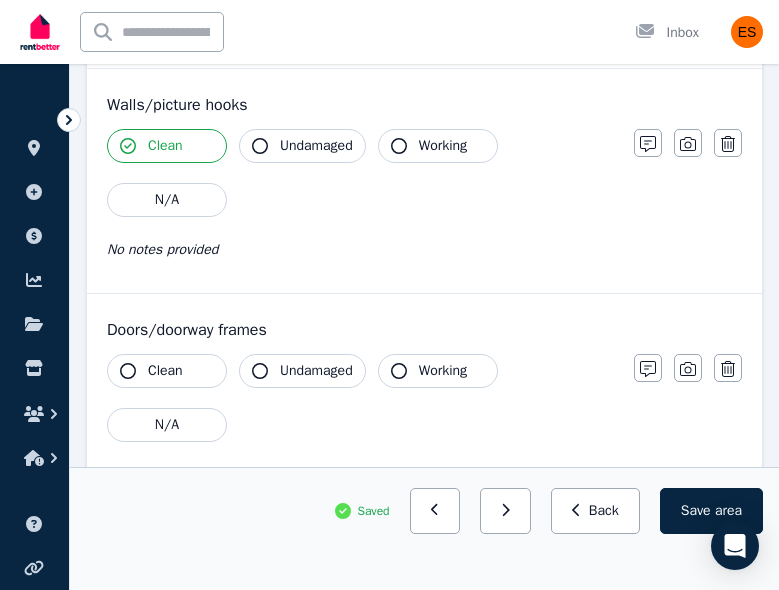 click 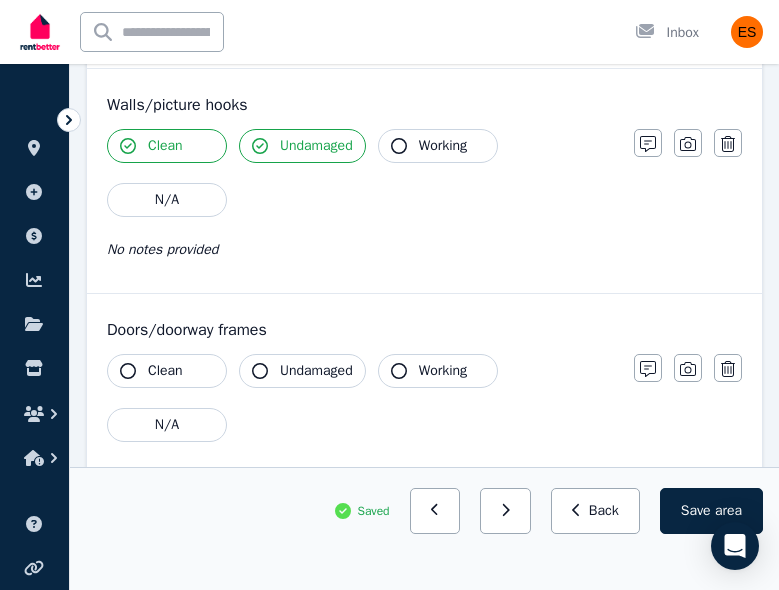 click 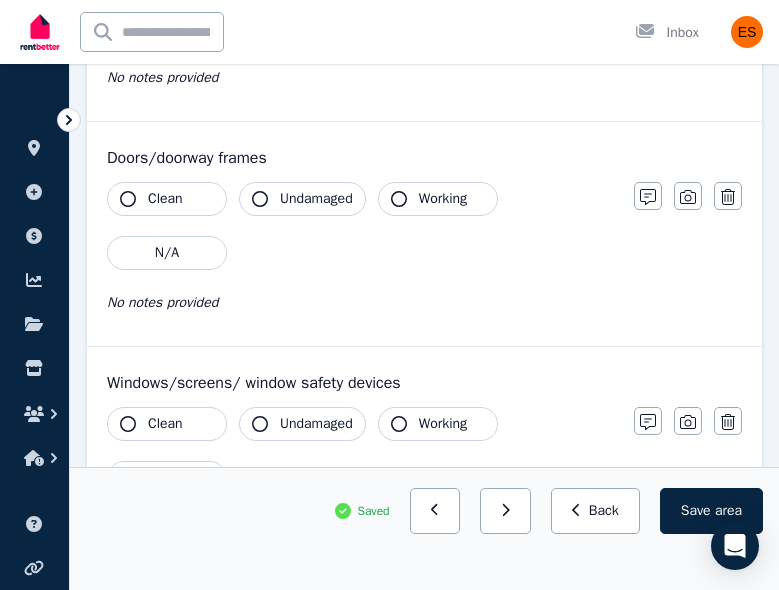 scroll, scrollTop: 412, scrollLeft: 0, axis: vertical 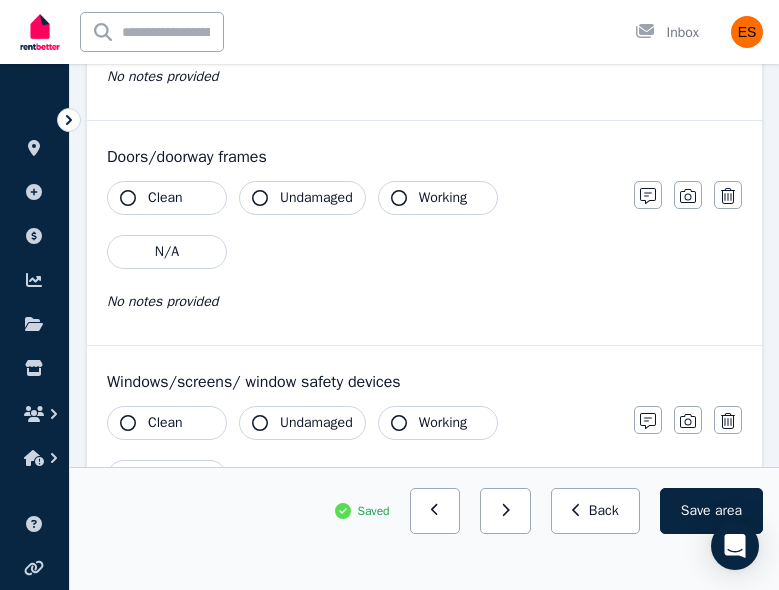 click on "Clean" at bounding box center [167, 198] 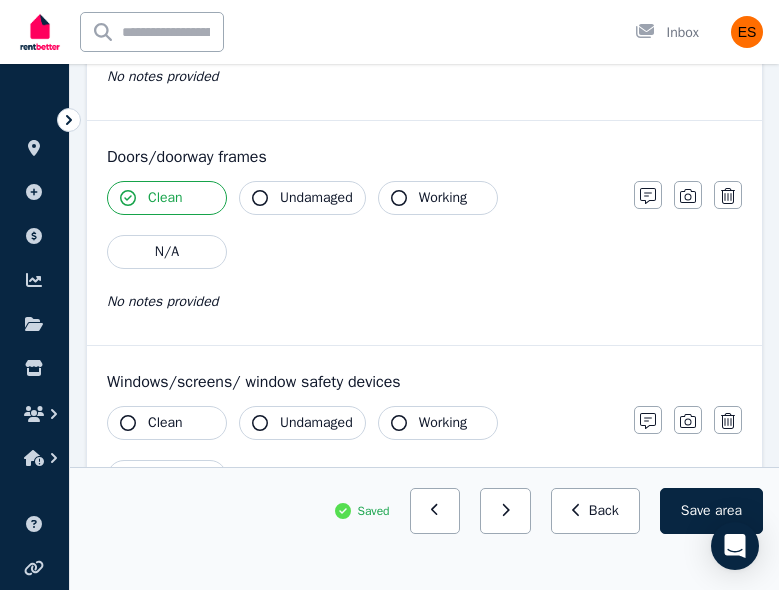click on "Undamaged" at bounding box center [316, 198] 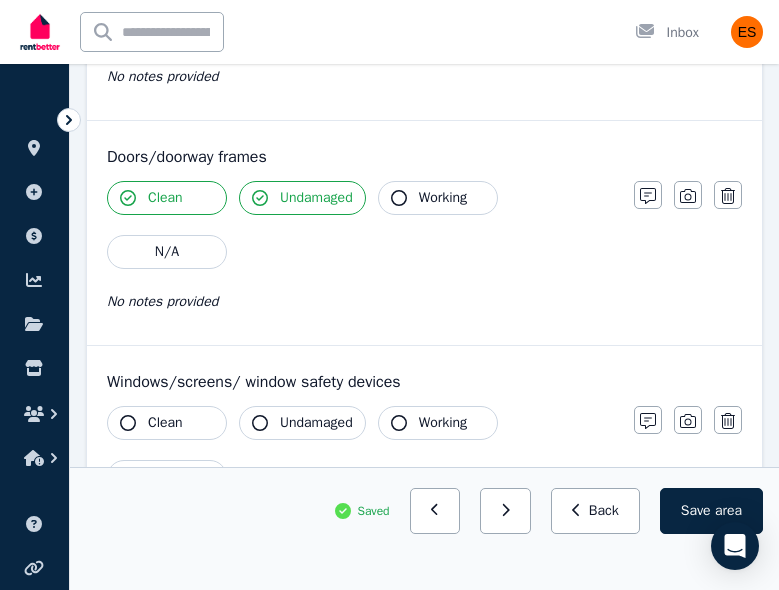 click on "Working" at bounding box center [443, 198] 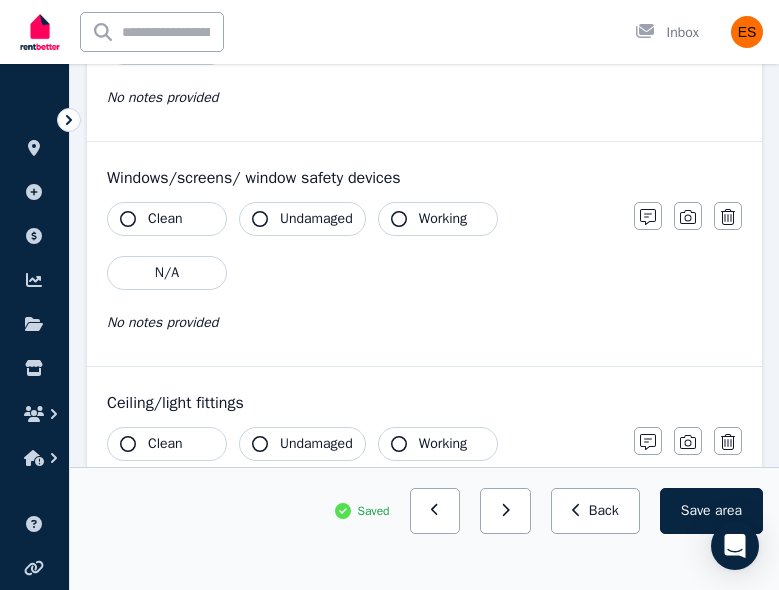 scroll, scrollTop: 645, scrollLeft: 0, axis: vertical 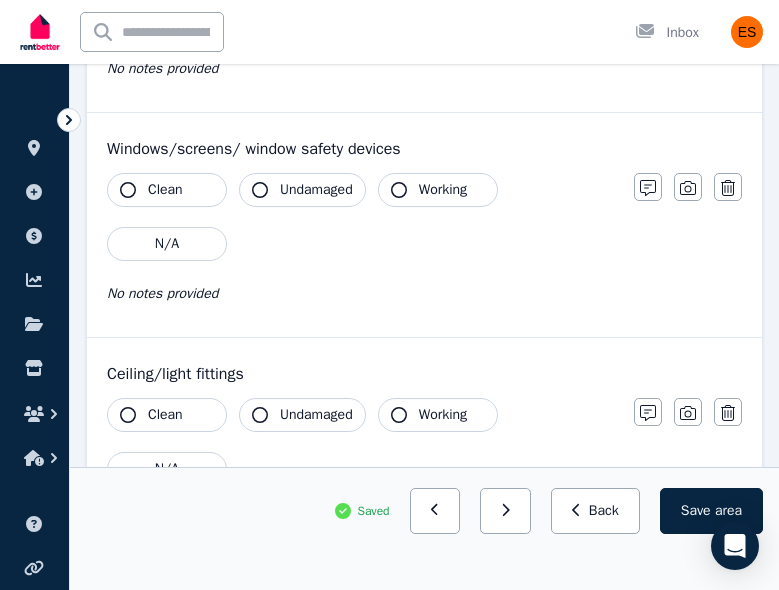 click on "Clean" at bounding box center [165, 190] 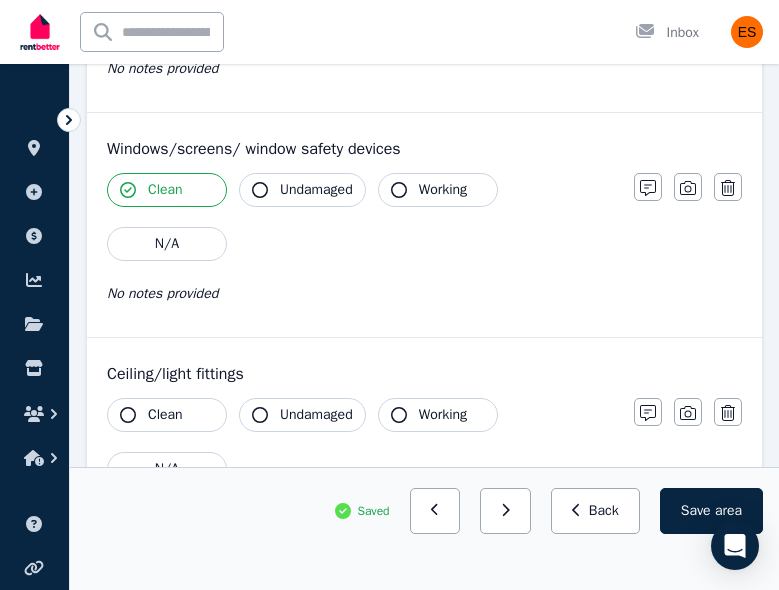 click on "Undamaged" at bounding box center (302, 190) 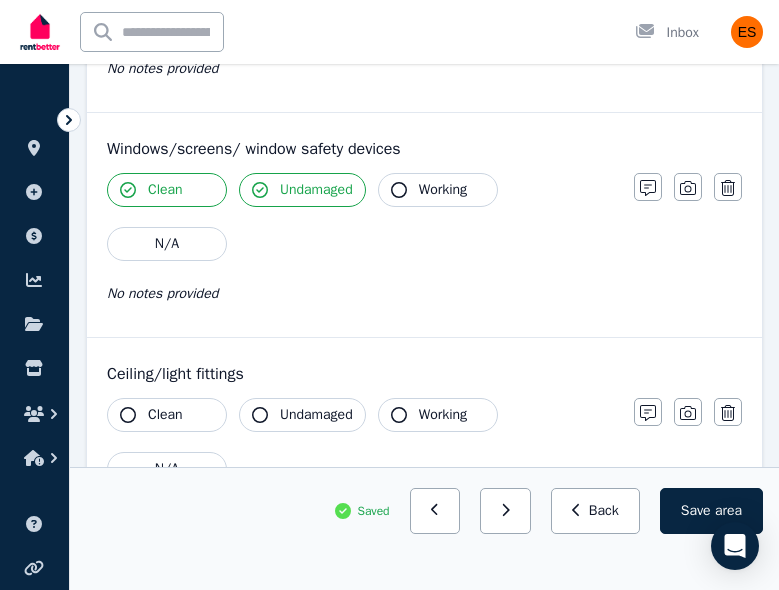 click on "Working" at bounding box center (438, 190) 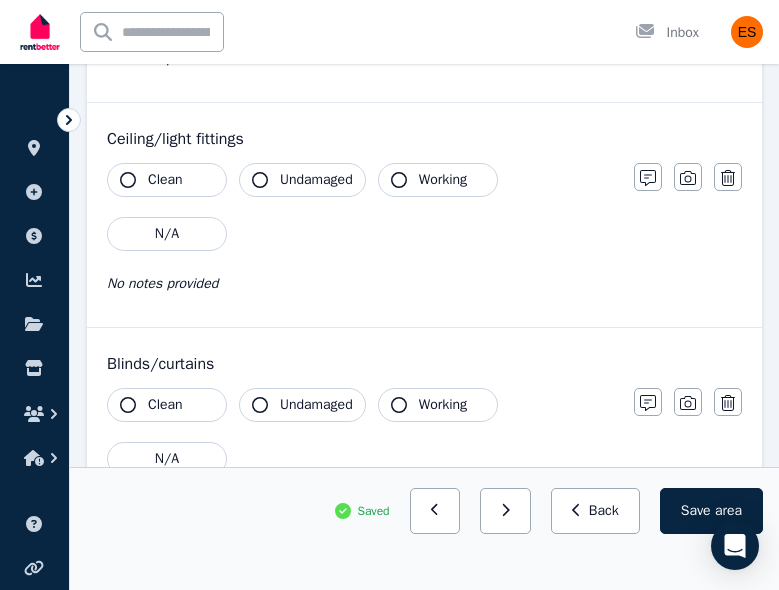scroll, scrollTop: 890, scrollLeft: 0, axis: vertical 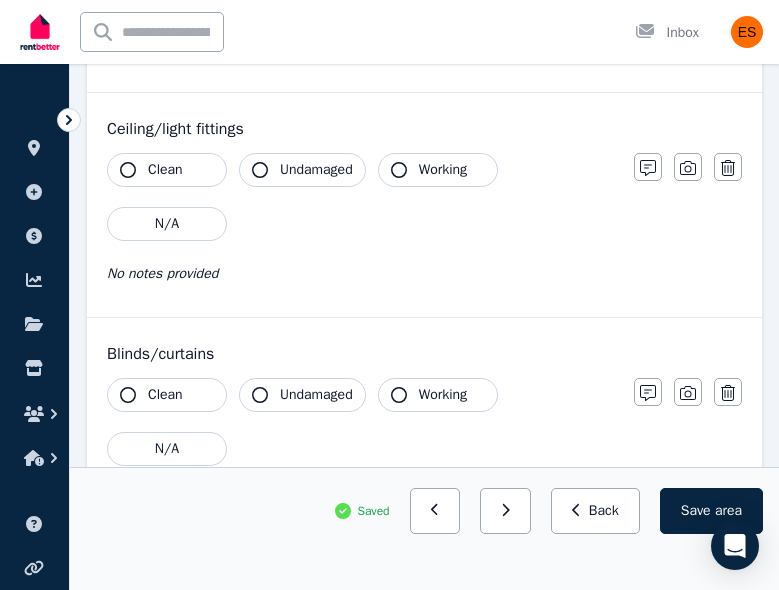 click 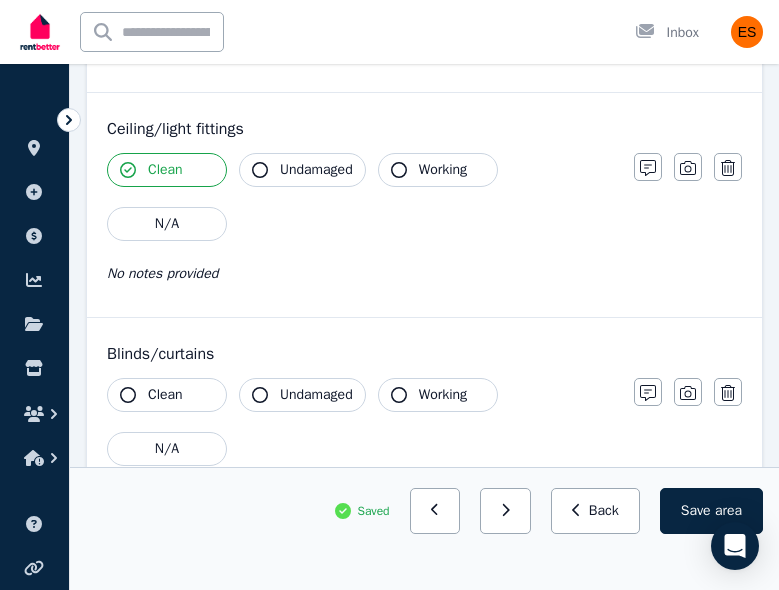 click on "Undamaged" at bounding box center (302, 170) 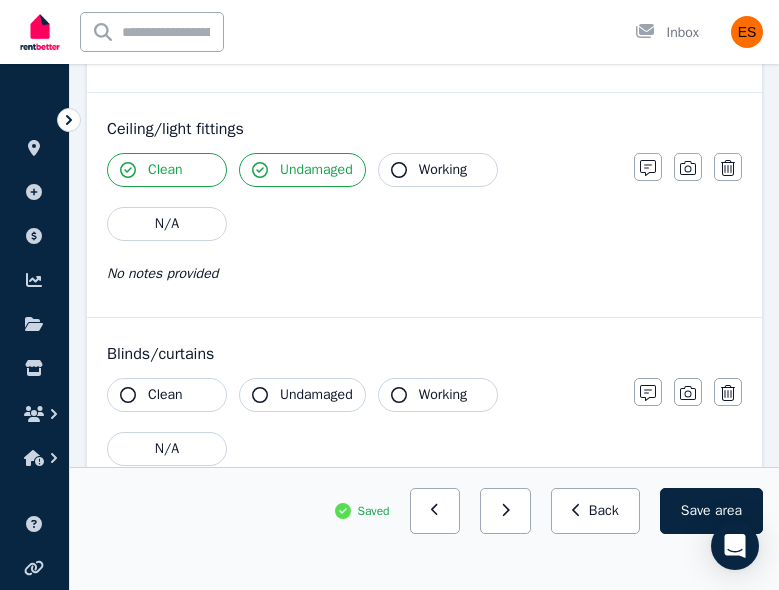 click on "Working" at bounding box center [438, 170] 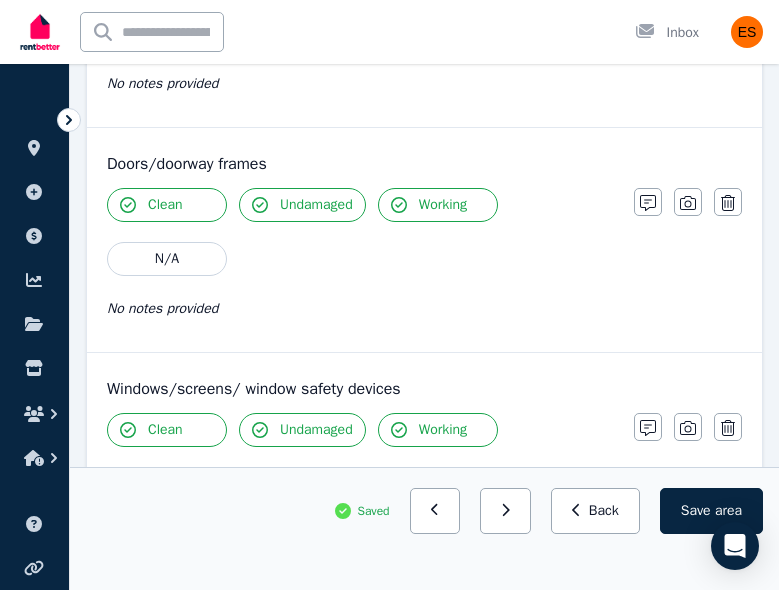 scroll, scrollTop: 404, scrollLeft: 0, axis: vertical 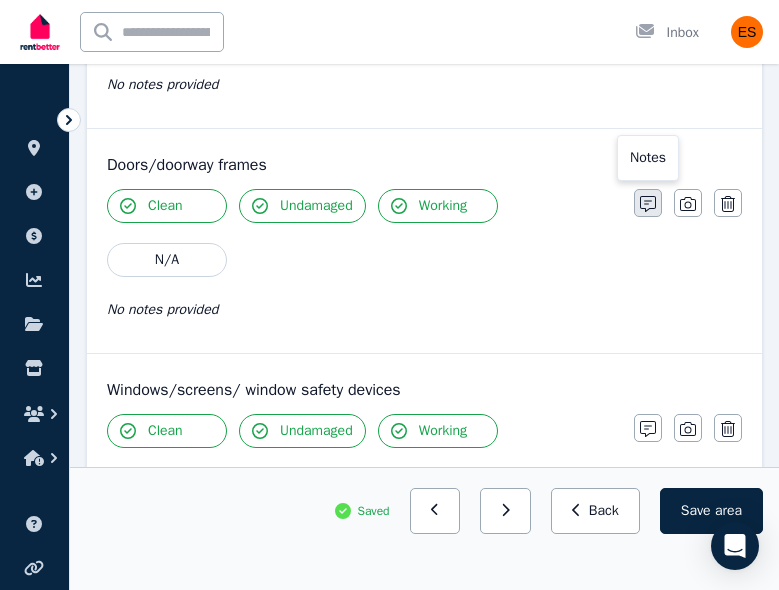 click 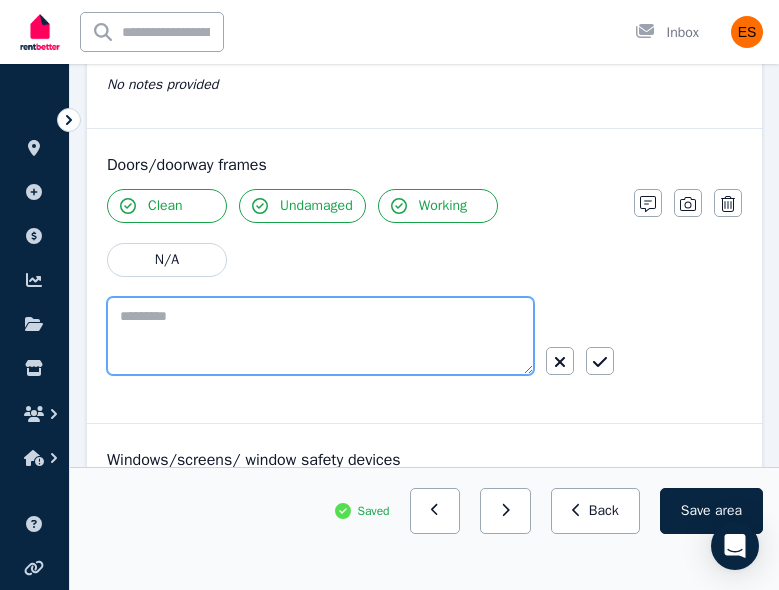 click at bounding box center [320, 336] 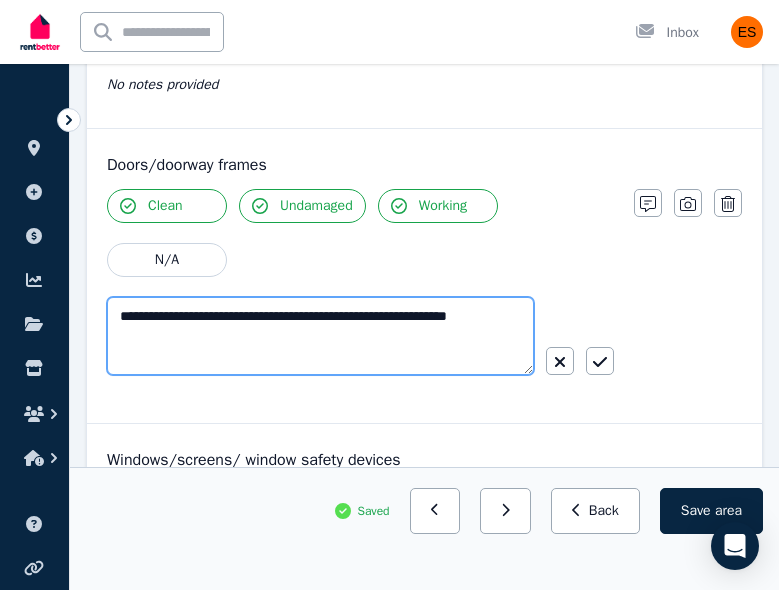 click on "**********" at bounding box center [320, 336] 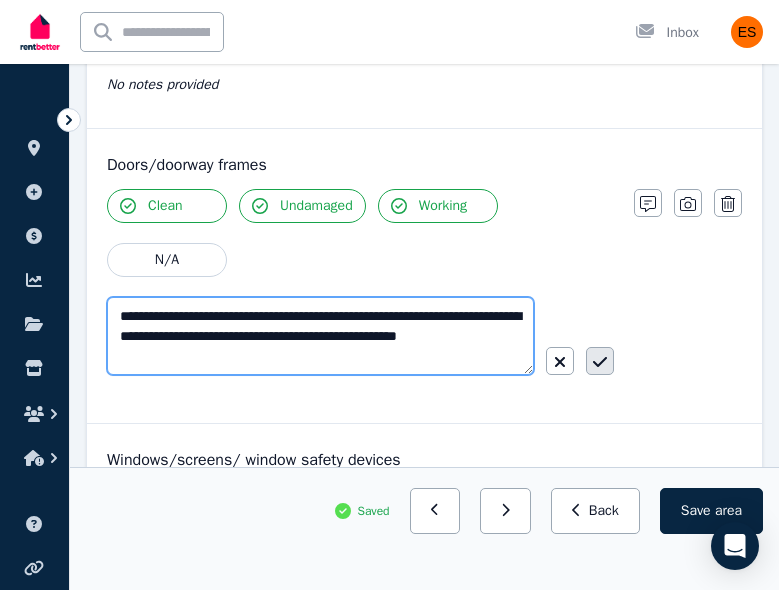 type on "**********" 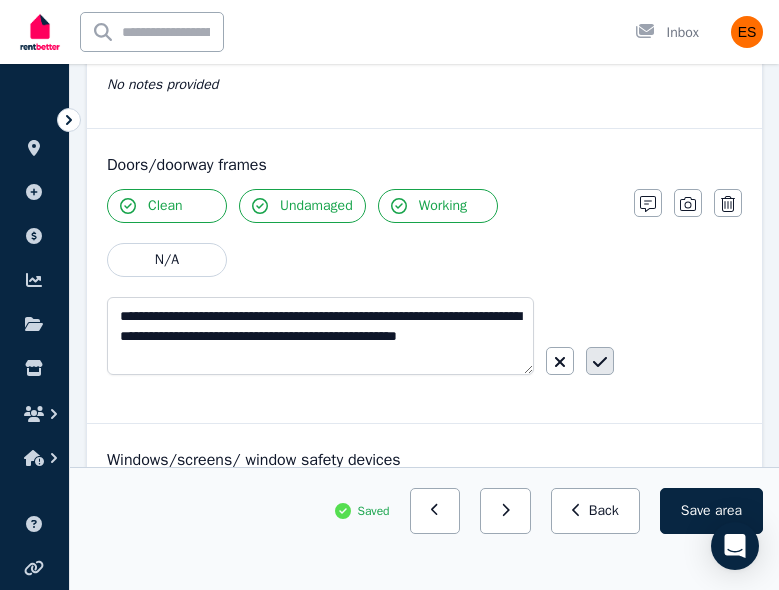 click 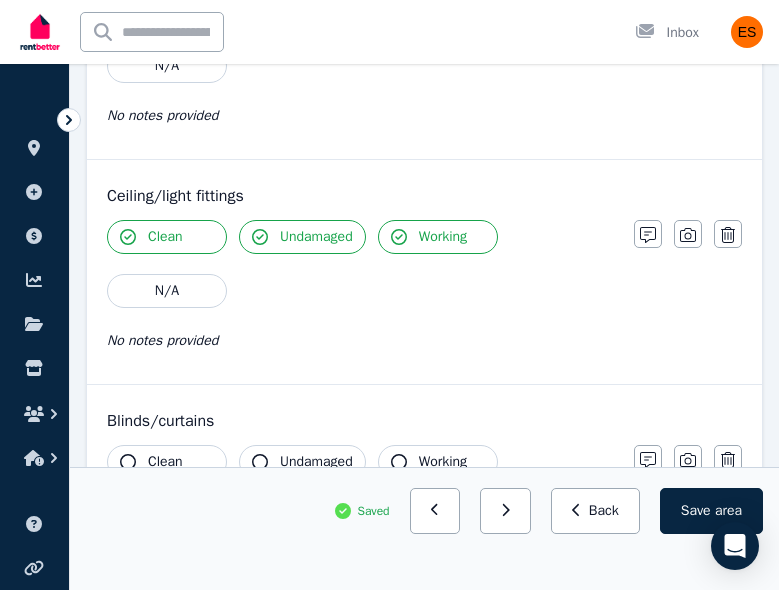 scroll, scrollTop: 864, scrollLeft: 0, axis: vertical 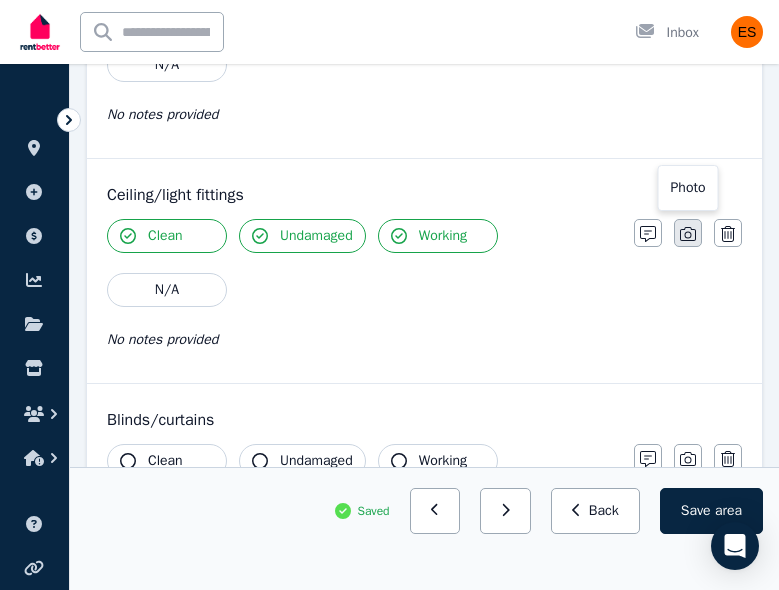 click 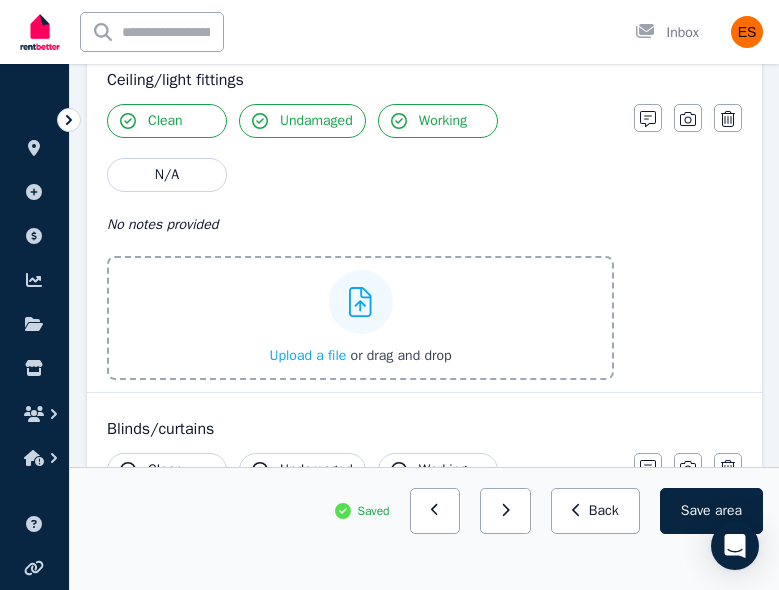 scroll, scrollTop: 993, scrollLeft: 0, axis: vertical 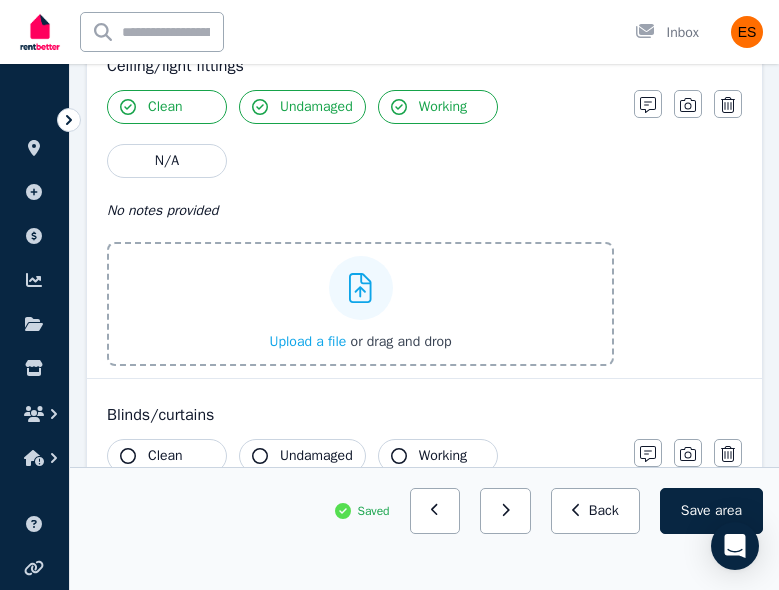 click on "Upload a file" at bounding box center (307, 341) 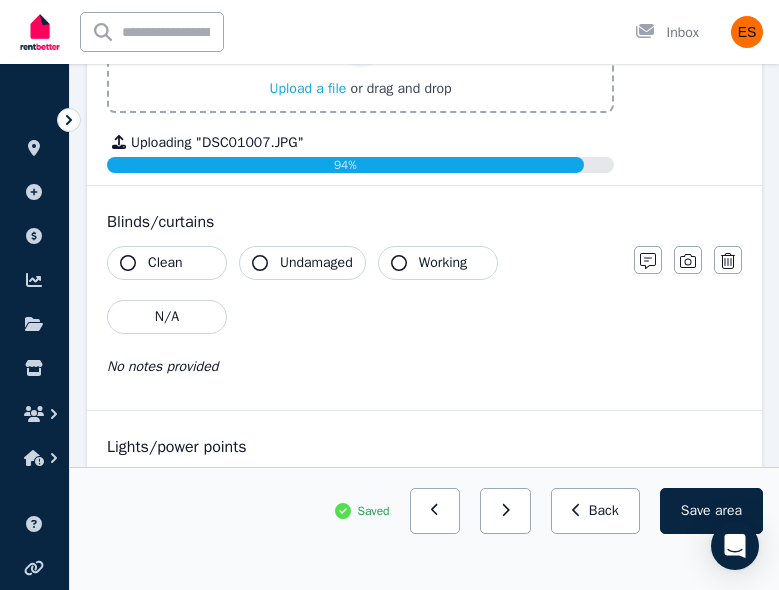 scroll, scrollTop: 1250, scrollLeft: 0, axis: vertical 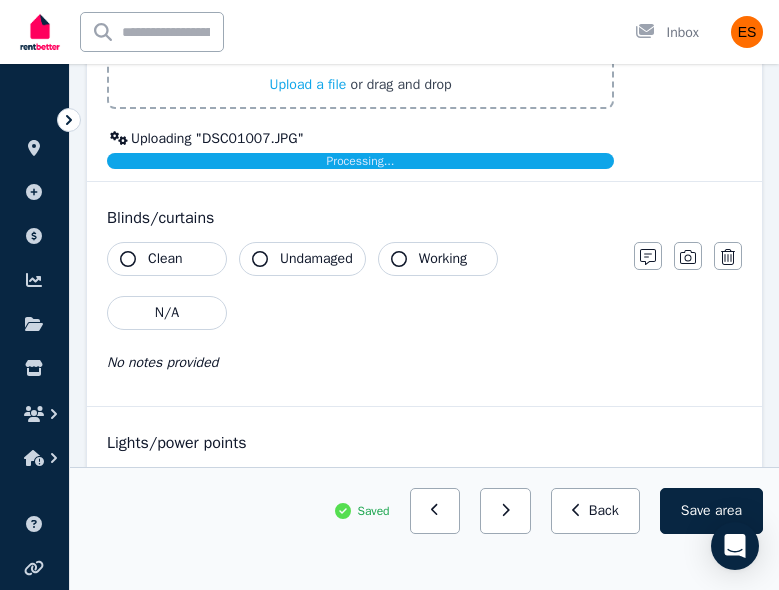 click 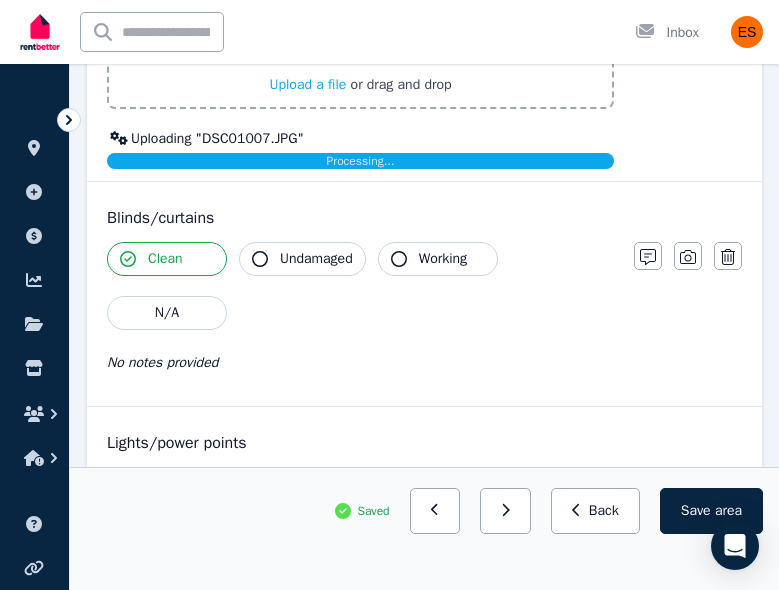 click on "Undamaged" at bounding box center [302, 259] 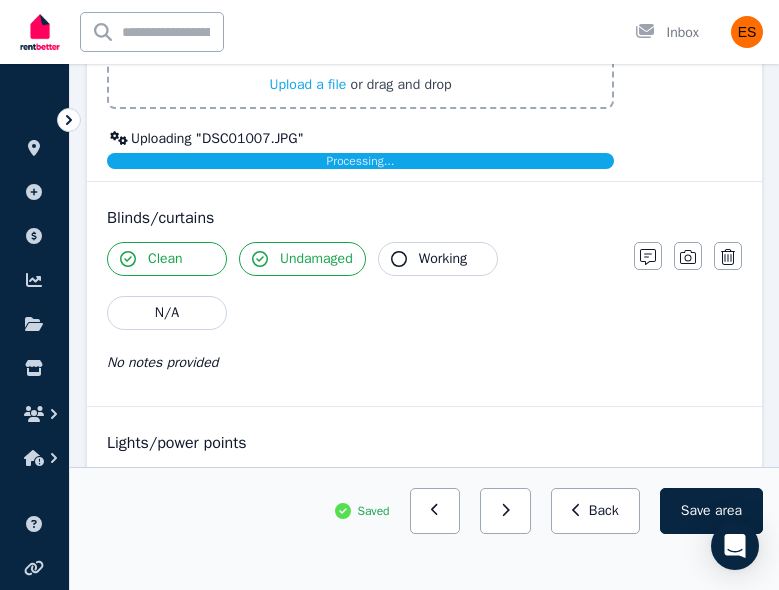 click 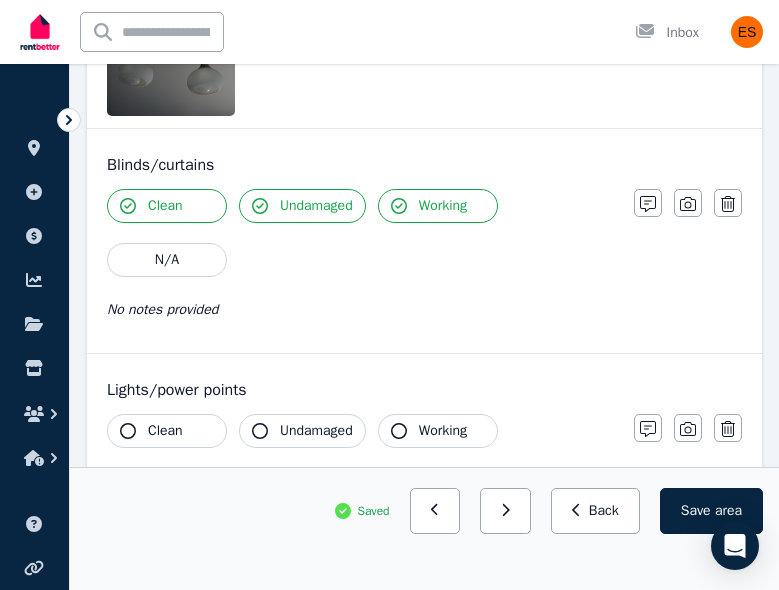 scroll, scrollTop: 1440, scrollLeft: 0, axis: vertical 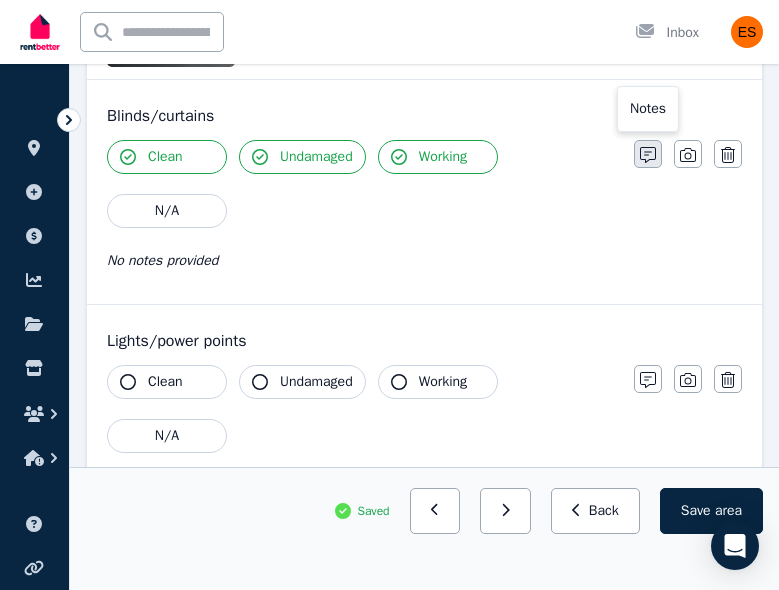 click 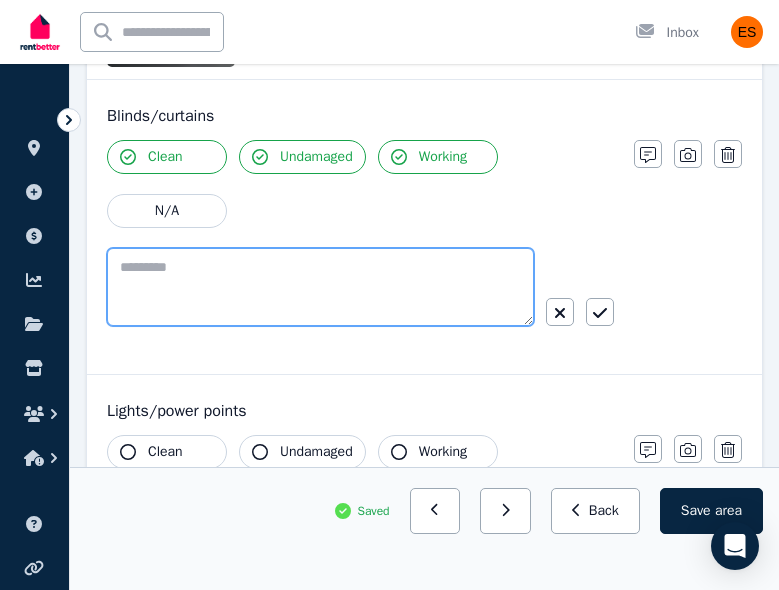 click at bounding box center (320, 287) 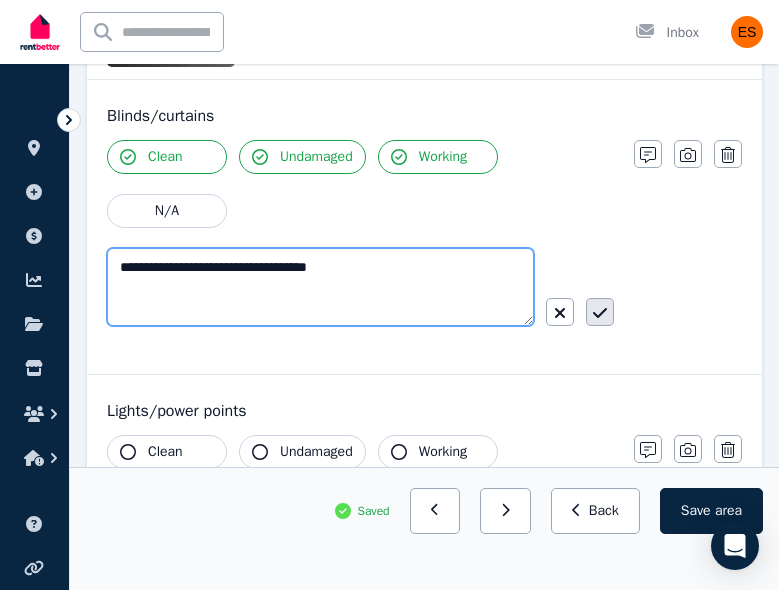 type on "**********" 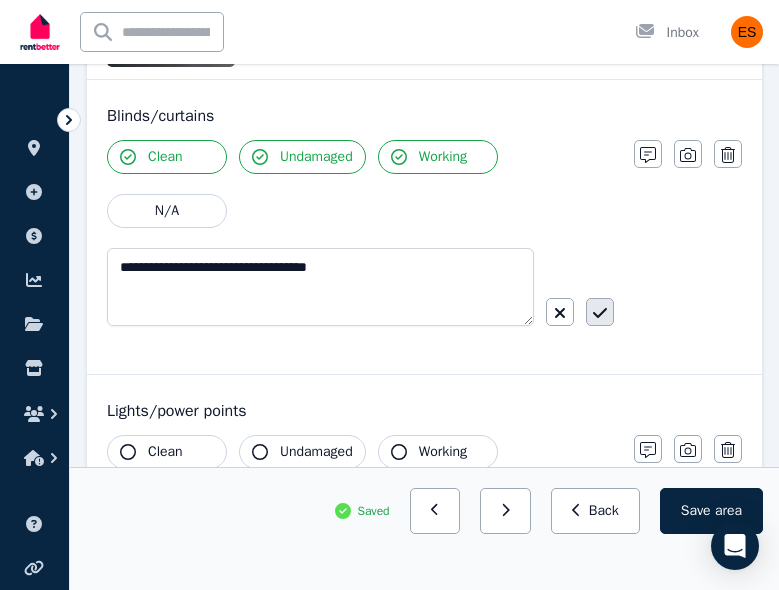 click 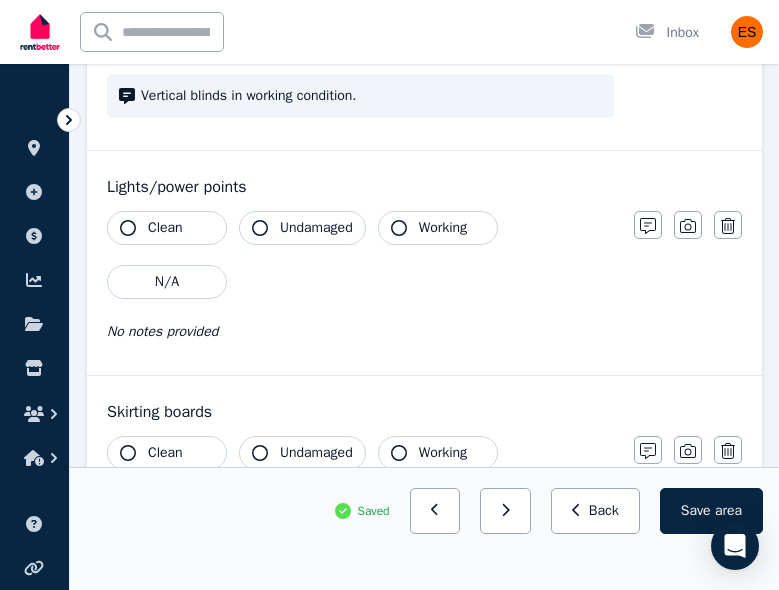 scroll, scrollTop: 1624, scrollLeft: 0, axis: vertical 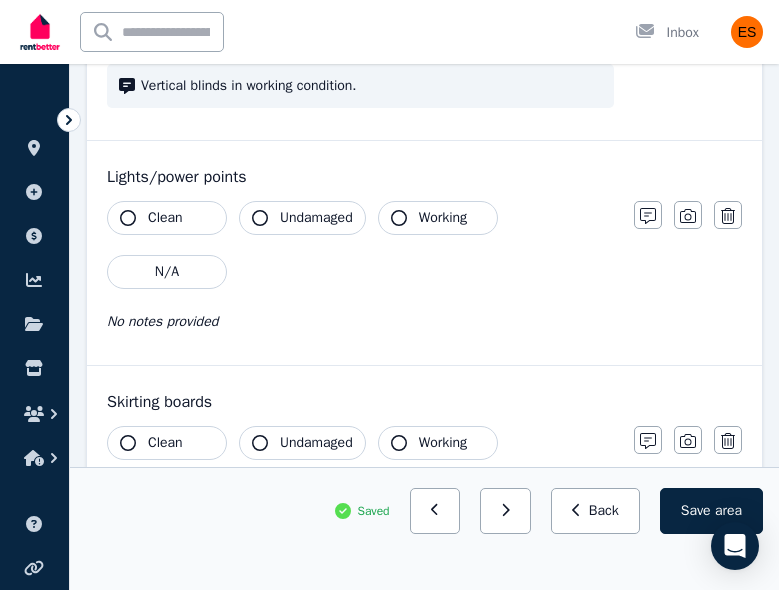 click on "Clean" at bounding box center (167, 218) 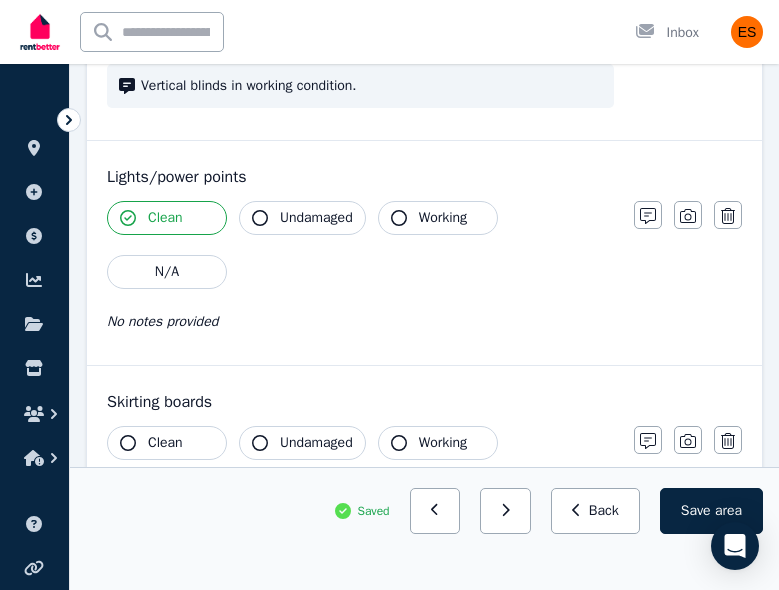 click 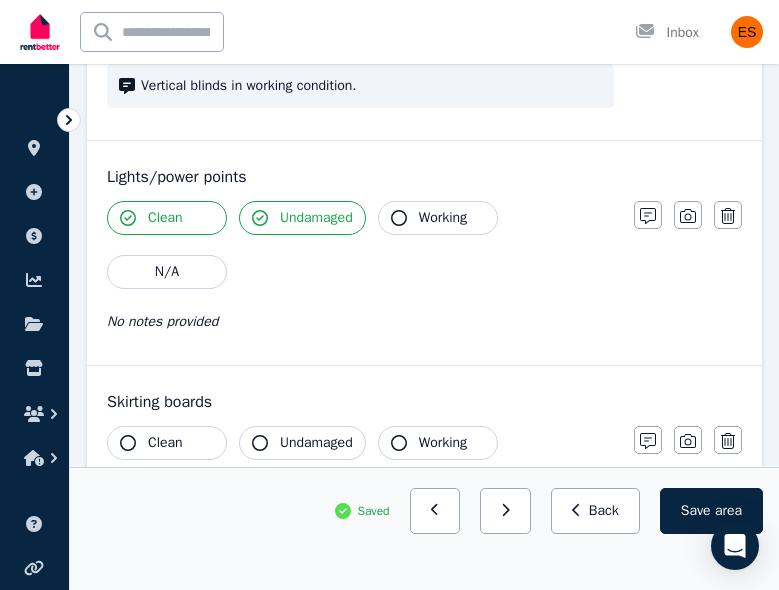 click 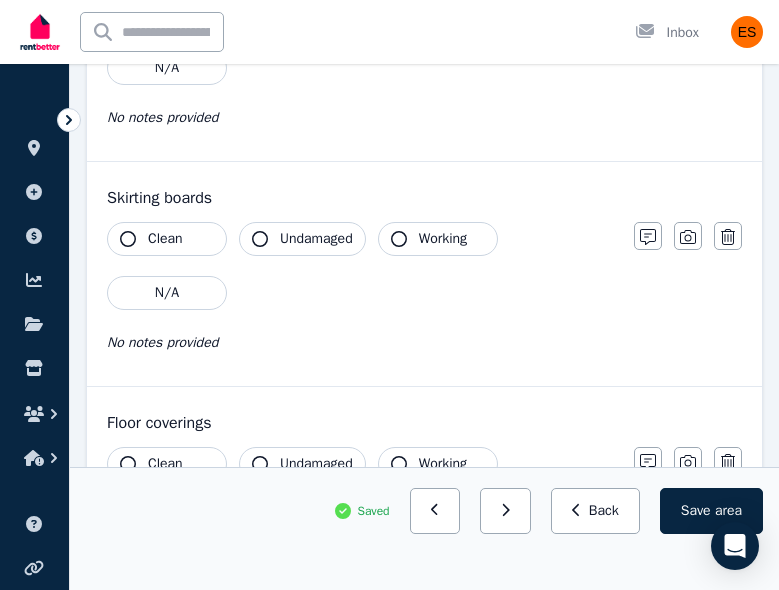 scroll, scrollTop: 1836, scrollLeft: 0, axis: vertical 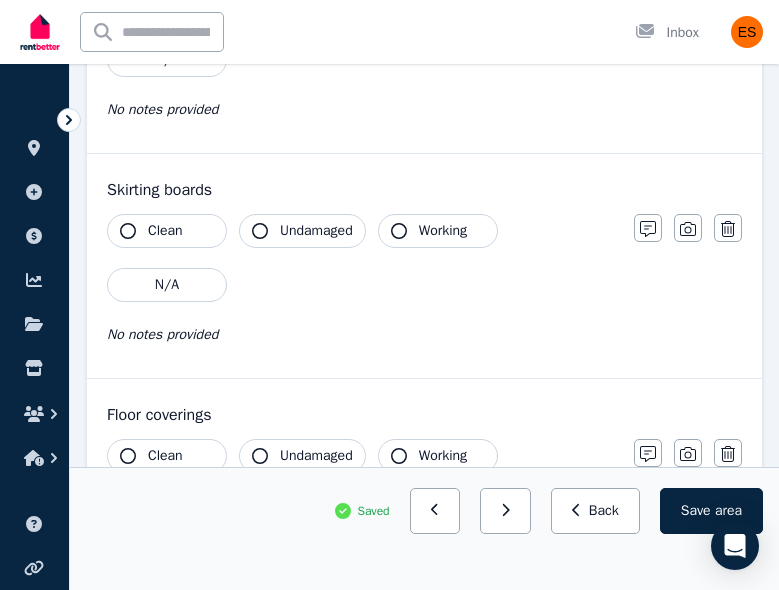 click on "Clean" at bounding box center [167, 231] 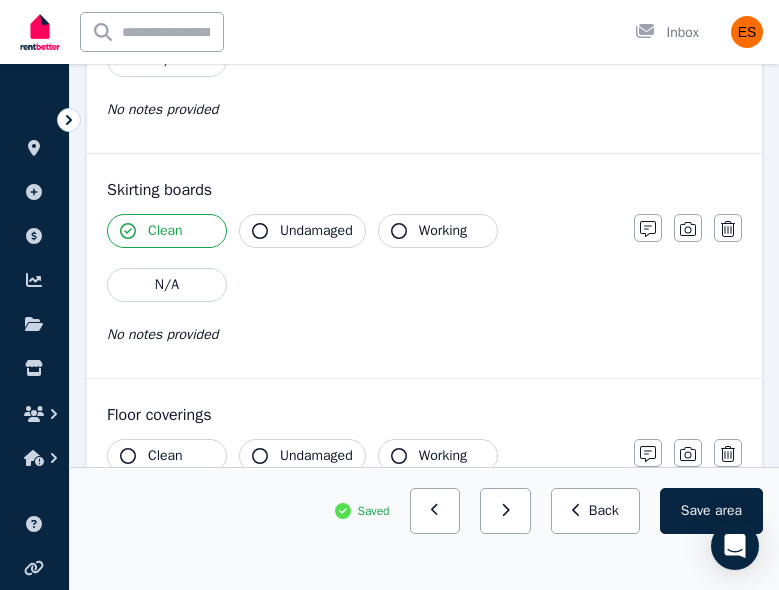 click on "Undamaged" at bounding box center (316, 231) 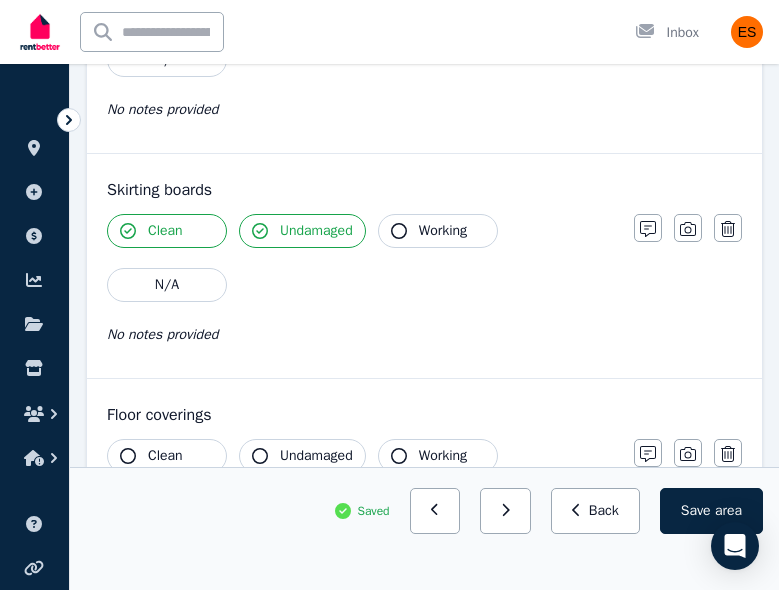 click 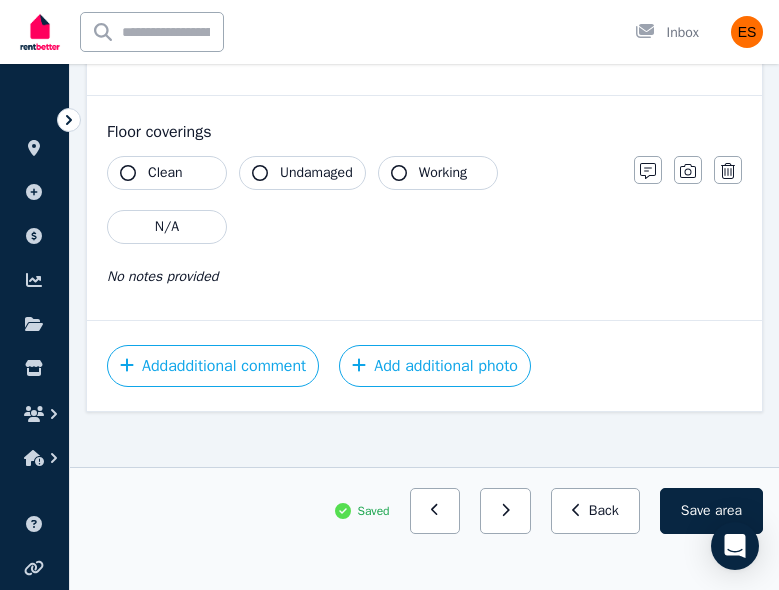 scroll, scrollTop: 2120, scrollLeft: 0, axis: vertical 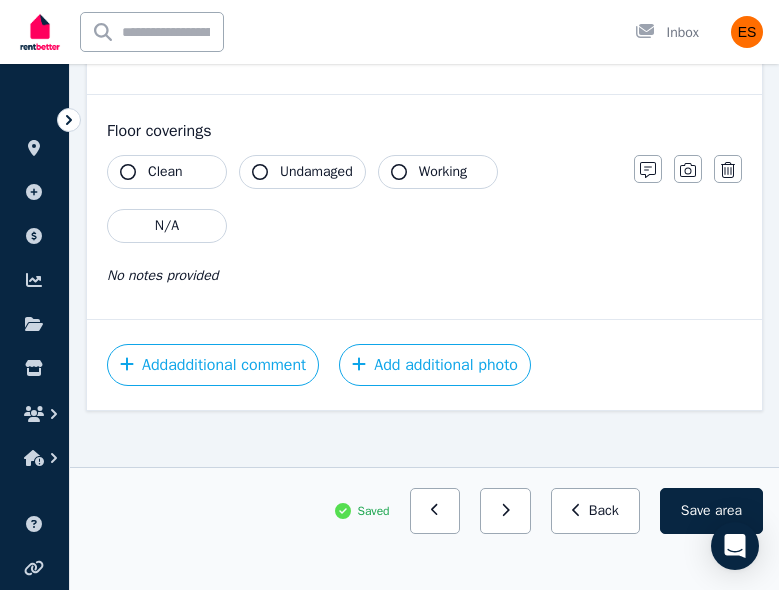 click 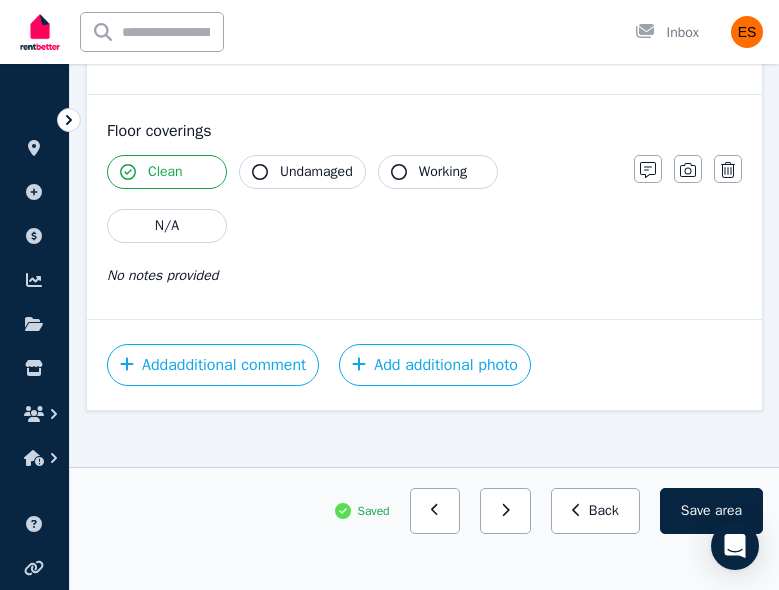 click 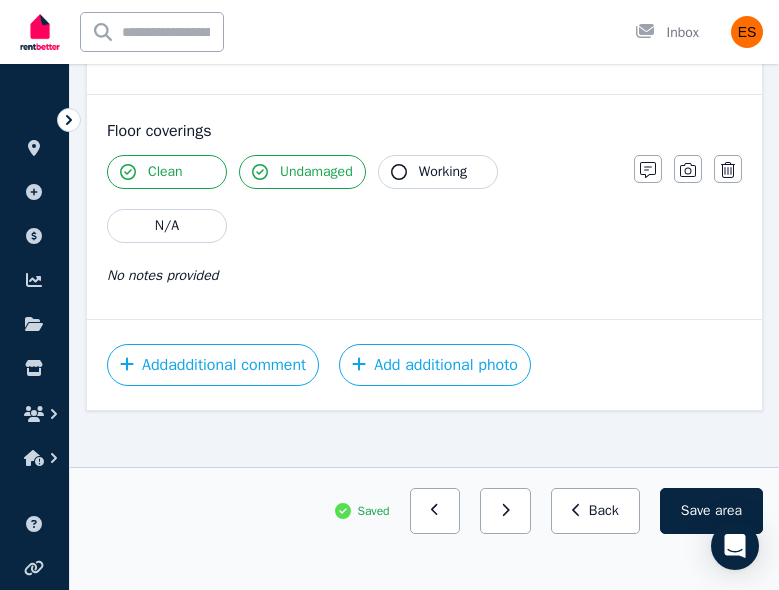 click on "Working" at bounding box center (443, 172) 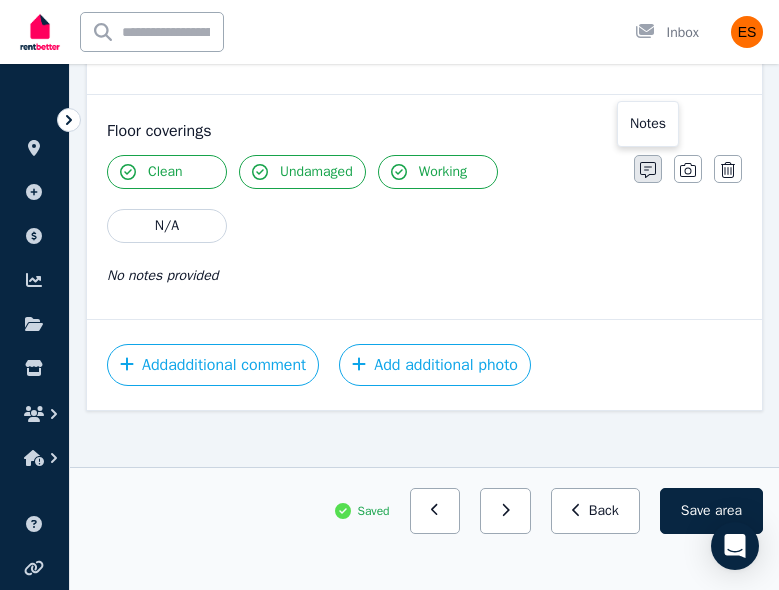 click 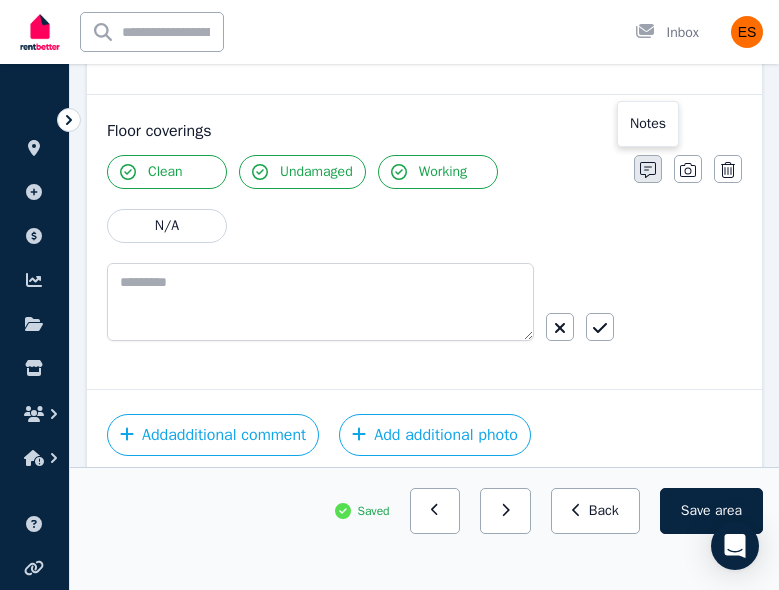 scroll, scrollTop: 2190, scrollLeft: 0, axis: vertical 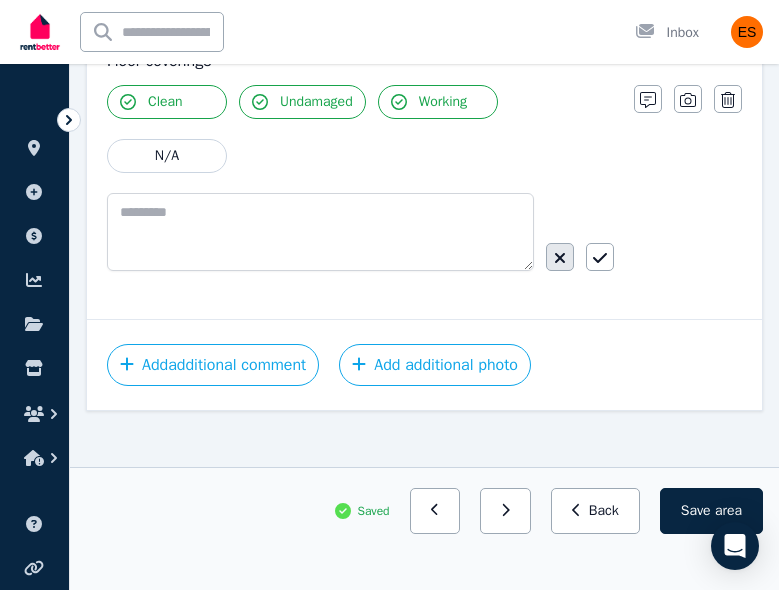 click 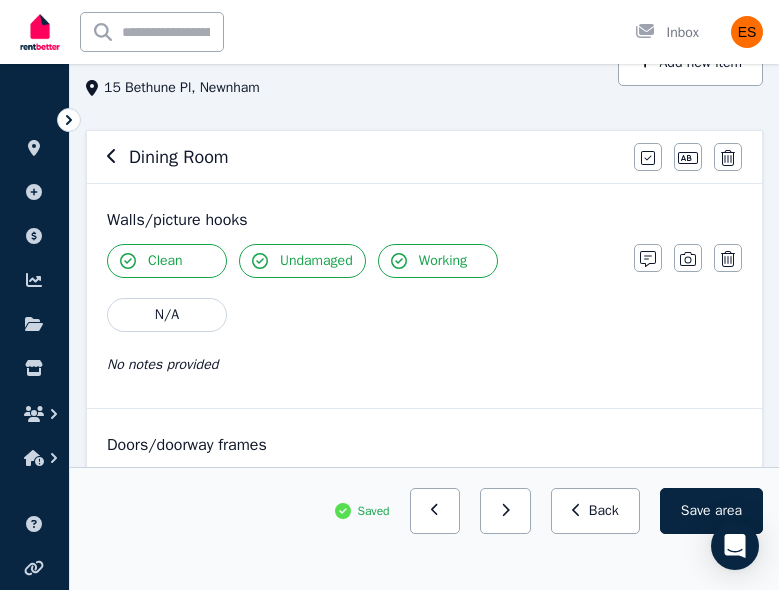 scroll, scrollTop: 152, scrollLeft: 0, axis: vertical 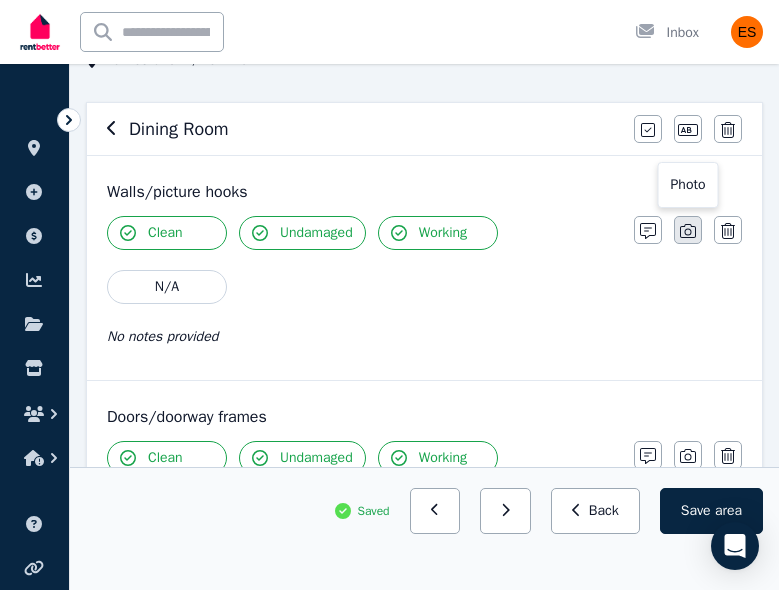 click 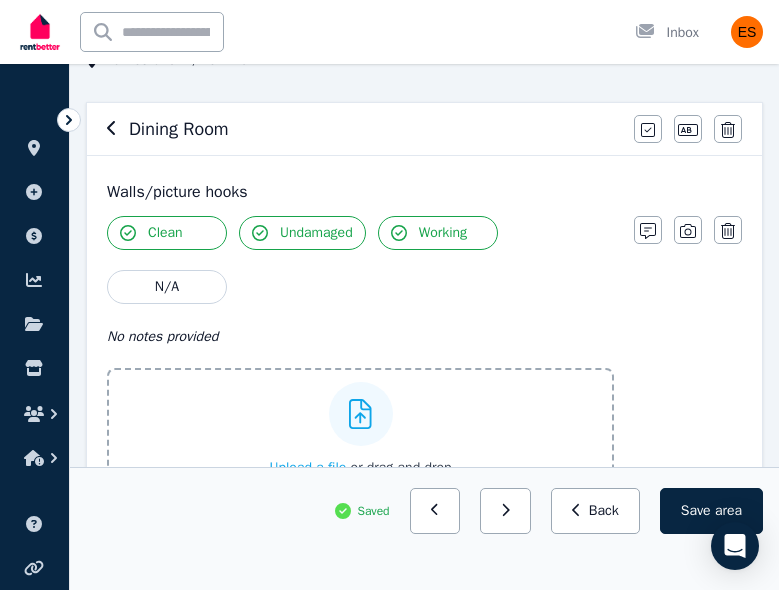 scroll, scrollTop: 270, scrollLeft: 0, axis: vertical 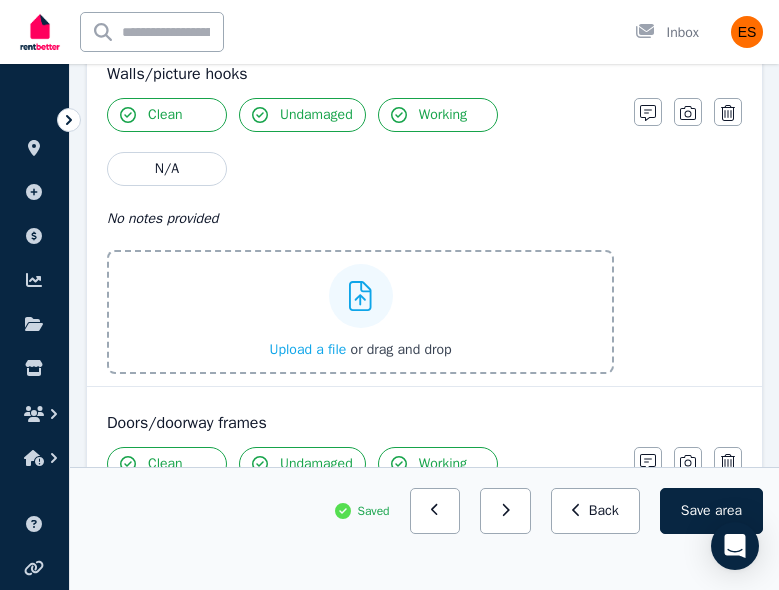 click on "Upload a file" at bounding box center (307, 349) 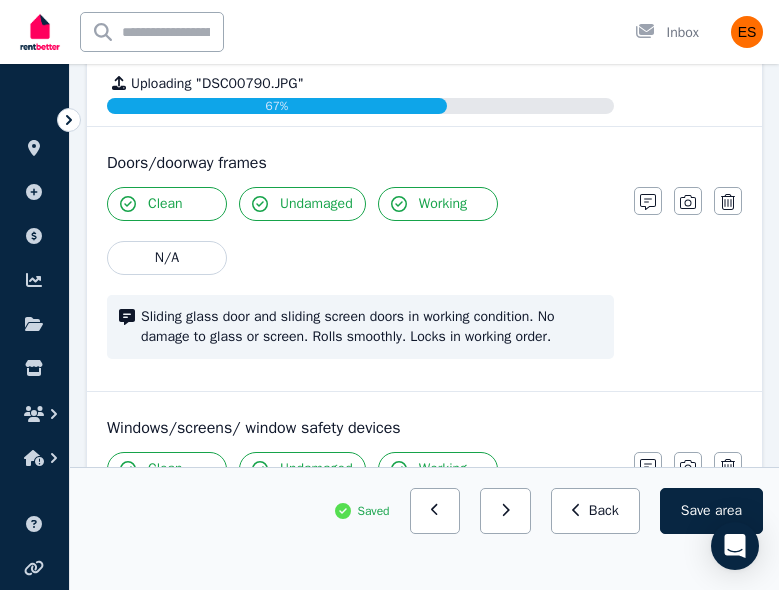 scroll, scrollTop: 658, scrollLeft: 0, axis: vertical 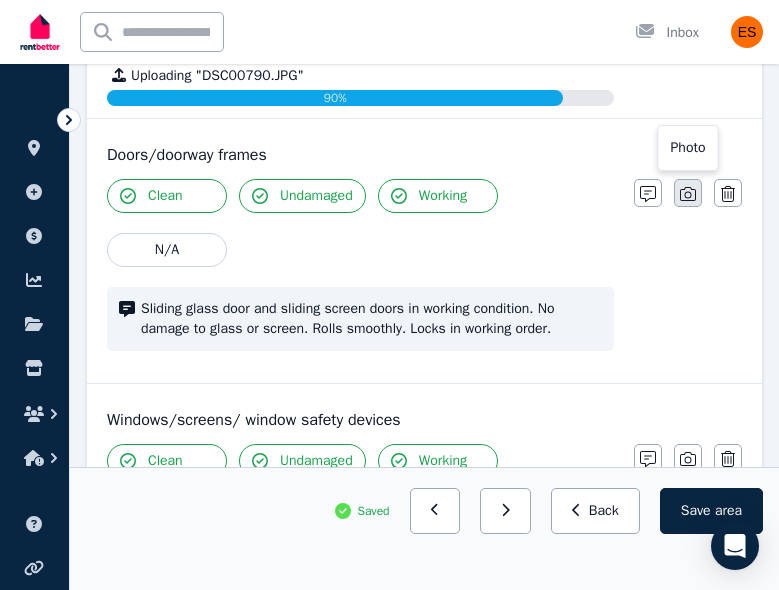 click 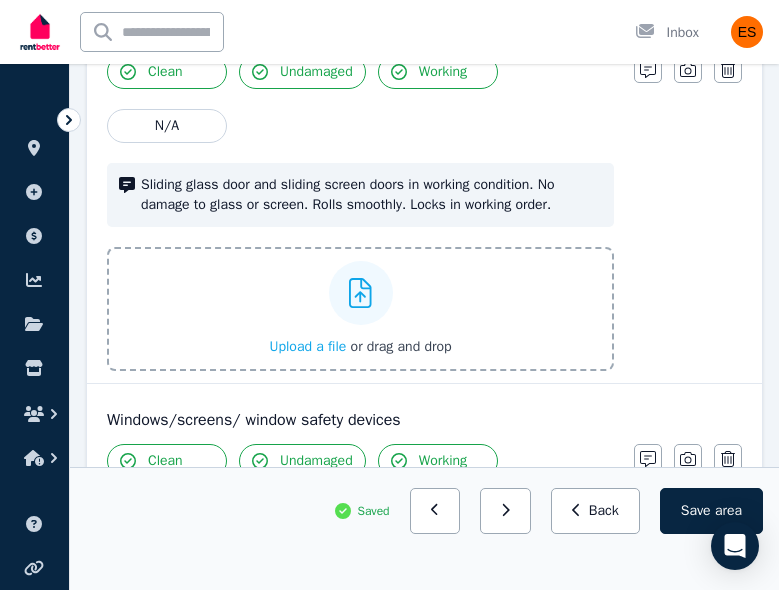 scroll, scrollTop: 790, scrollLeft: 0, axis: vertical 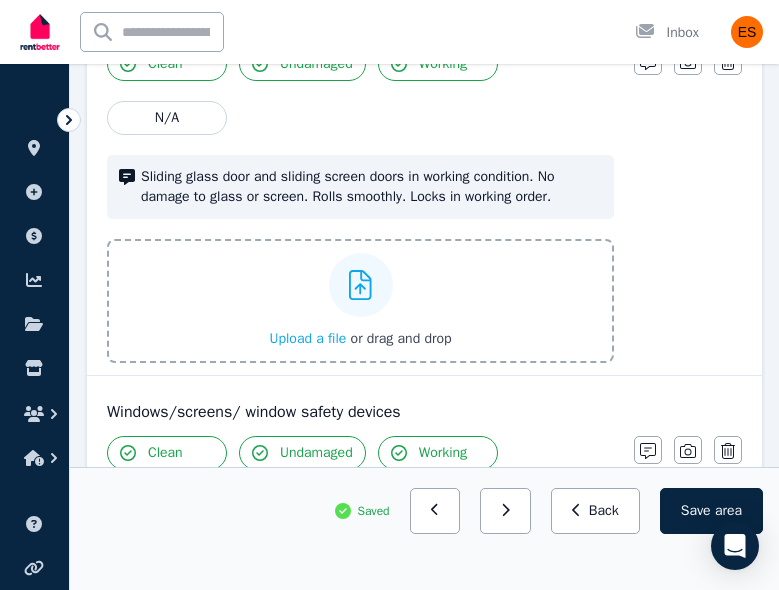 click on "Upload a file" at bounding box center [307, 338] 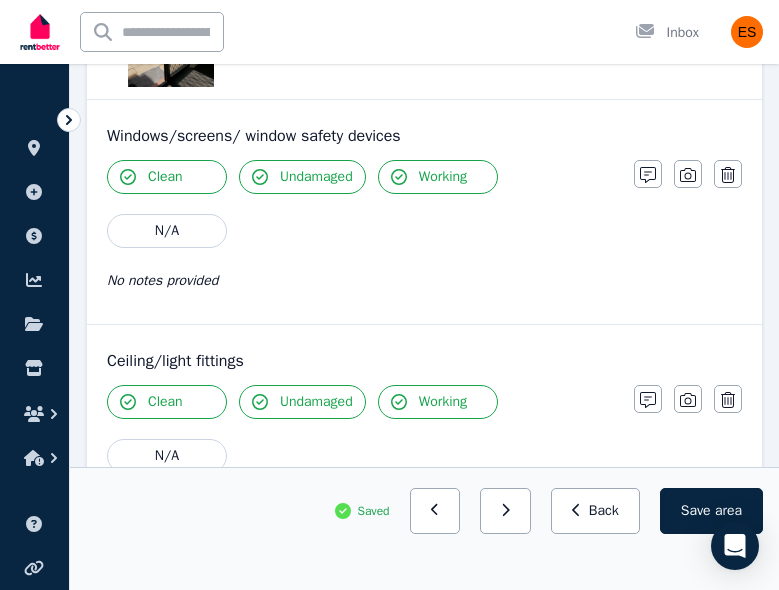 scroll, scrollTop: 1247, scrollLeft: 0, axis: vertical 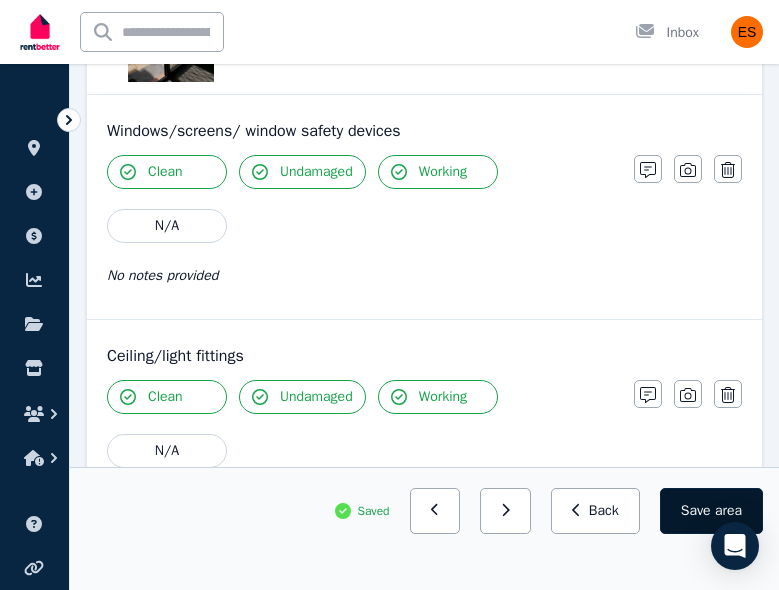 click on "Save   area" at bounding box center (711, 511) 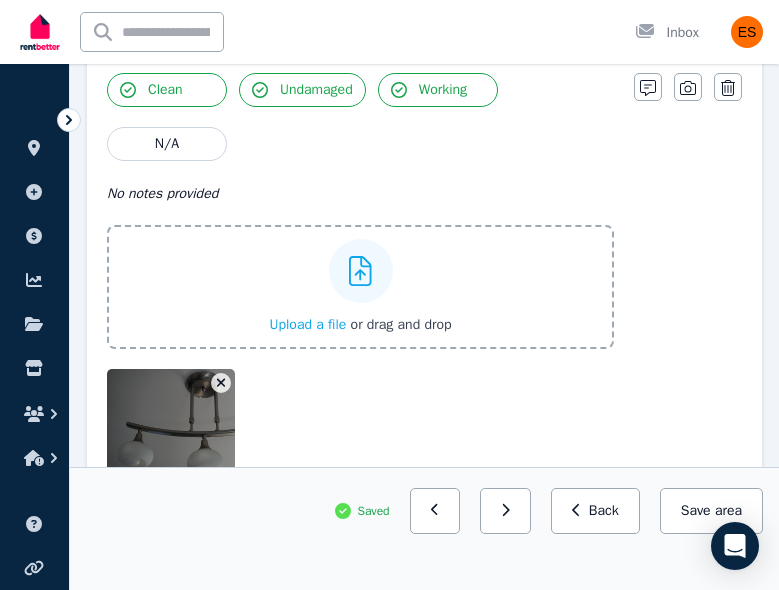 scroll, scrollTop: 1555, scrollLeft: 0, axis: vertical 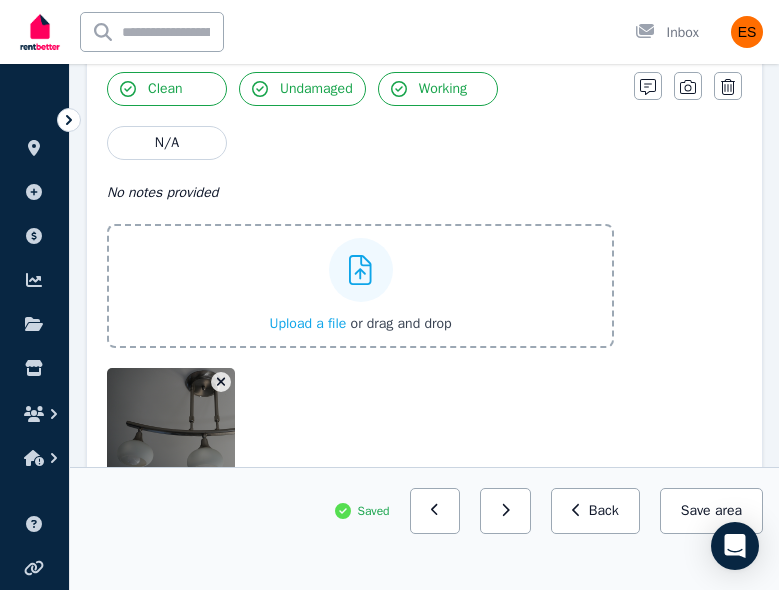 click on "Upload a file" at bounding box center [307, 323] 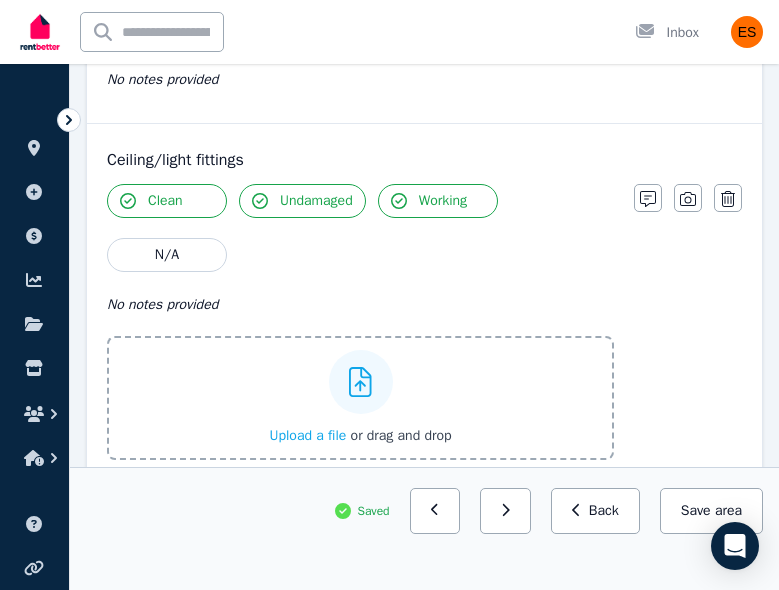 scroll, scrollTop: 1429, scrollLeft: 0, axis: vertical 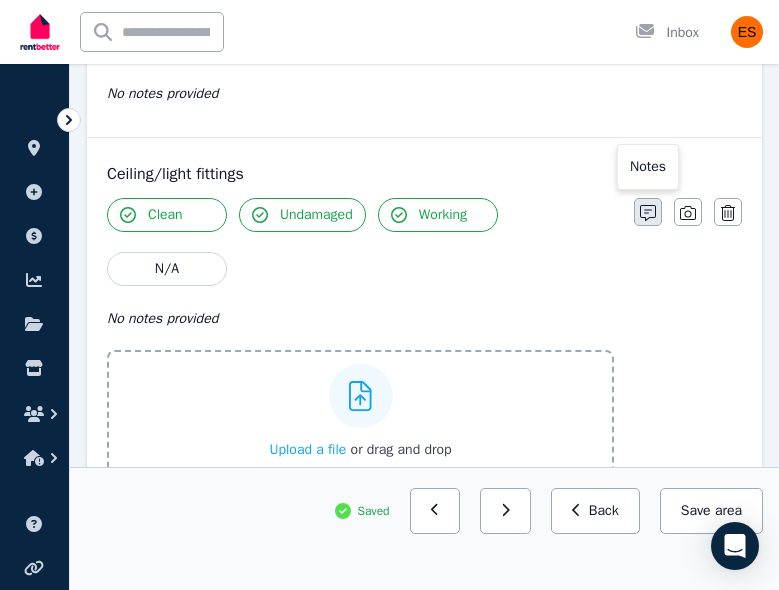 click 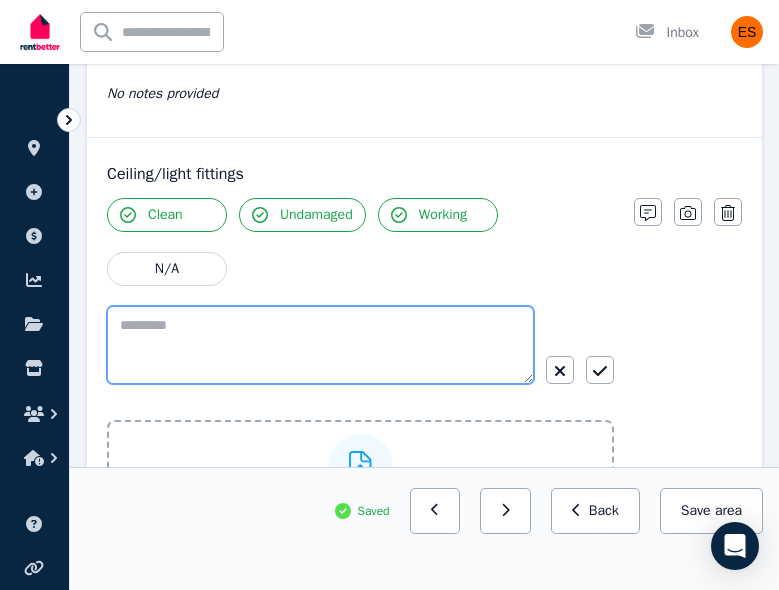 click at bounding box center [320, 345] 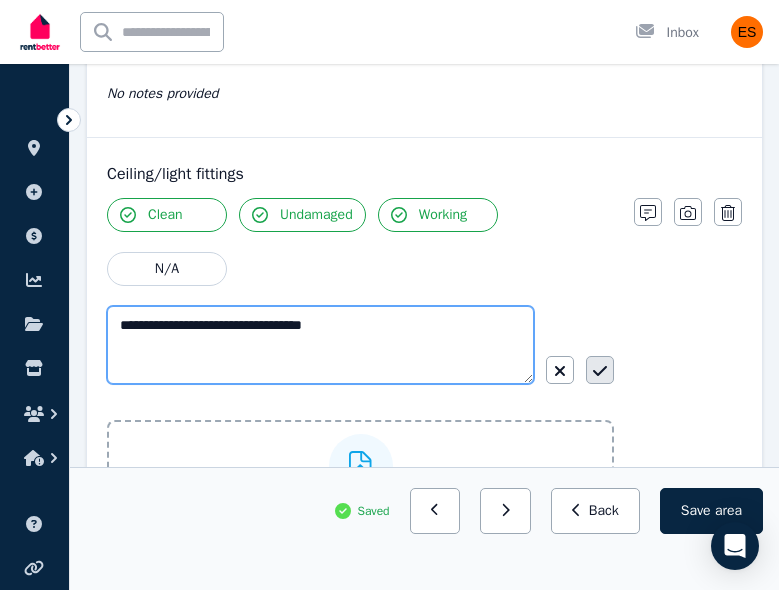 type on "**********" 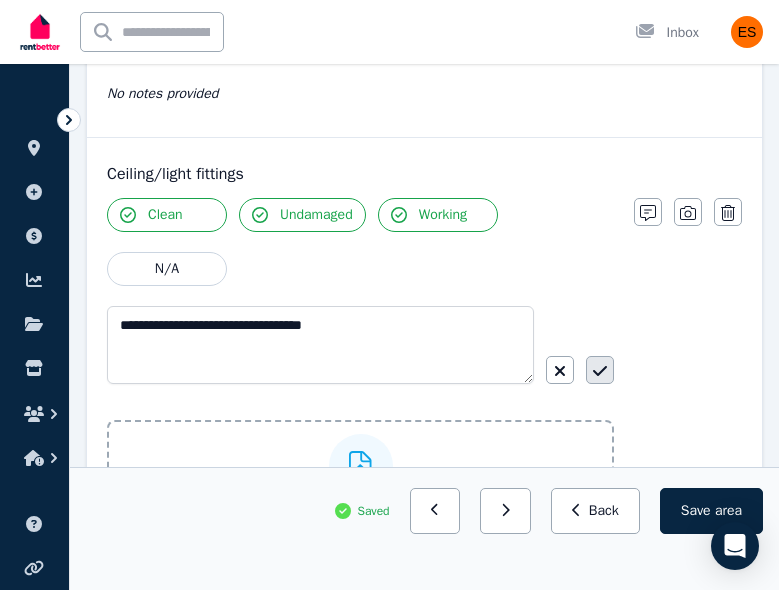 click 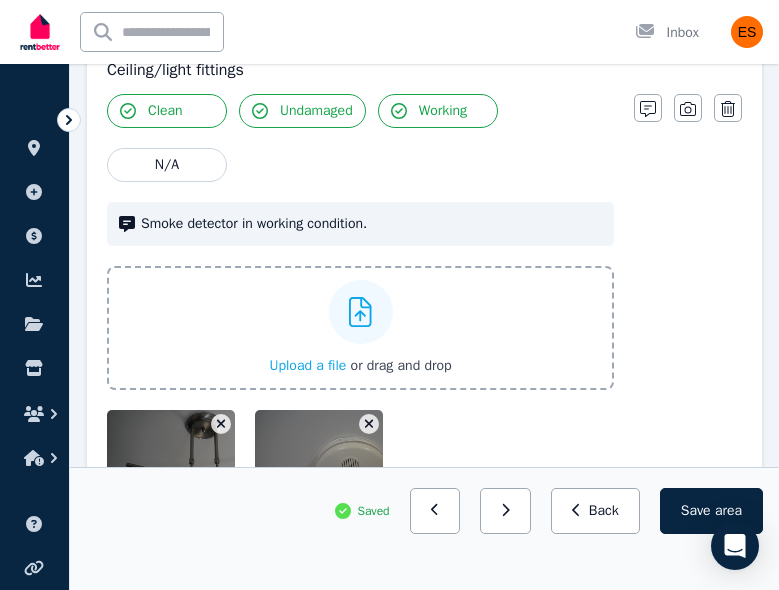 scroll, scrollTop: 1505, scrollLeft: 0, axis: vertical 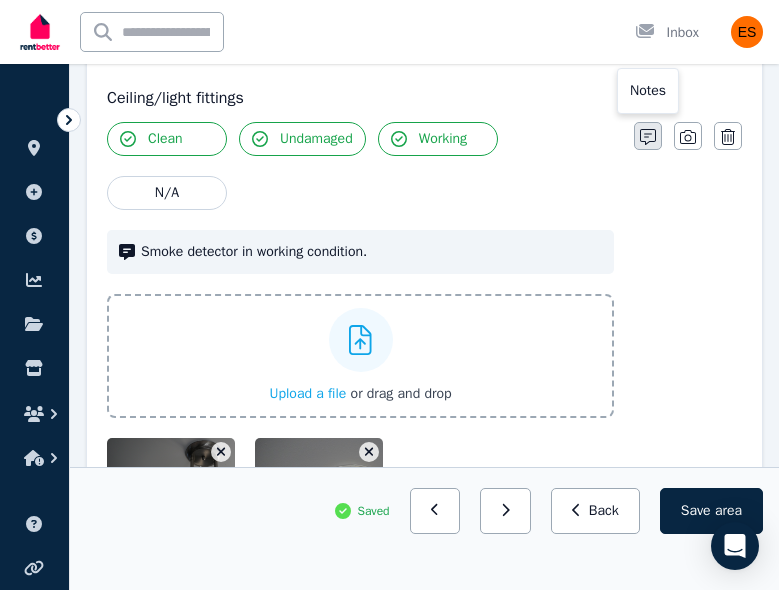 click at bounding box center (648, 136) 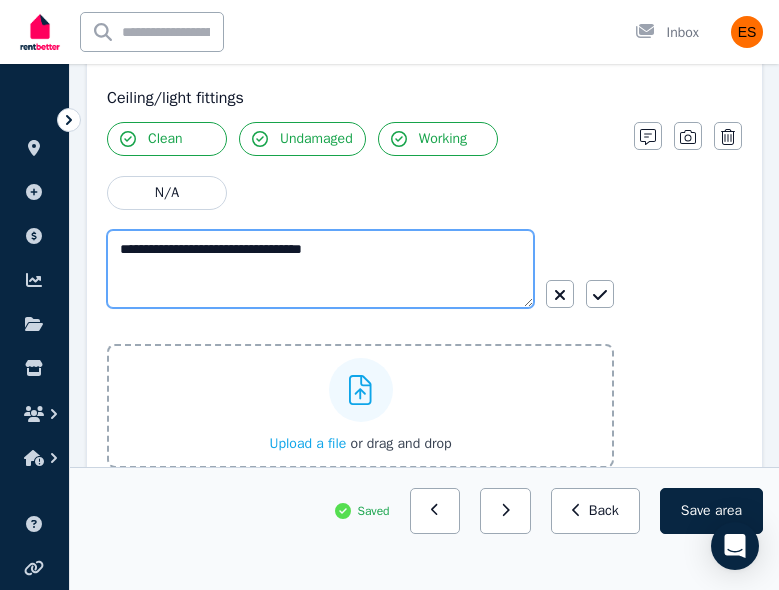 click on "**********" at bounding box center (320, 269) 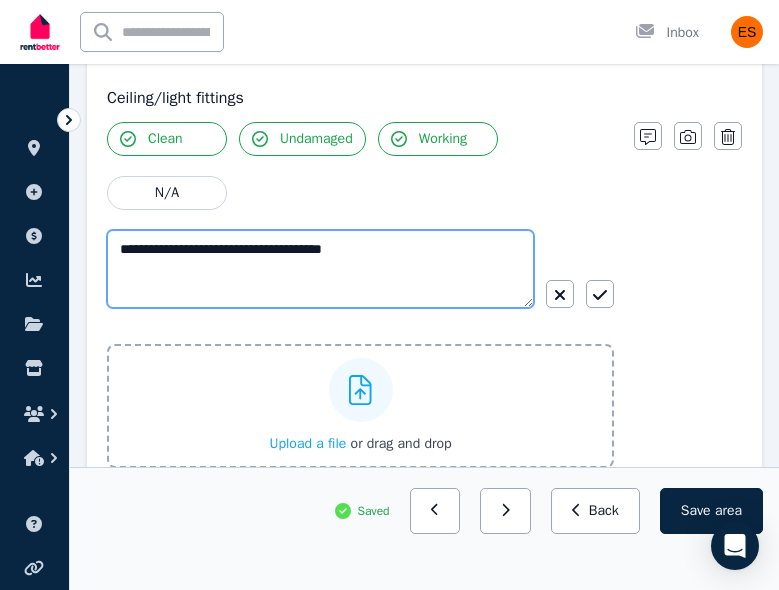 click on "**********" at bounding box center (320, 269) 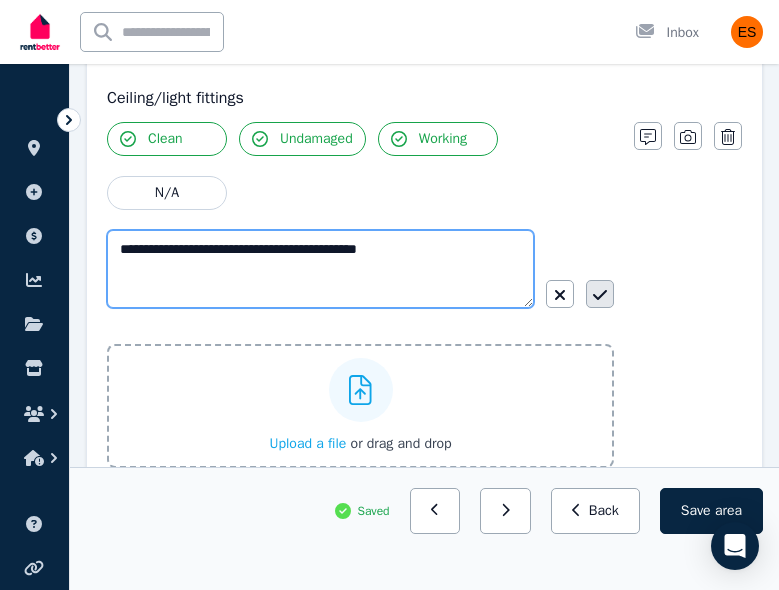 type on "**********" 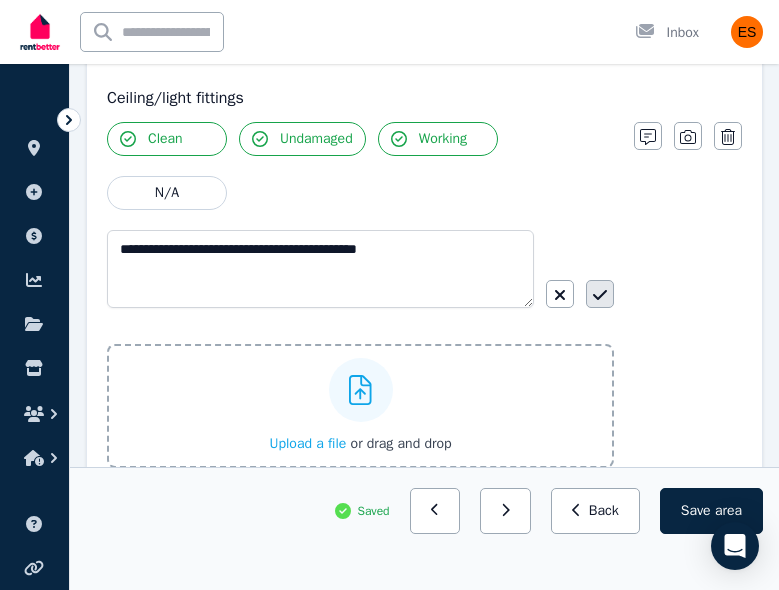 click at bounding box center (600, 294) 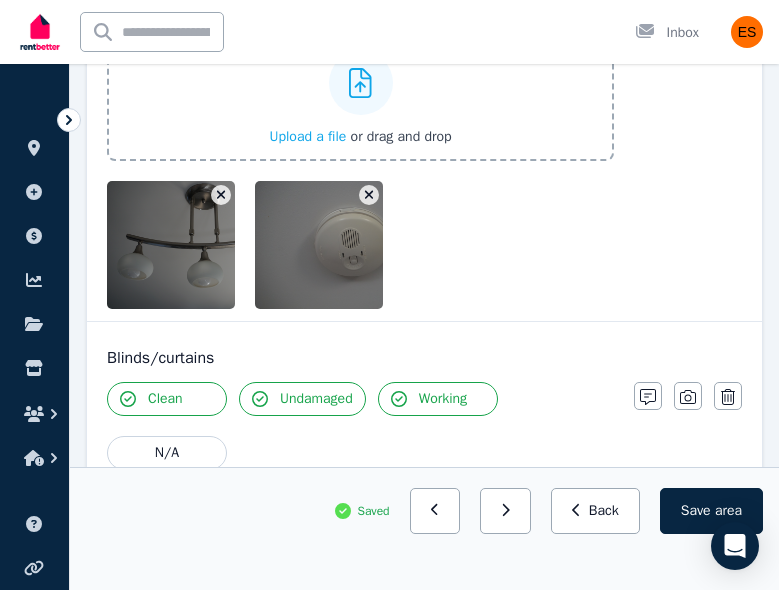 scroll, scrollTop: 1698, scrollLeft: 0, axis: vertical 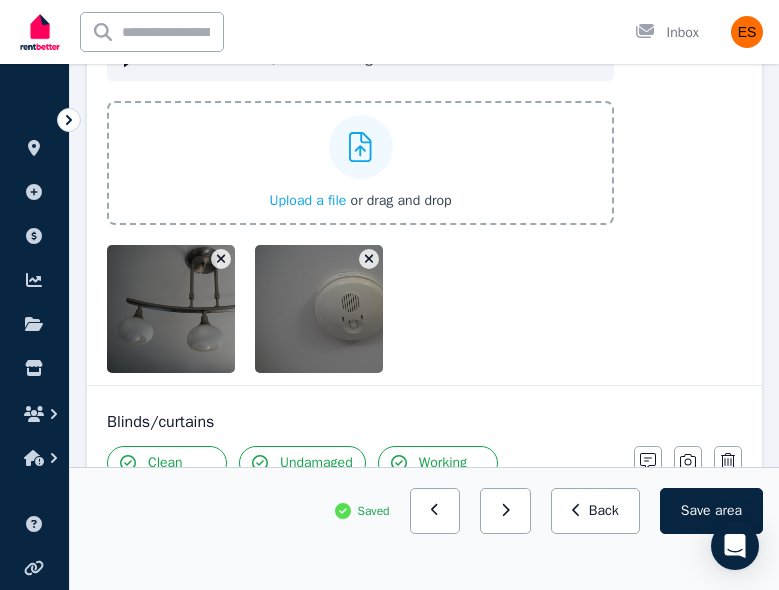 click on "Upload a file" at bounding box center (307, 200) 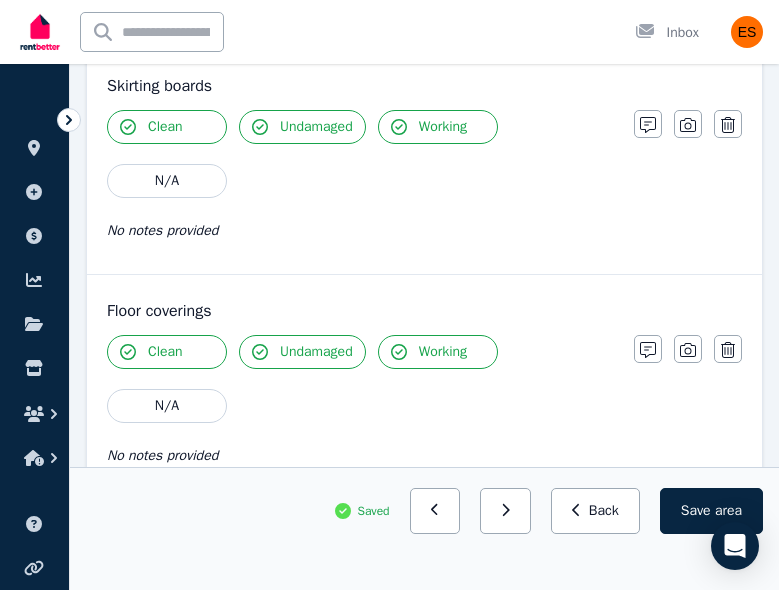 scroll, scrollTop: 2760, scrollLeft: 0, axis: vertical 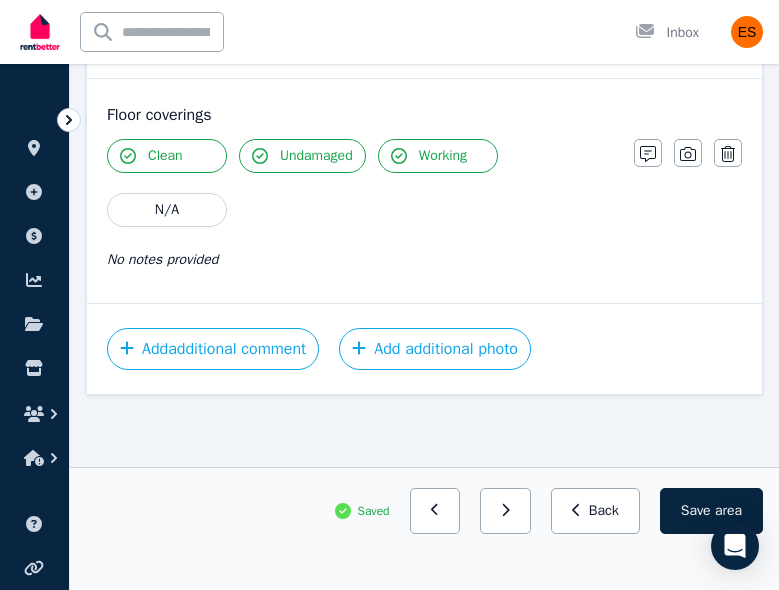 click 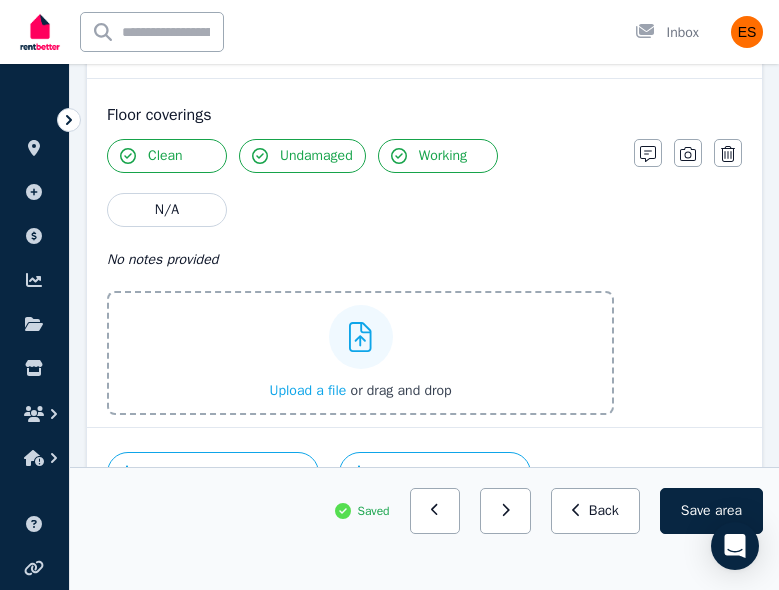 scroll, scrollTop: 2872, scrollLeft: 0, axis: vertical 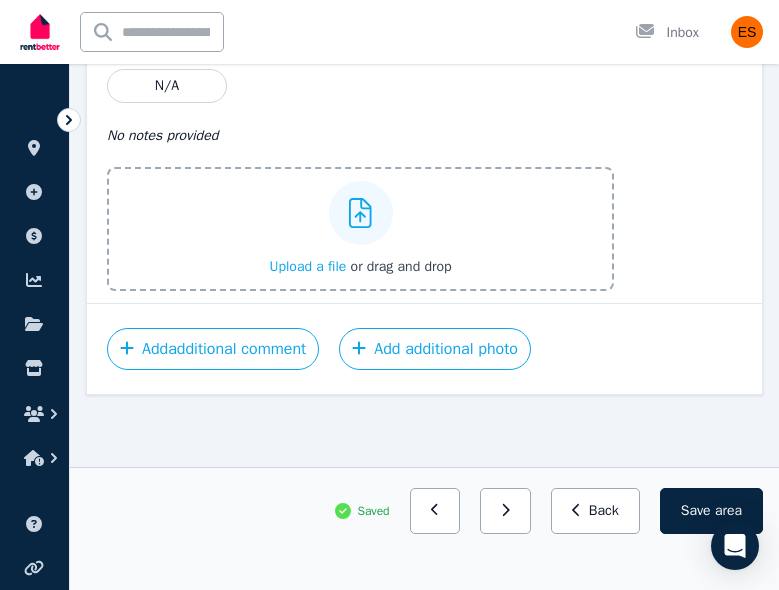 click on "Upload a file" at bounding box center [307, 266] 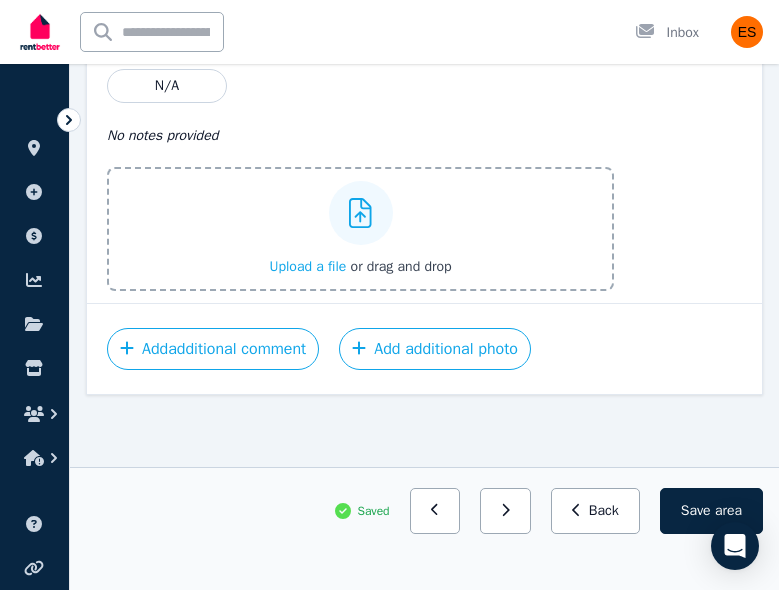 scroll, scrollTop: 2824, scrollLeft: 0, axis: vertical 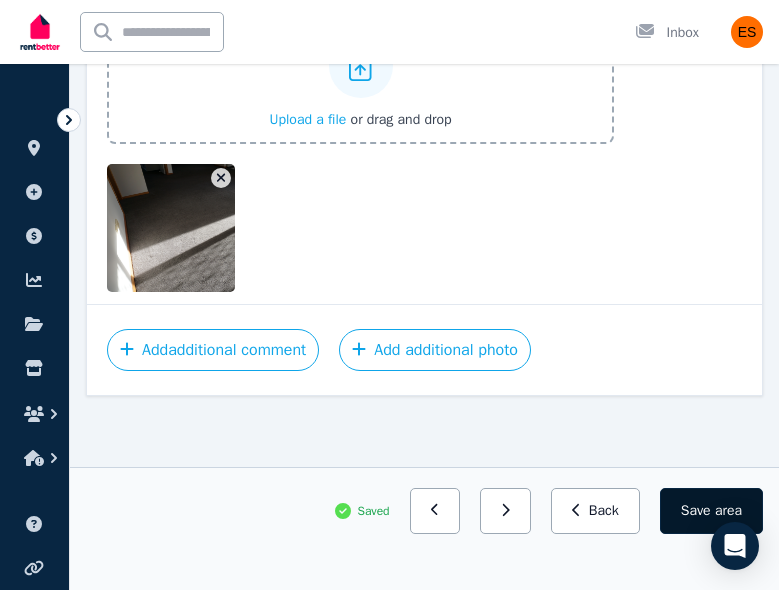 click on "Save   area" at bounding box center (711, 511) 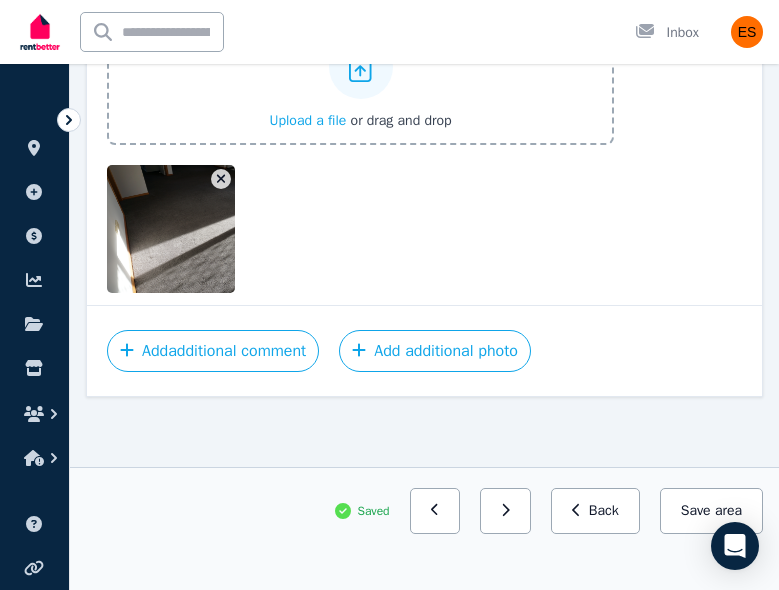scroll, scrollTop: 2971, scrollLeft: 0, axis: vertical 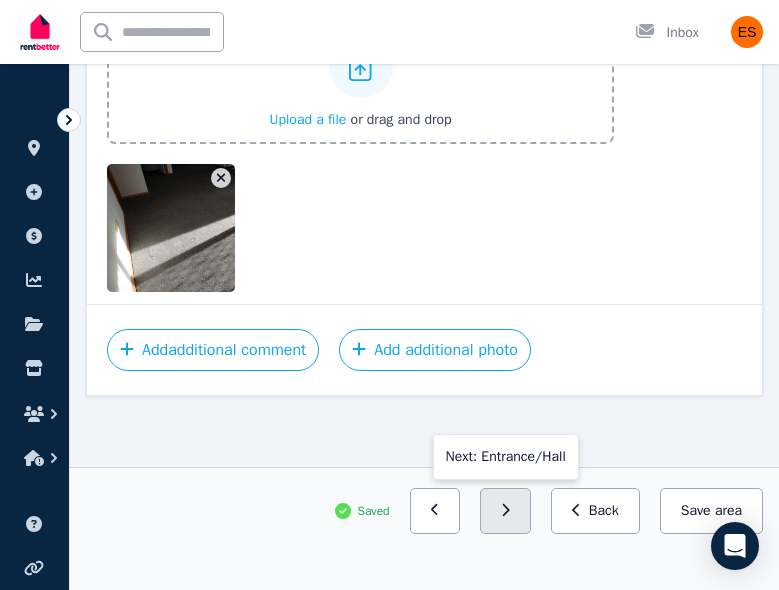 click at bounding box center (505, 511) 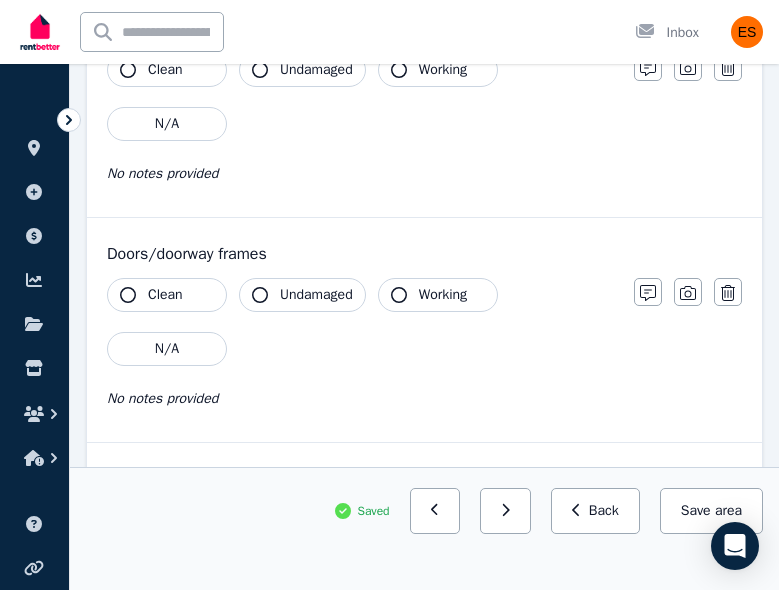 scroll, scrollTop: 328, scrollLeft: 0, axis: vertical 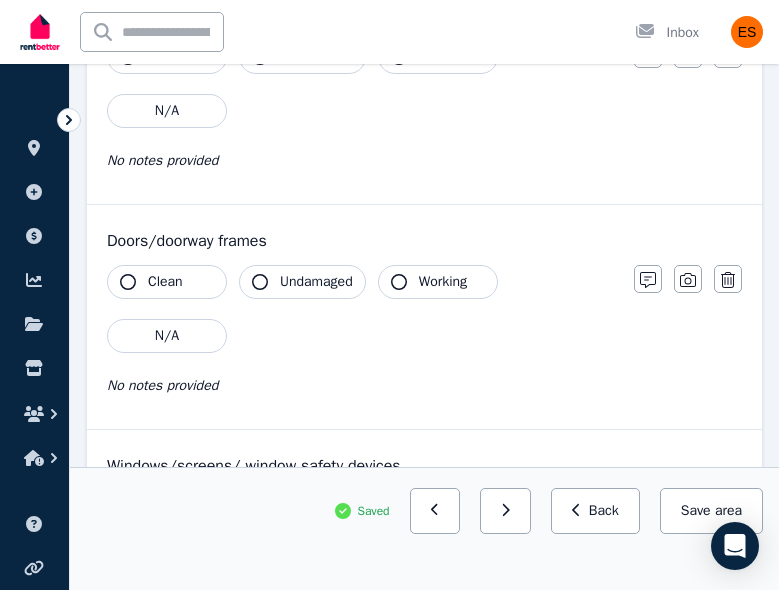 click 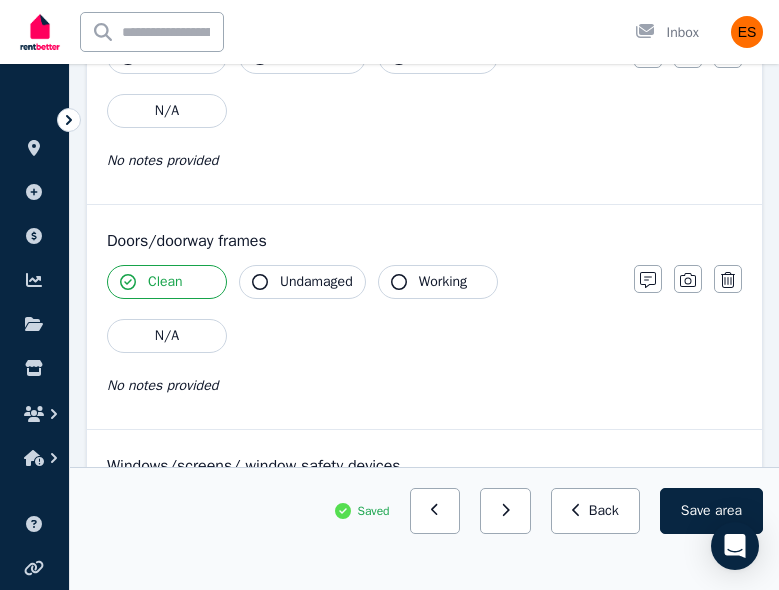click on "Undamaged" at bounding box center (302, 282) 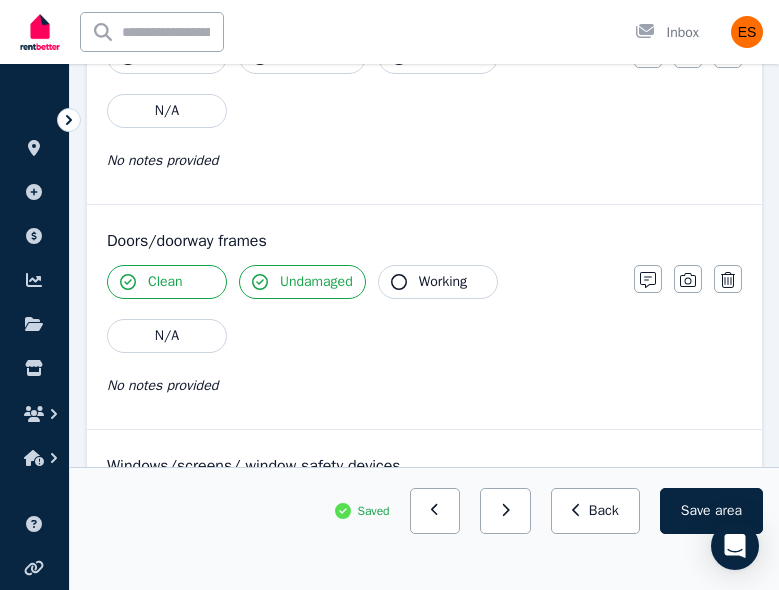 click 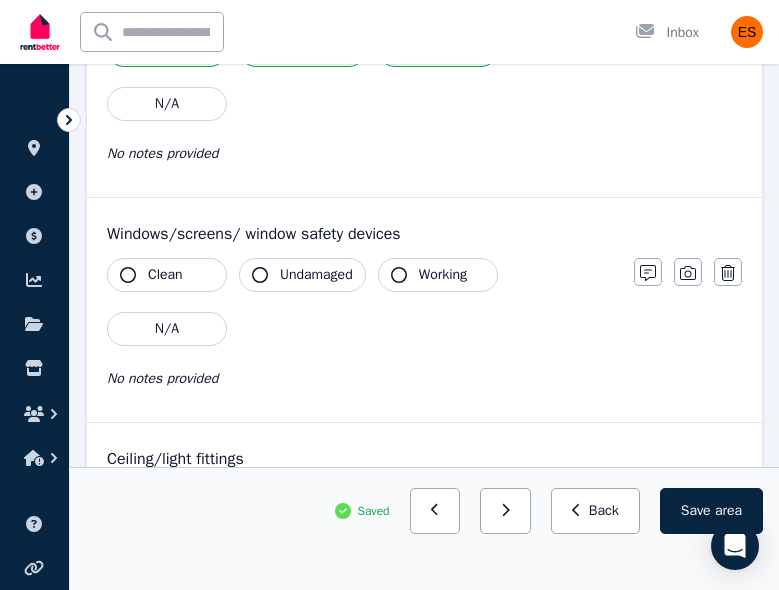 scroll, scrollTop: 585, scrollLeft: 0, axis: vertical 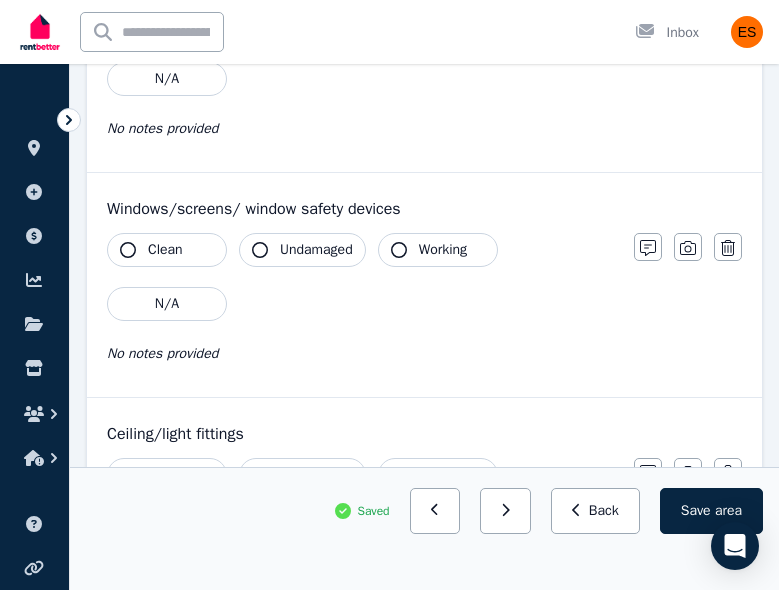click on "Clean" at bounding box center (165, 250) 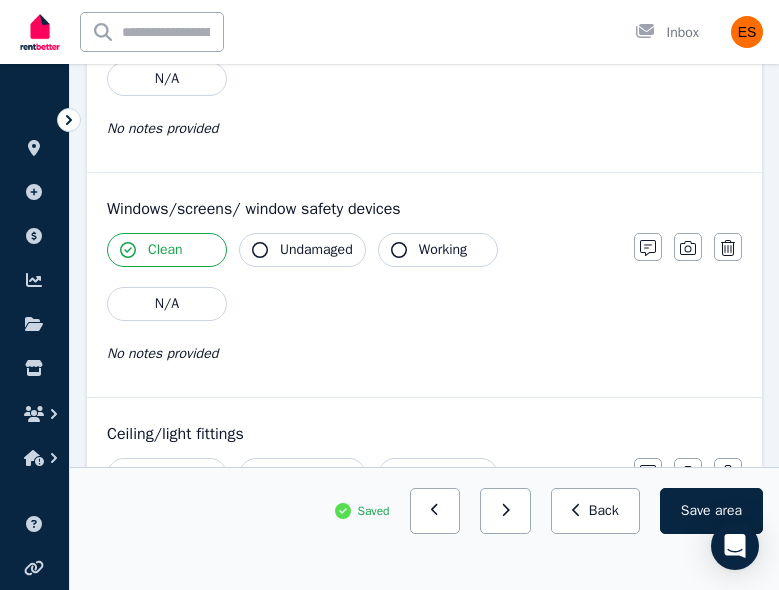 click on "Undamaged" at bounding box center (302, 250) 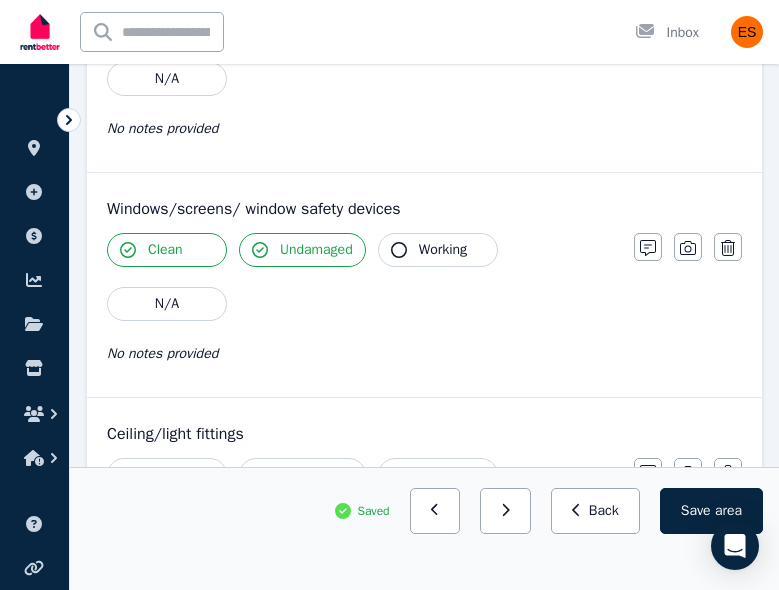 click on "Working" at bounding box center (438, 250) 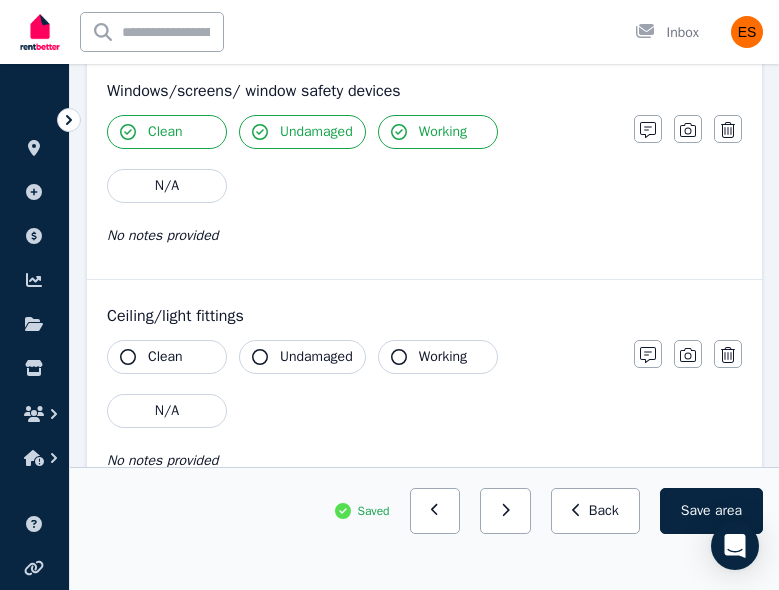 scroll, scrollTop: 705, scrollLeft: 0, axis: vertical 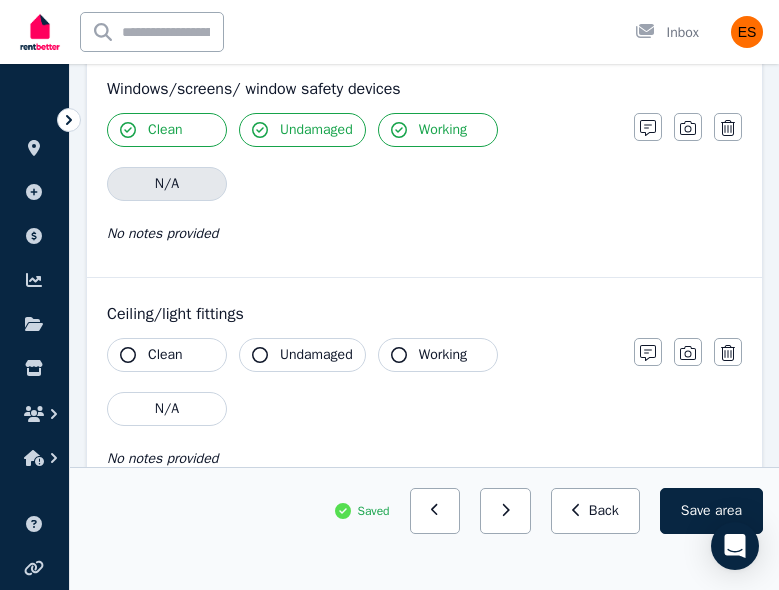 click on "N/A" at bounding box center [167, 184] 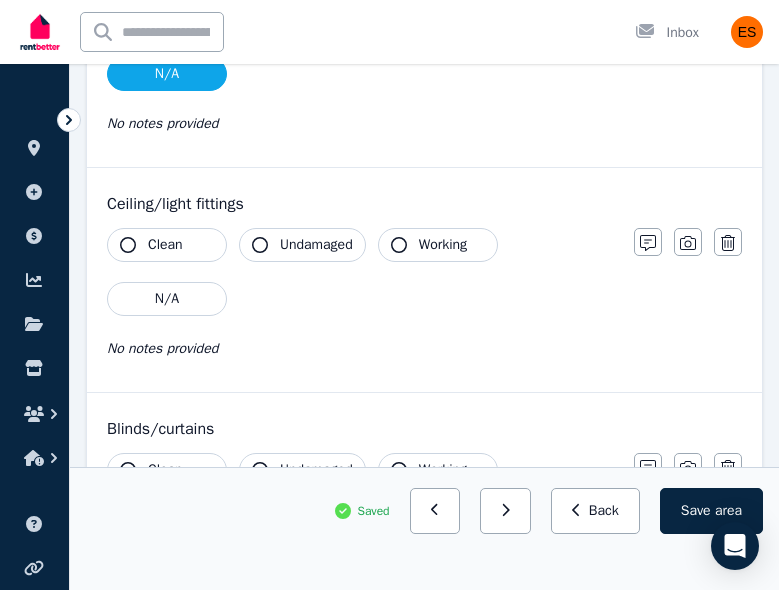 scroll, scrollTop: 849, scrollLeft: 0, axis: vertical 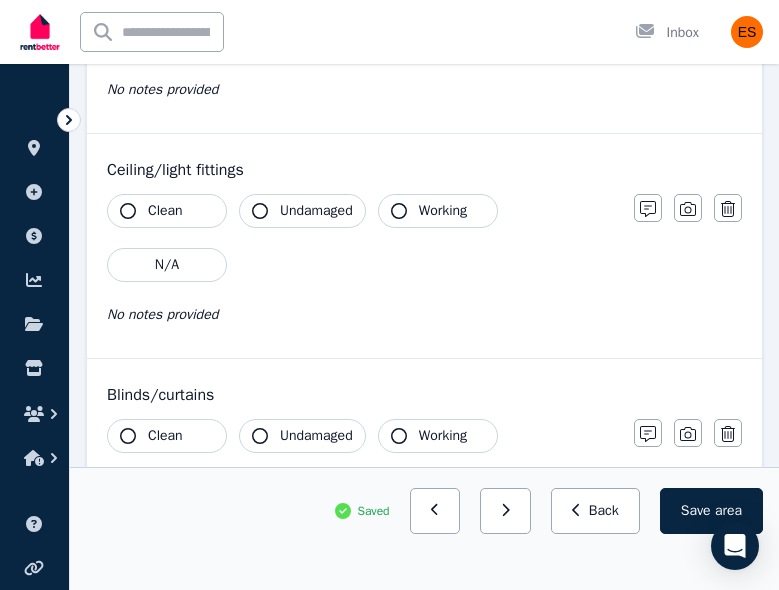 click on "Clean" at bounding box center [167, 211] 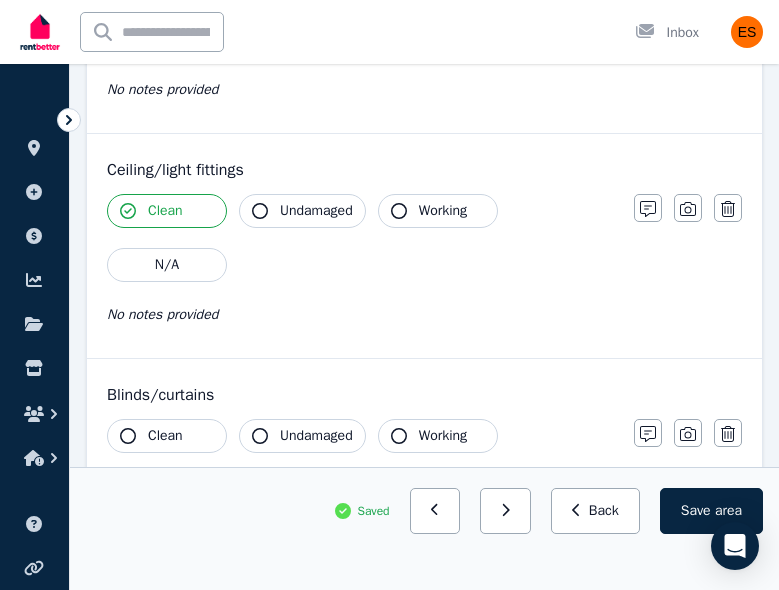 click on "Undamaged" at bounding box center [302, 211] 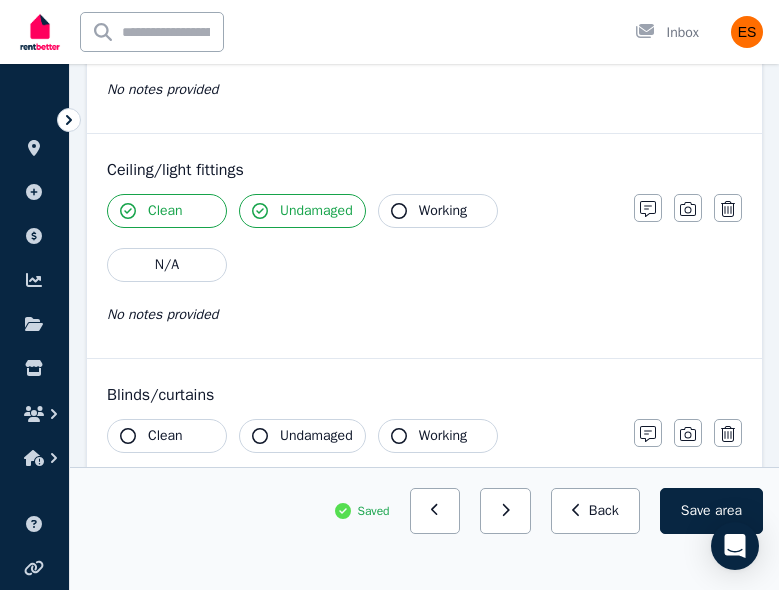 click on "Clean Undamaged Working N/A" at bounding box center (360, 238) 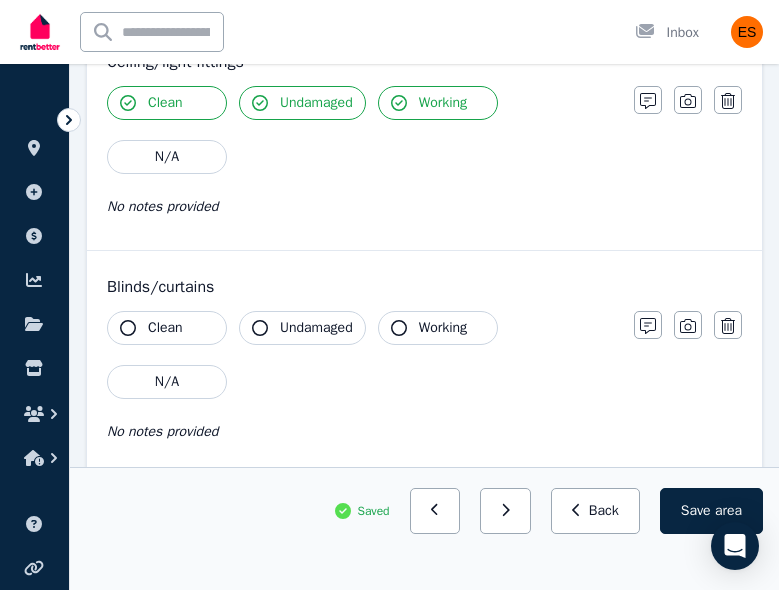 scroll, scrollTop: 1029, scrollLeft: 0, axis: vertical 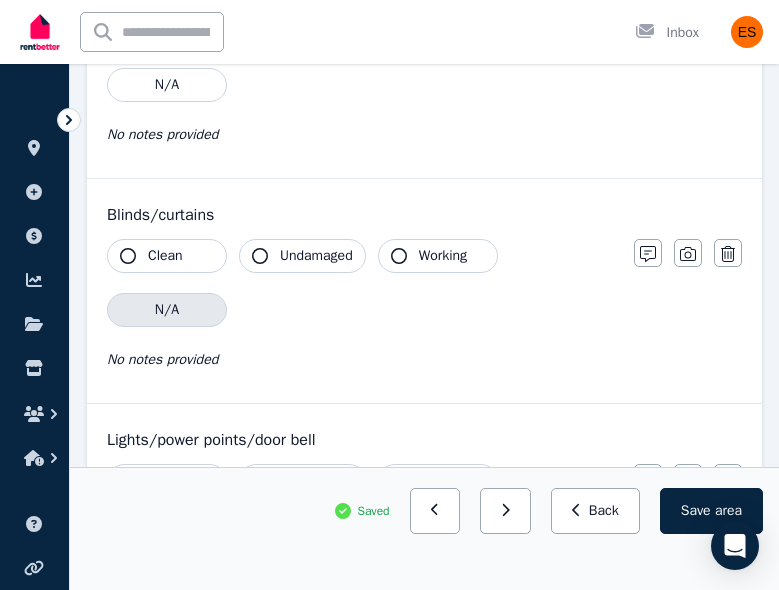 click on "N/A" at bounding box center (167, 310) 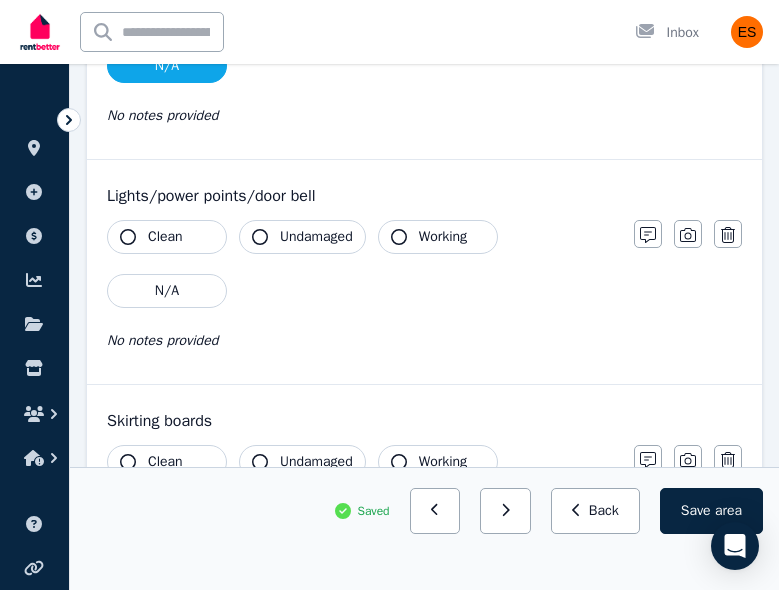 scroll, scrollTop: 1301, scrollLeft: 0, axis: vertical 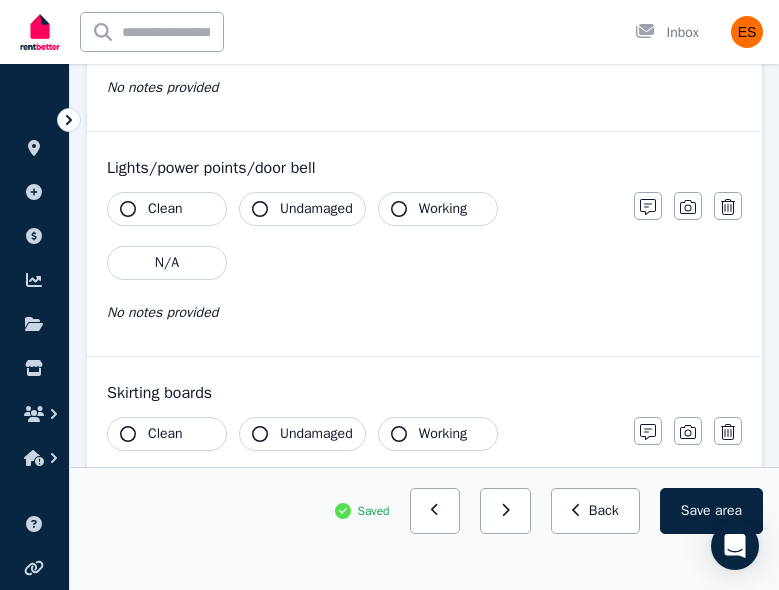 click on "Clean" at bounding box center [167, 209] 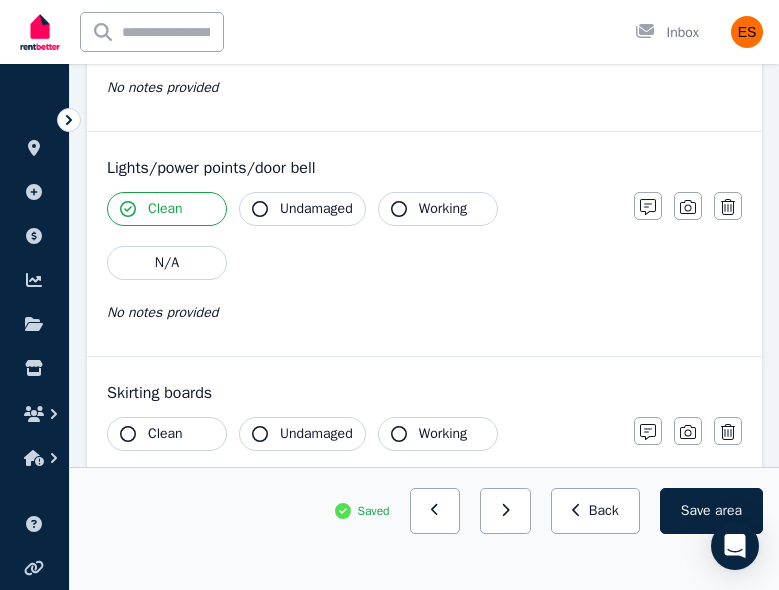 click on "Undamaged" at bounding box center [316, 209] 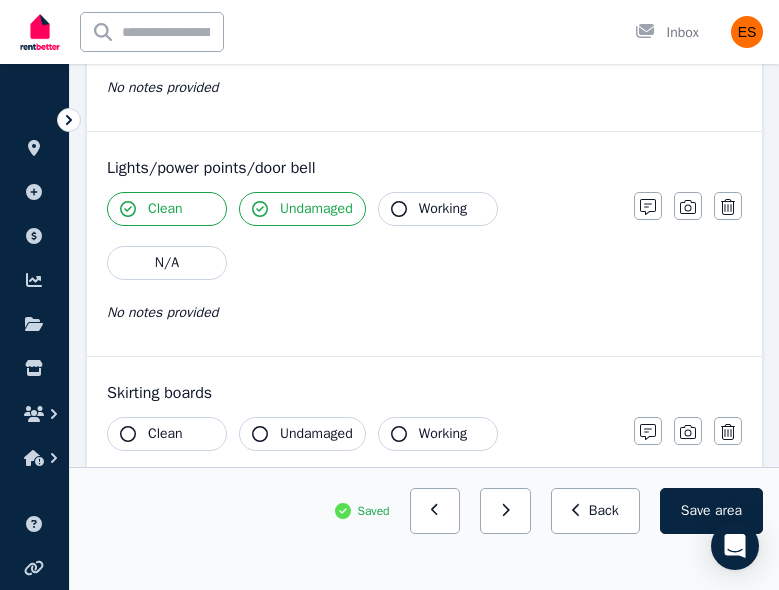 click on "Working" at bounding box center (443, 209) 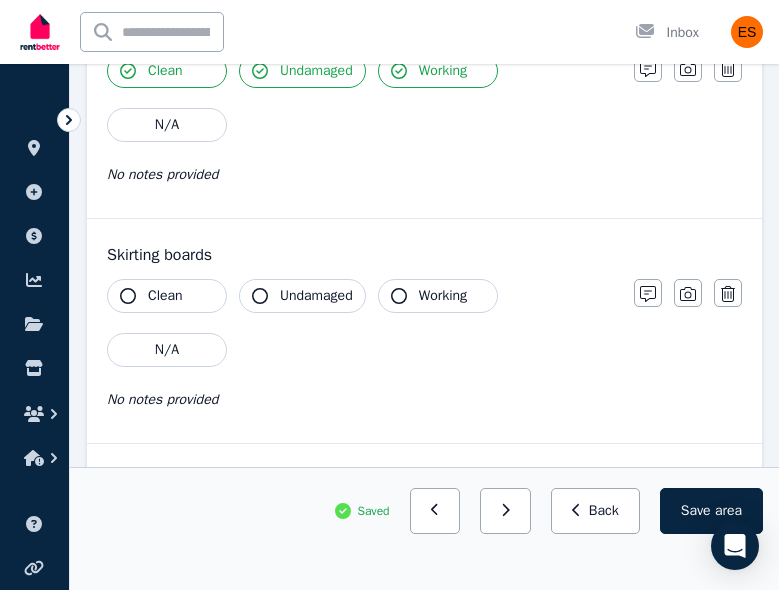 scroll, scrollTop: 1464, scrollLeft: 0, axis: vertical 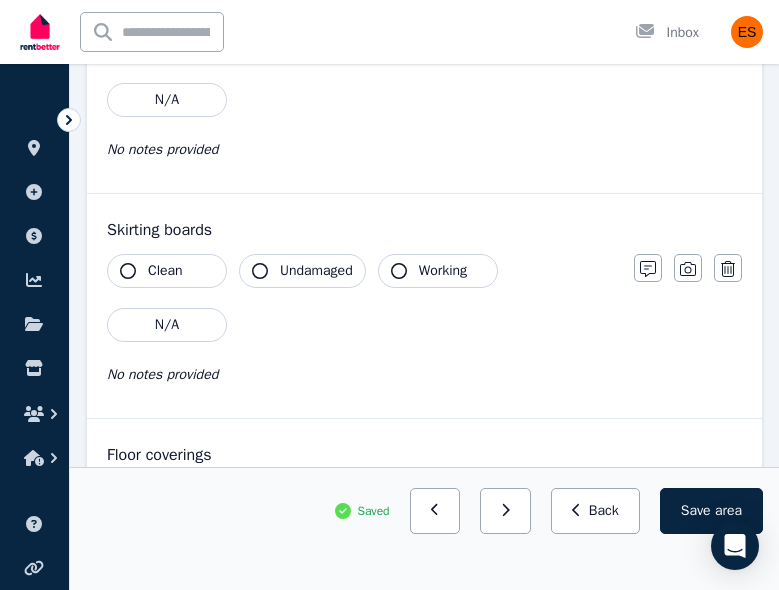 click on "Clean" at bounding box center (167, 271) 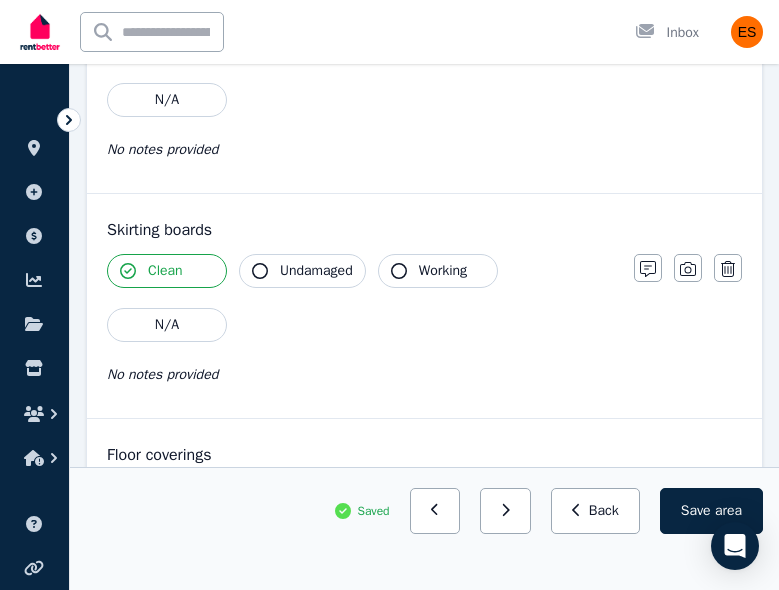 click on "Undamaged" at bounding box center (316, 271) 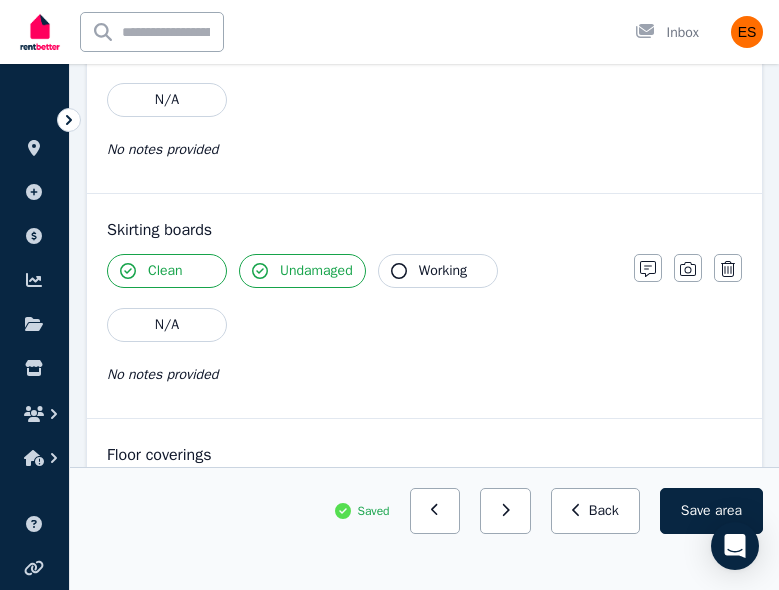 click on "Working" at bounding box center (443, 271) 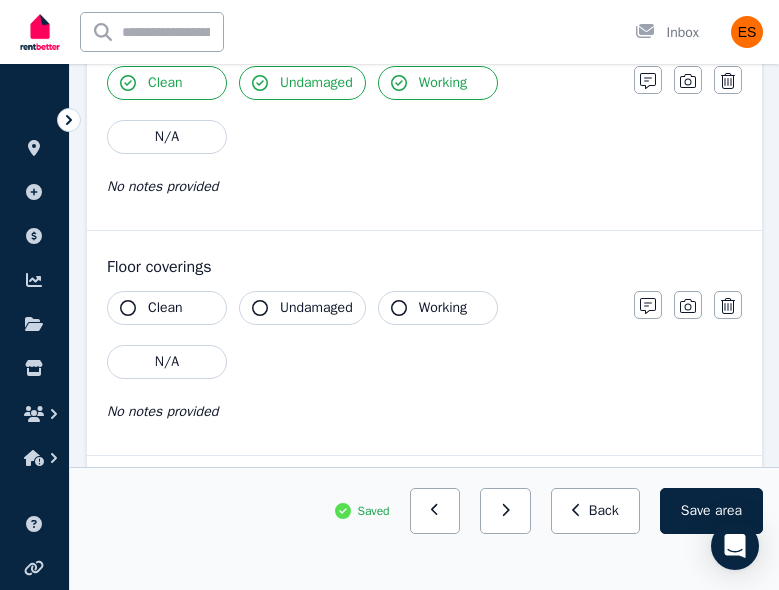 scroll, scrollTop: 1654, scrollLeft: 0, axis: vertical 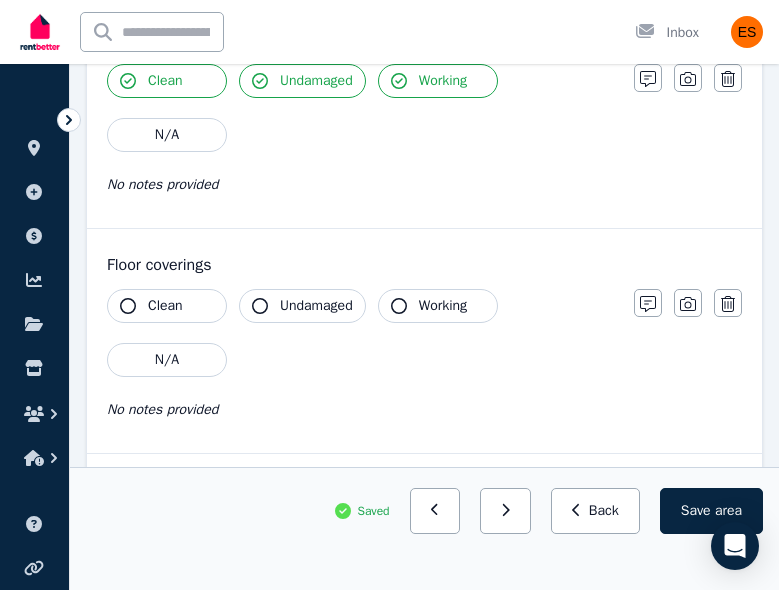 click on "Clean" at bounding box center (167, 306) 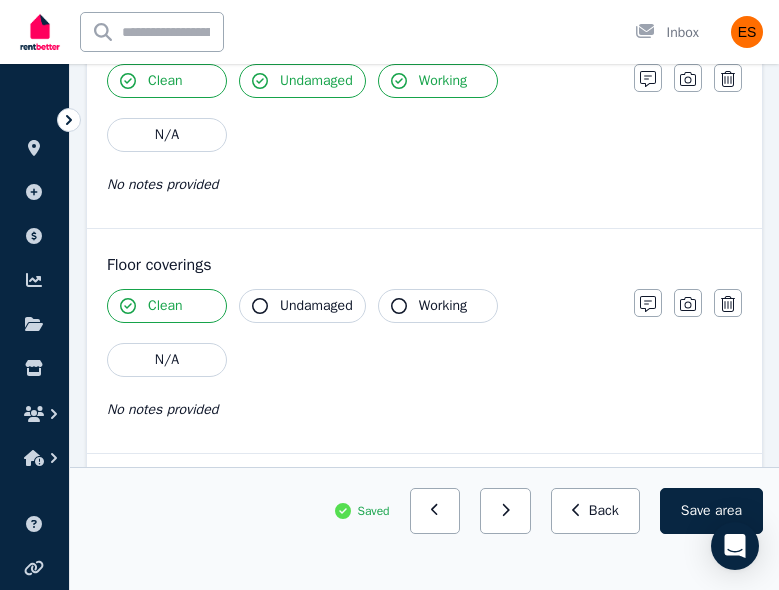 click on "Undamaged" at bounding box center [316, 306] 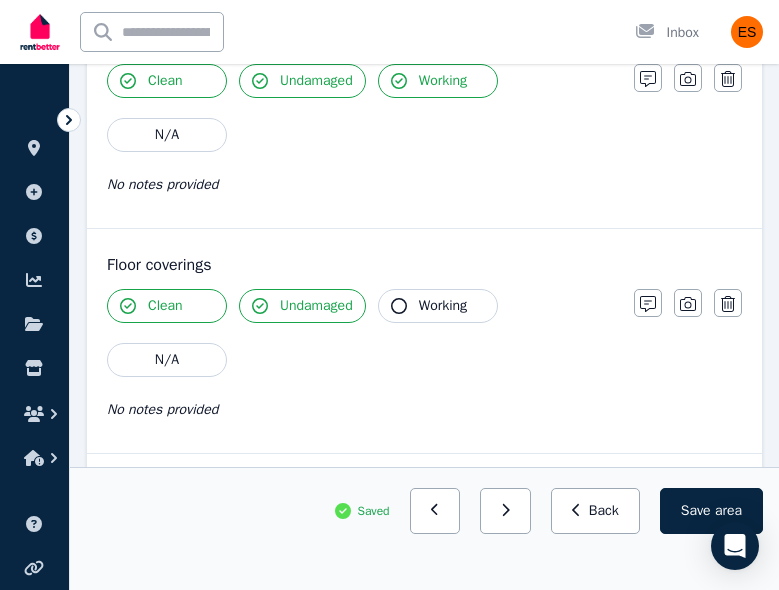 click 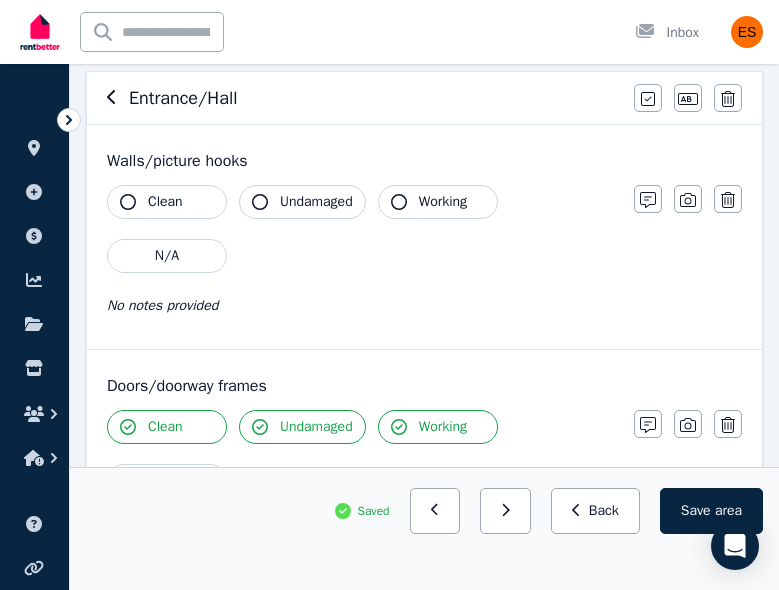 scroll, scrollTop: 184, scrollLeft: 0, axis: vertical 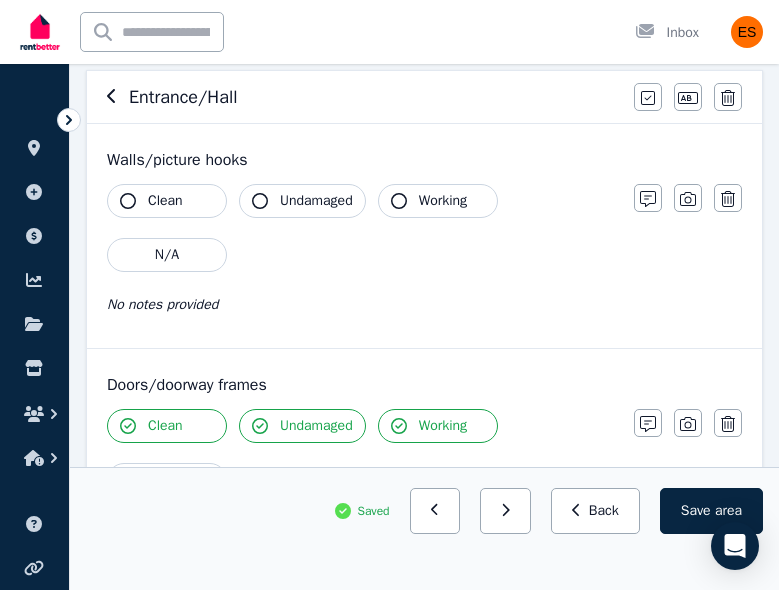 click on "Clean" at bounding box center (167, 201) 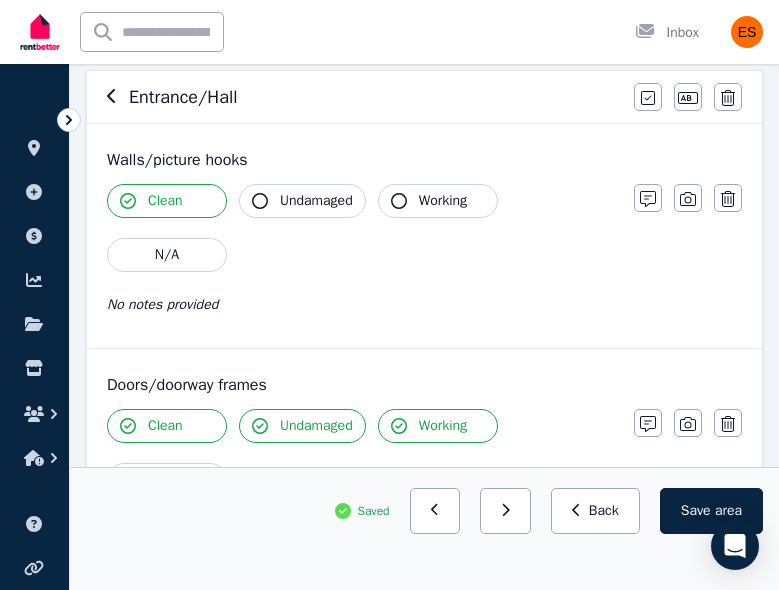 click on "Walls/picture hooks Clean Undamaged Working N/A No notes provided Notes Photo Delete" at bounding box center (424, 236) 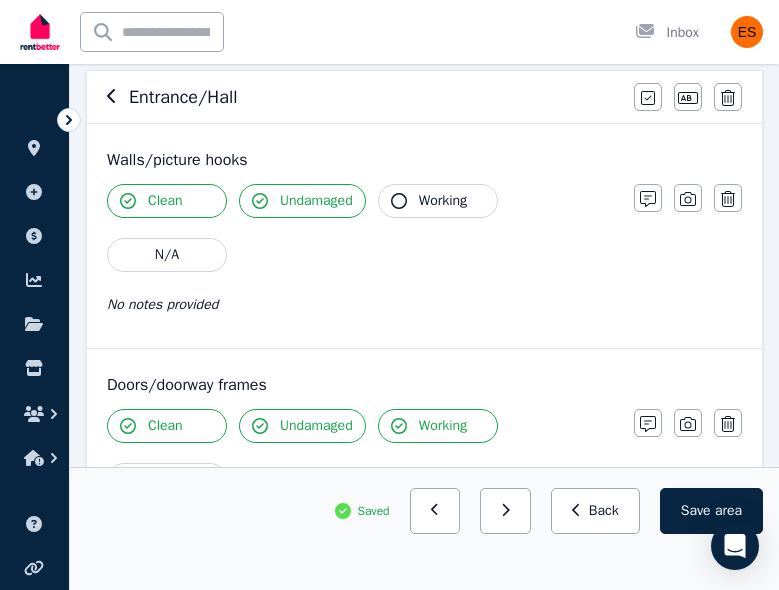 click 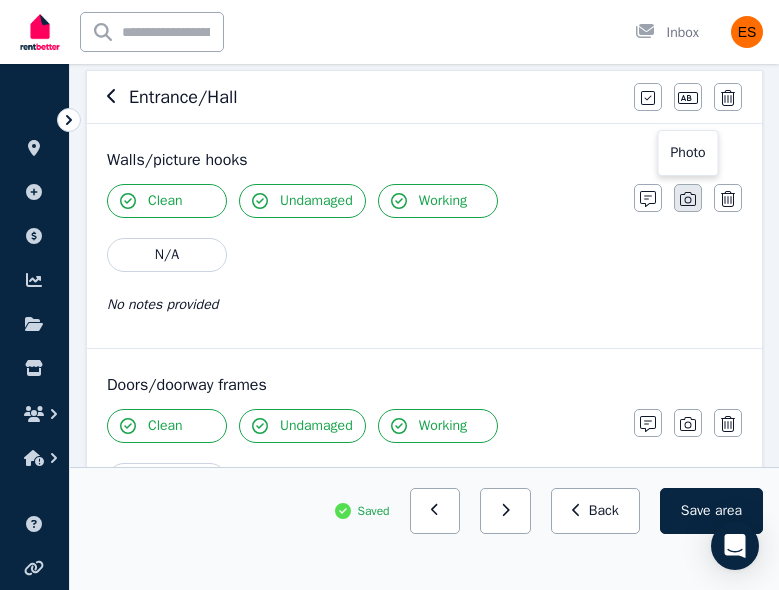 click at bounding box center (688, 198) 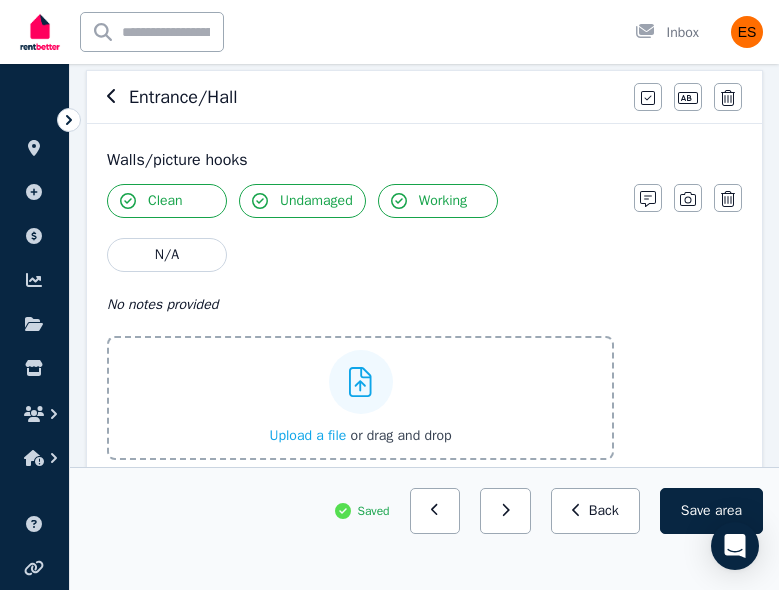 click on "Upload a file" at bounding box center (307, 435) 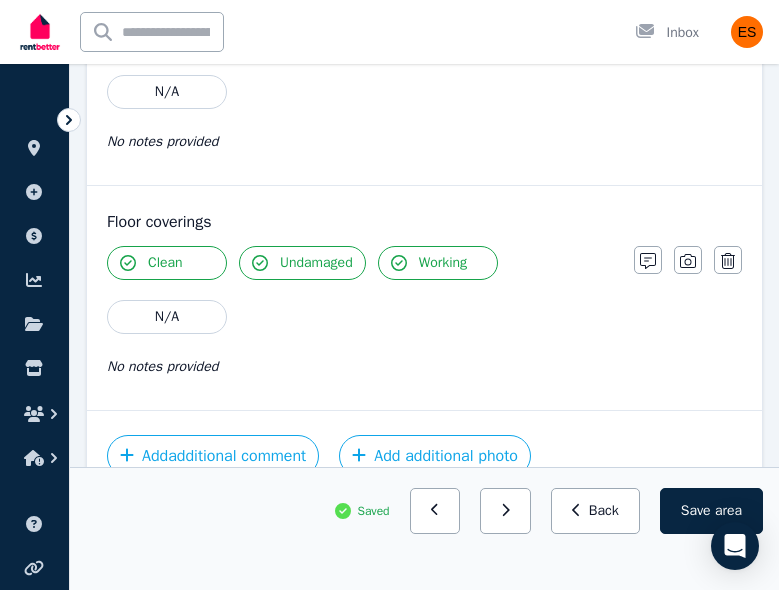 scroll, scrollTop: 2061, scrollLeft: 0, axis: vertical 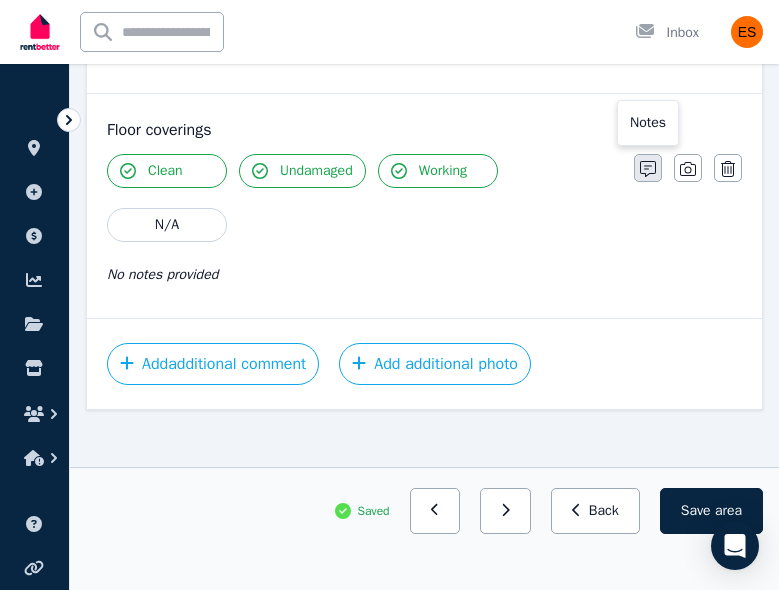 click 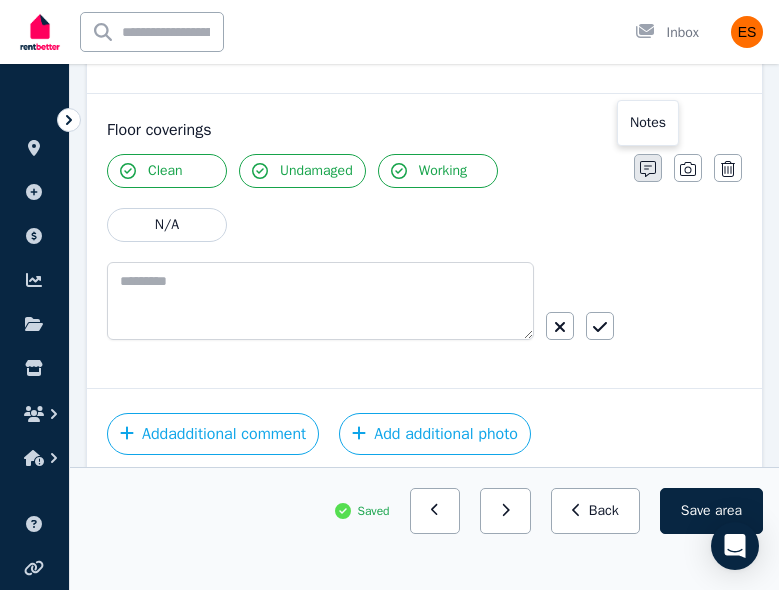 scroll, scrollTop: 2131, scrollLeft: 0, axis: vertical 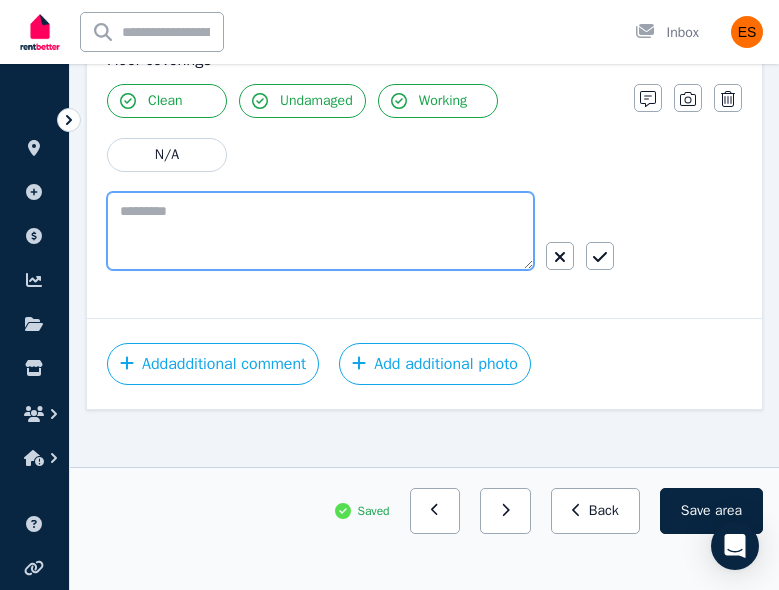 click at bounding box center (320, 231) 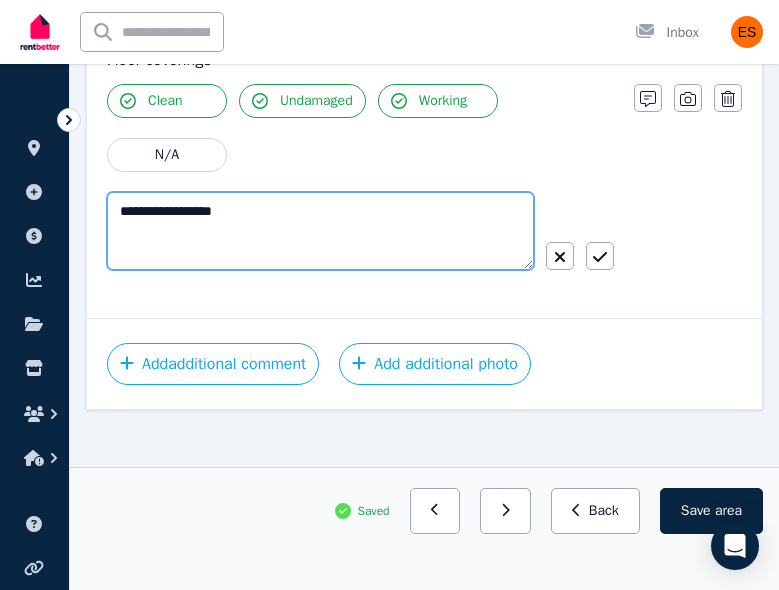 drag, startPoint x: 239, startPoint y: 217, endPoint x: 105, endPoint y: 210, distance: 134.18271 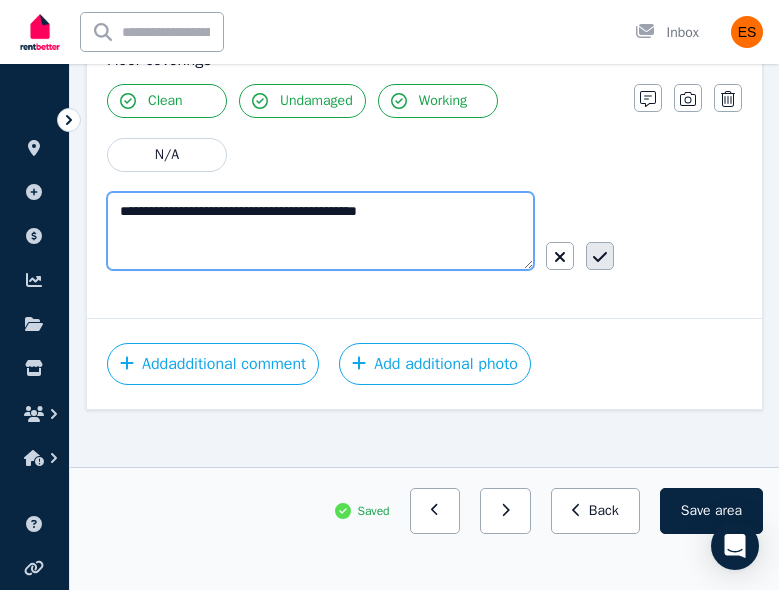 type on "**********" 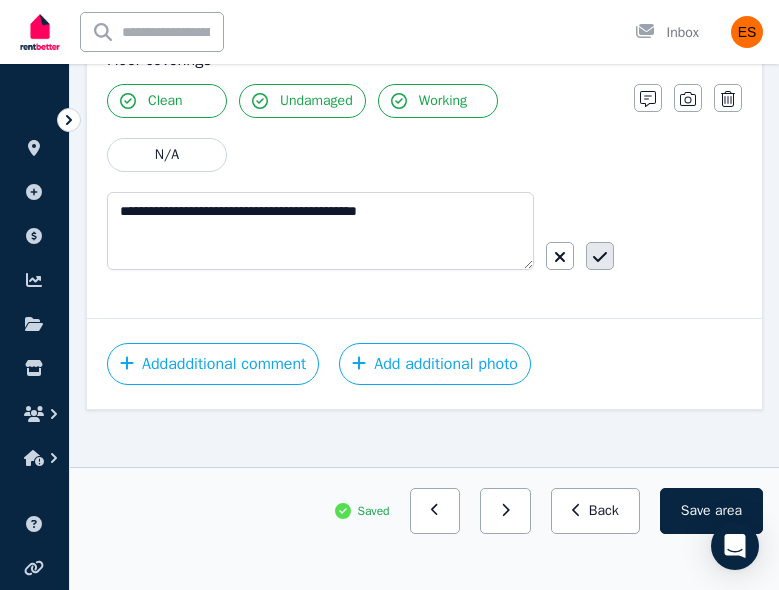 click at bounding box center [600, 256] 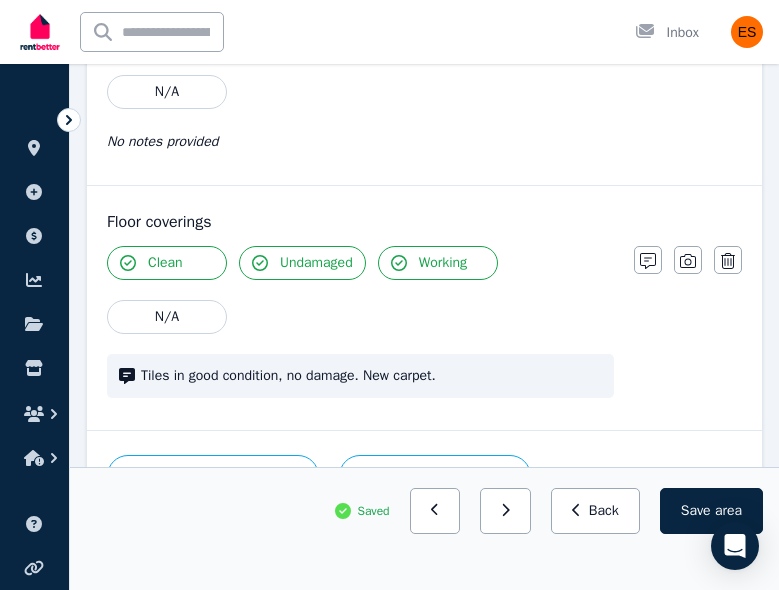 scroll, scrollTop: 1978, scrollLeft: 0, axis: vertical 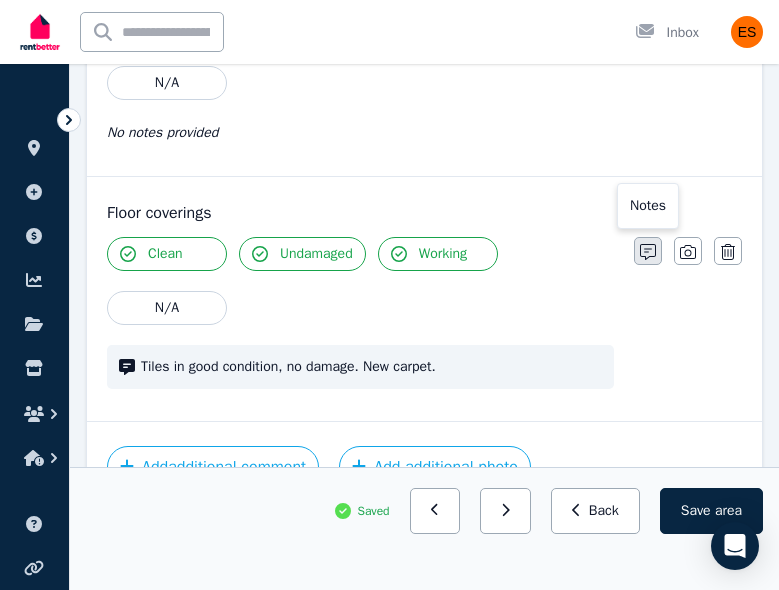 click 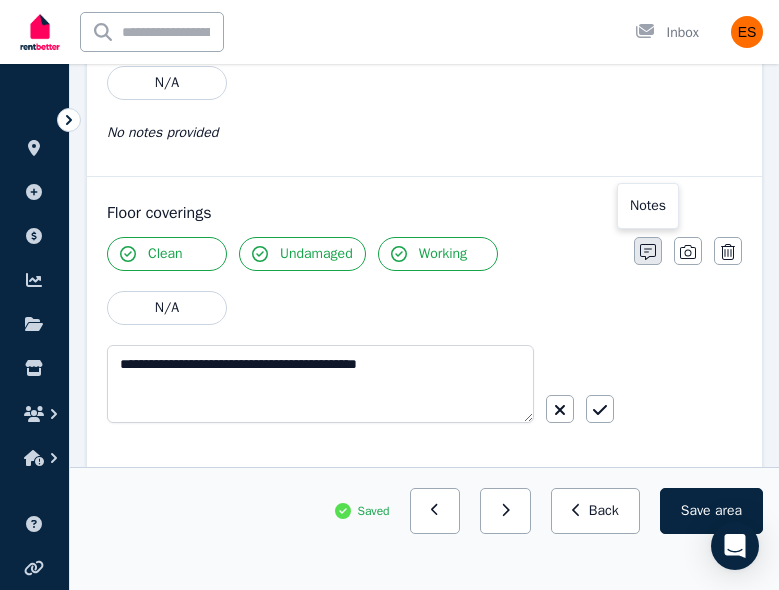 scroll, scrollTop: 2028, scrollLeft: 0, axis: vertical 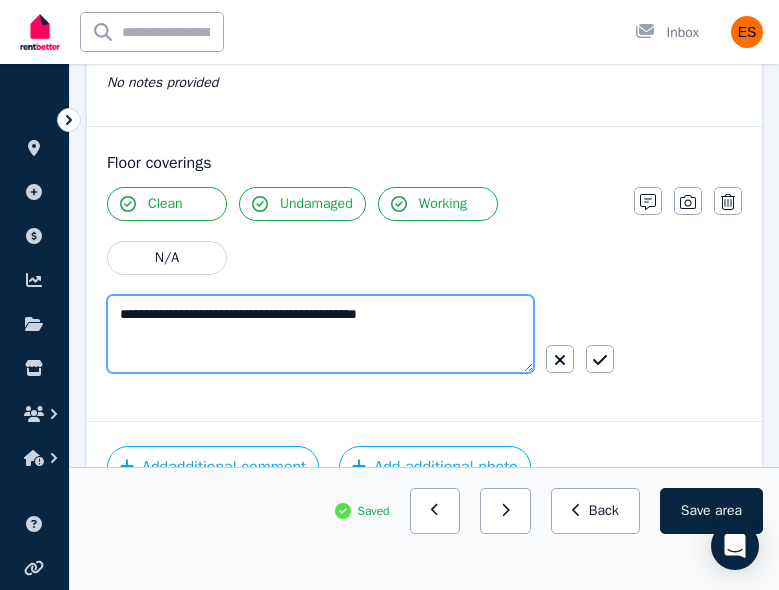 click on "**********" at bounding box center [320, 334] 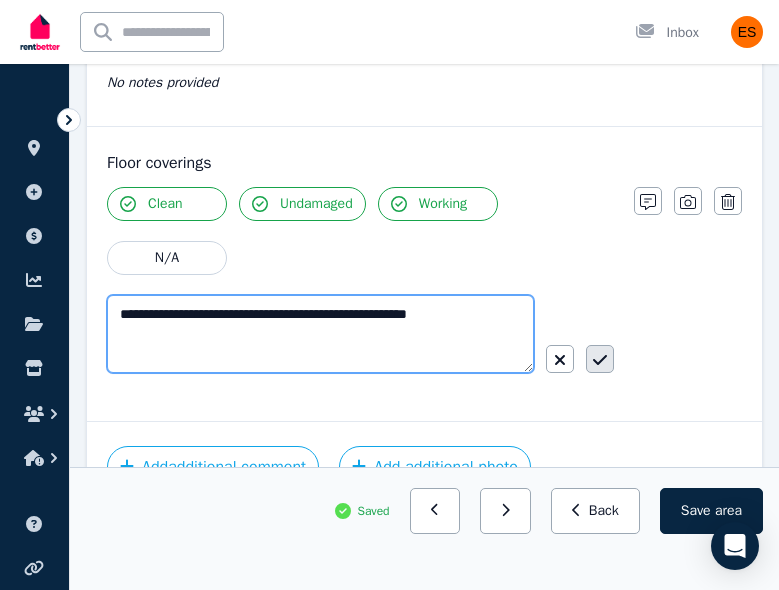 type on "**********" 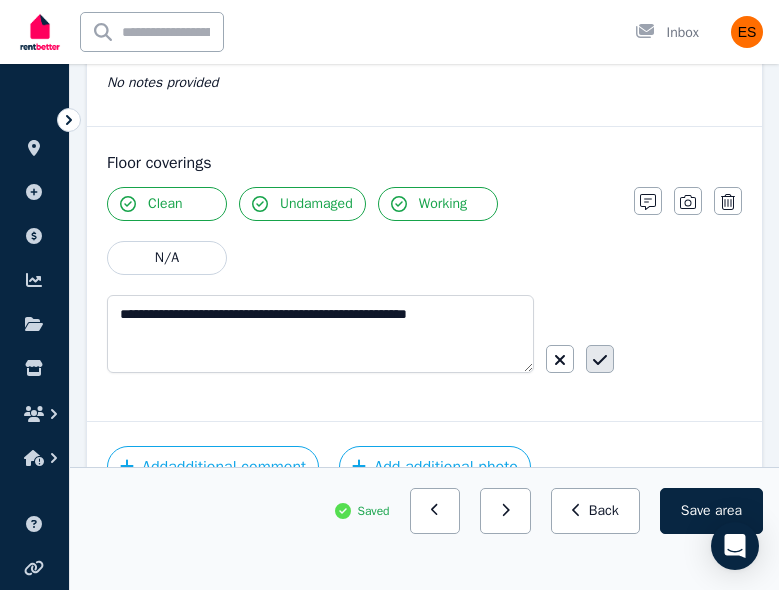 click 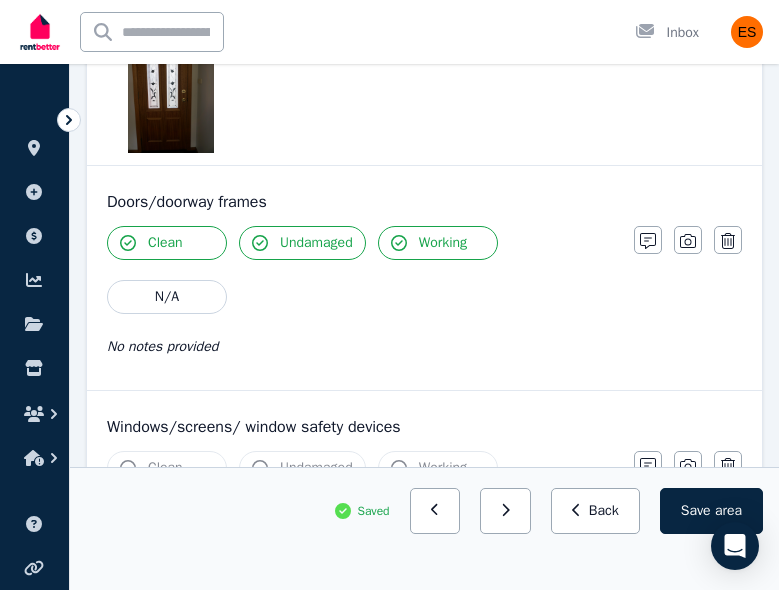 scroll, scrollTop: 635, scrollLeft: 0, axis: vertical 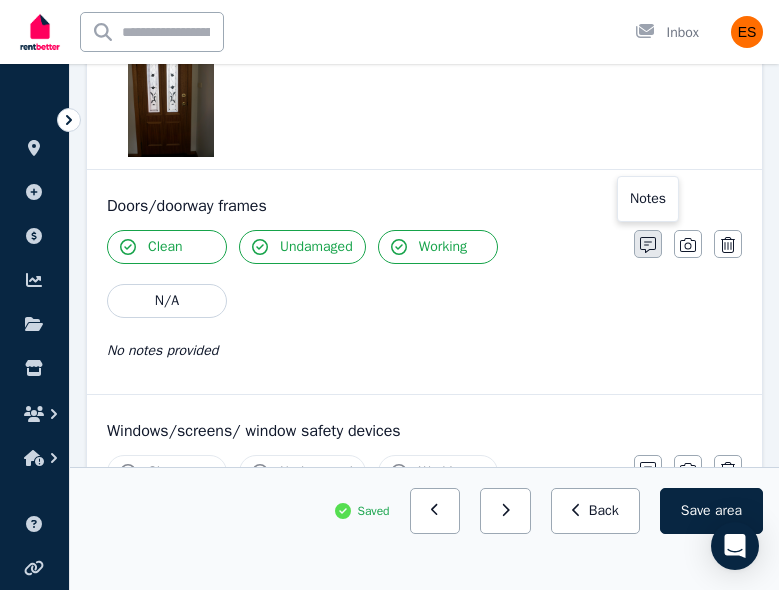 click at bounding box center (648, 244) 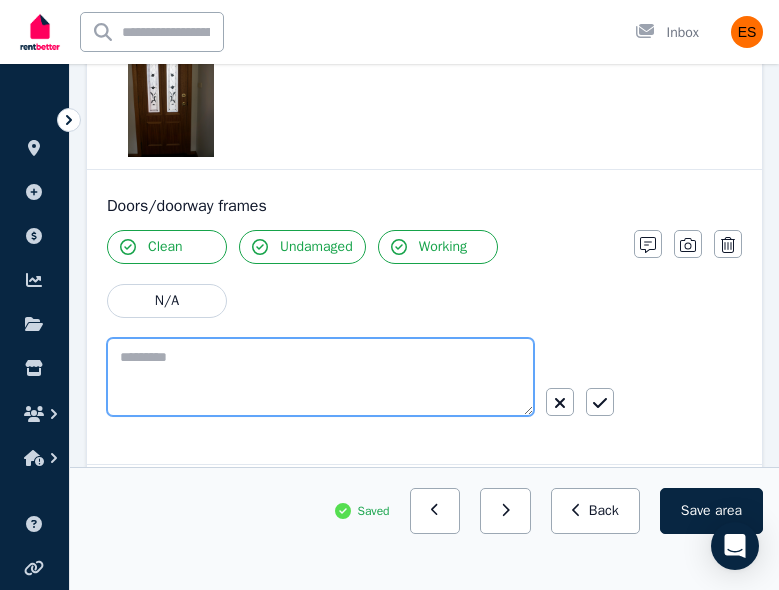 click at bounding box center (320, 377) 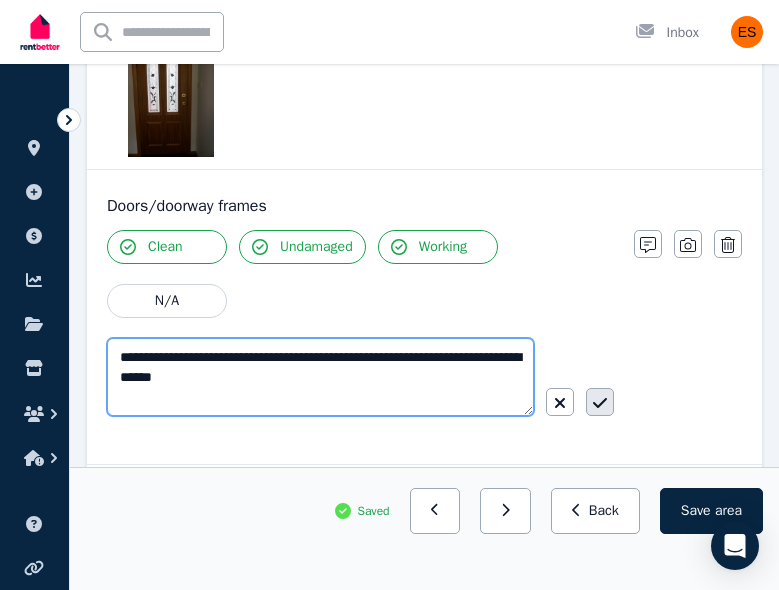 type on "**********" 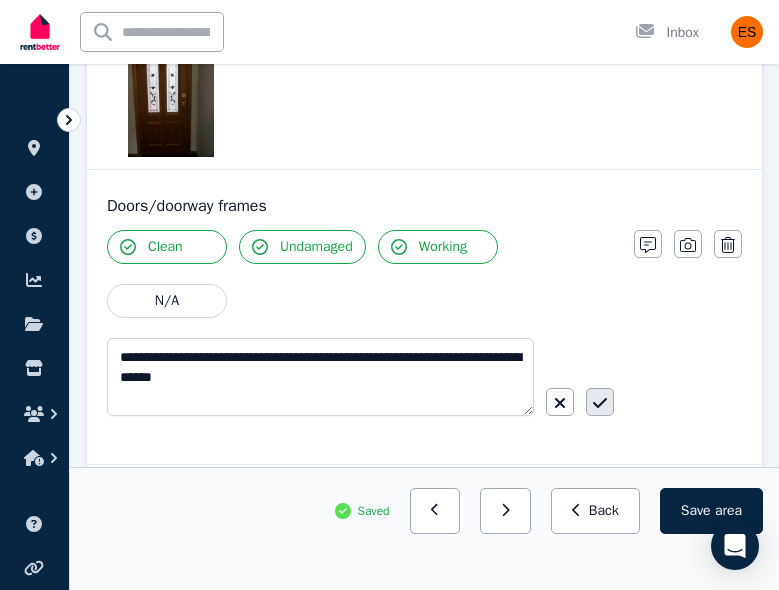 click 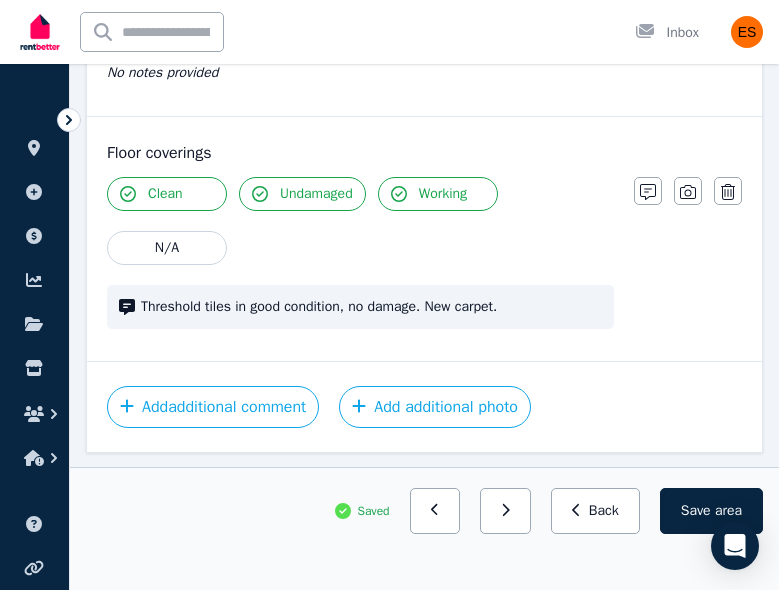 scroll, scrollTop: 2136, scrollLeft: 0, axis: vertical 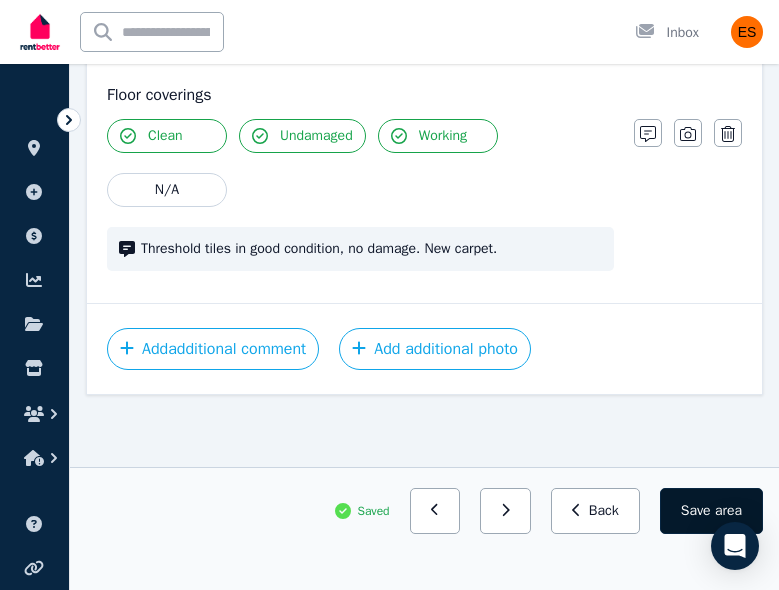 click on "Save   area" at bounding box center [711, 511] 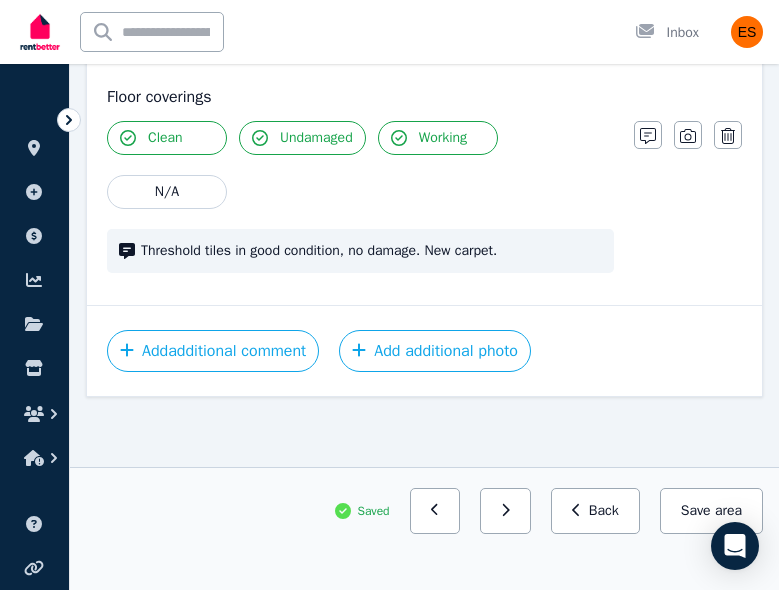 scroll, scrollTop: 2136, scrollLeft: 0, axis: vertical 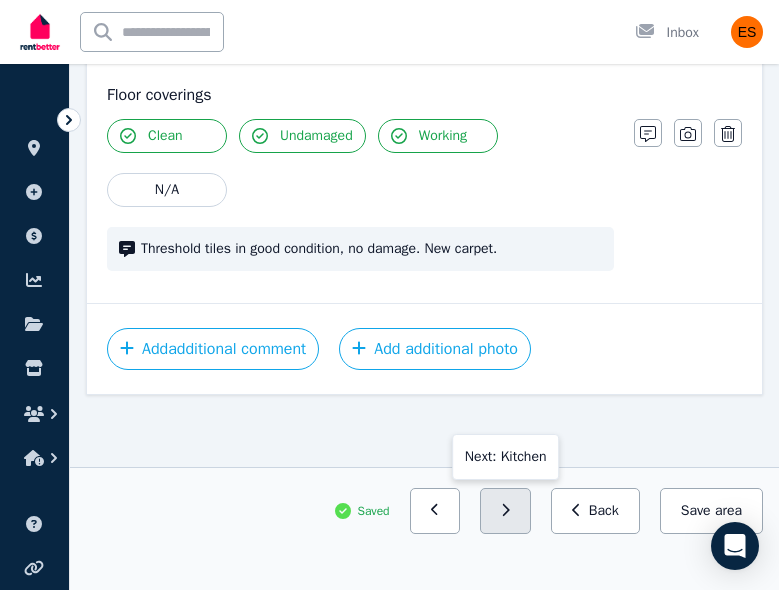 click 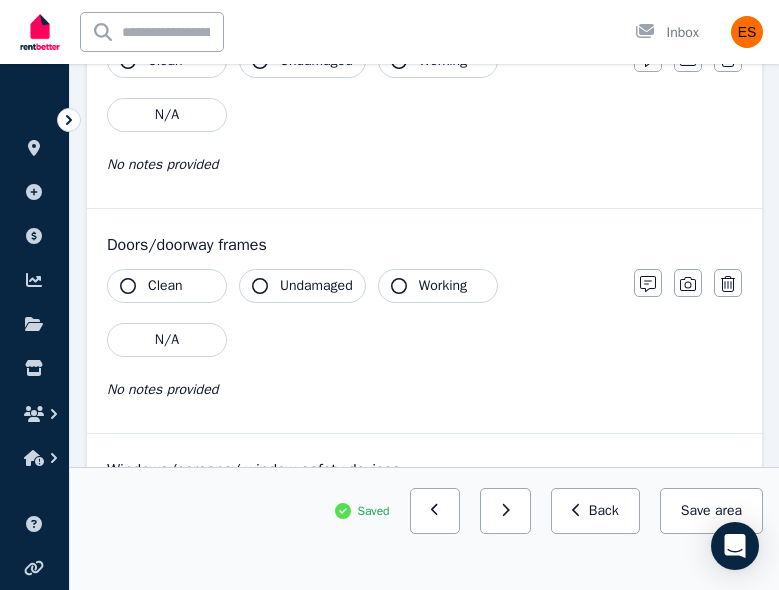 scroll, scrollTop: 0, scrollLeft: 0, axis: both 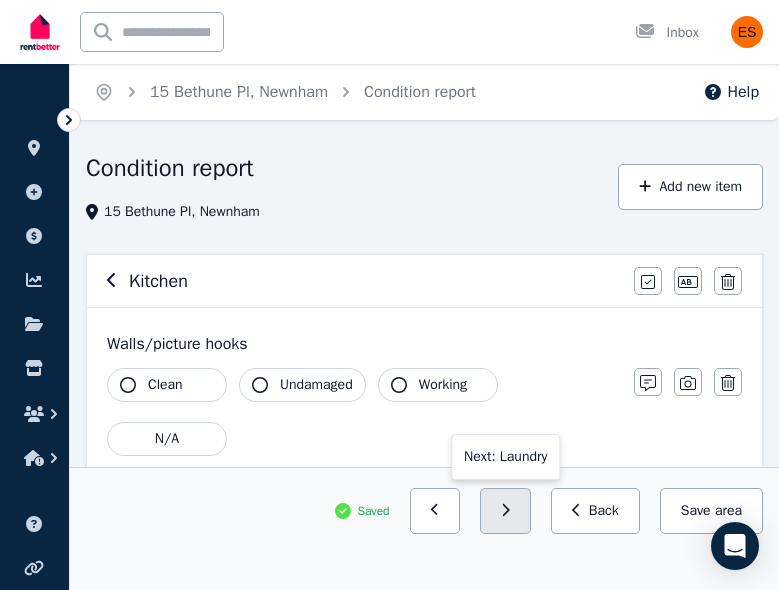 click at bounding box center (505, 511) 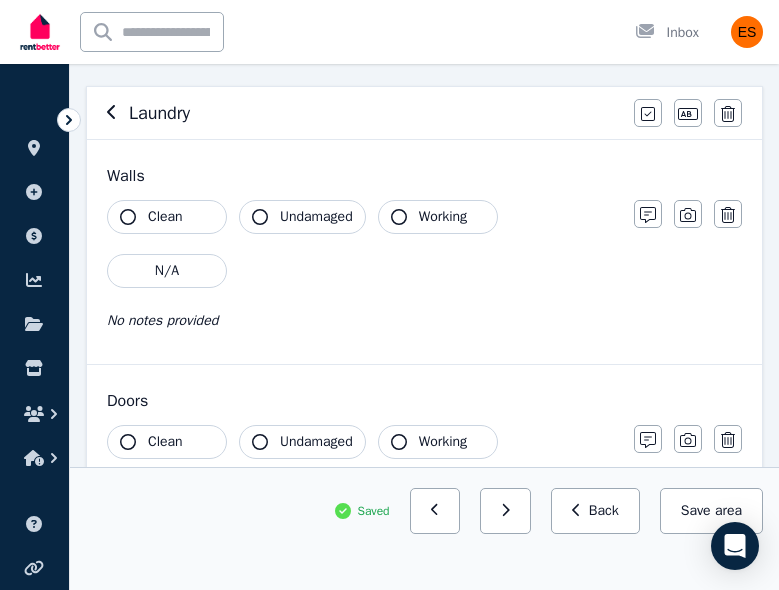 scroll, scrollTop: 169, scrollLeft: 0, axis: vertical 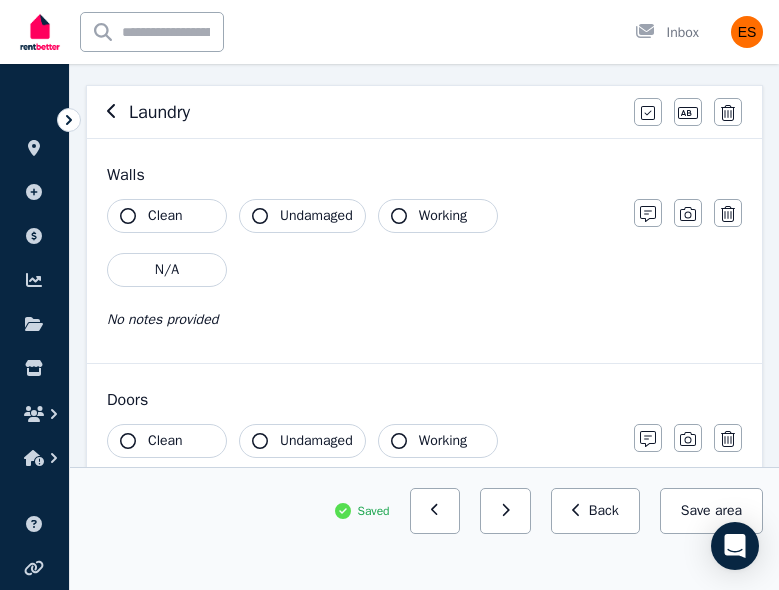 click 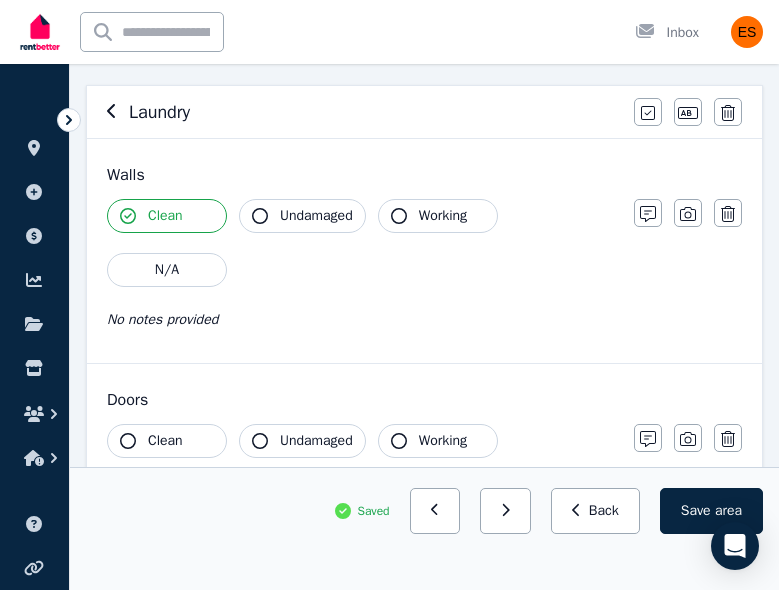 click 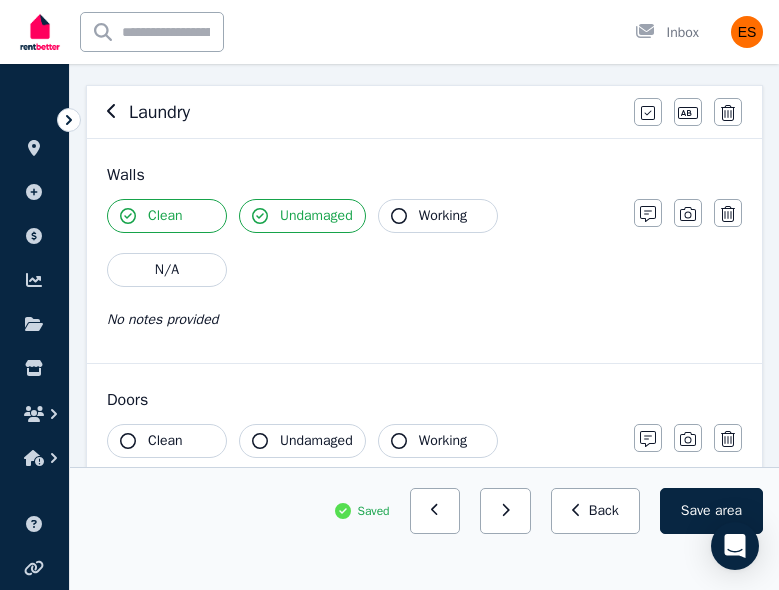 click 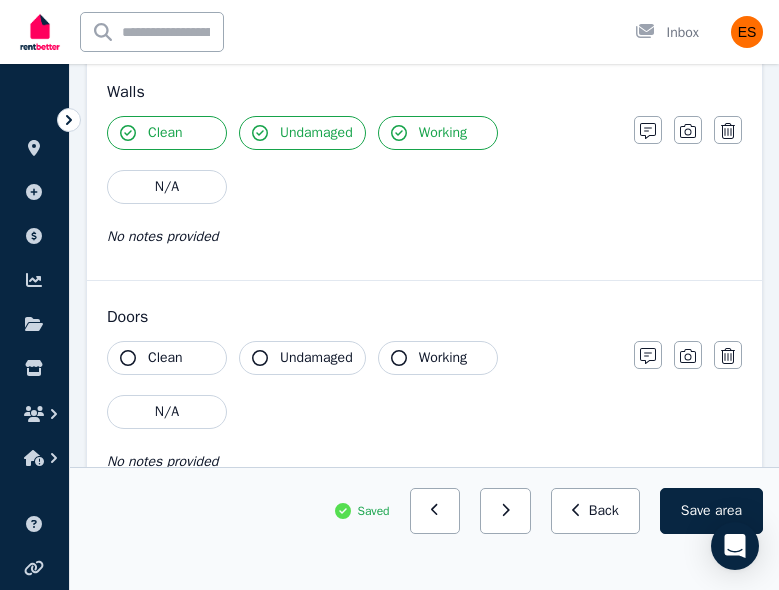scroll, scrollTop: 378, scrollLeft: 0, axis: vertical 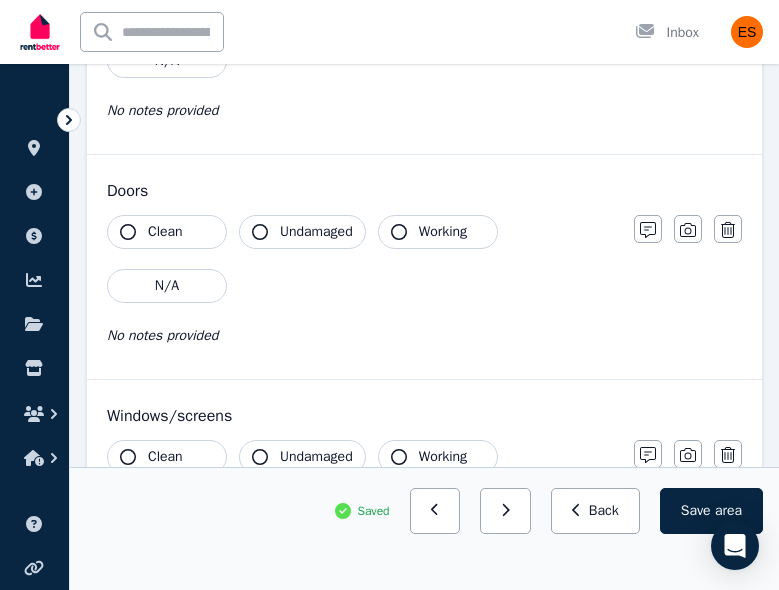 click 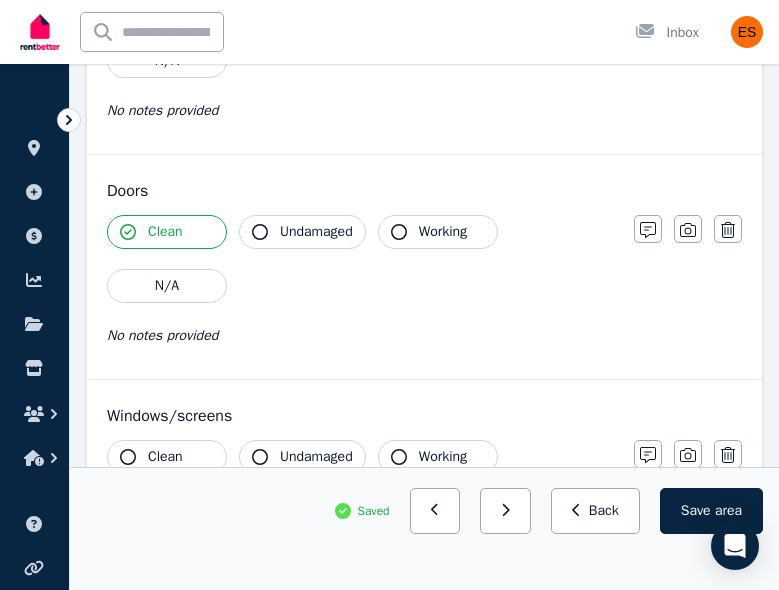 click 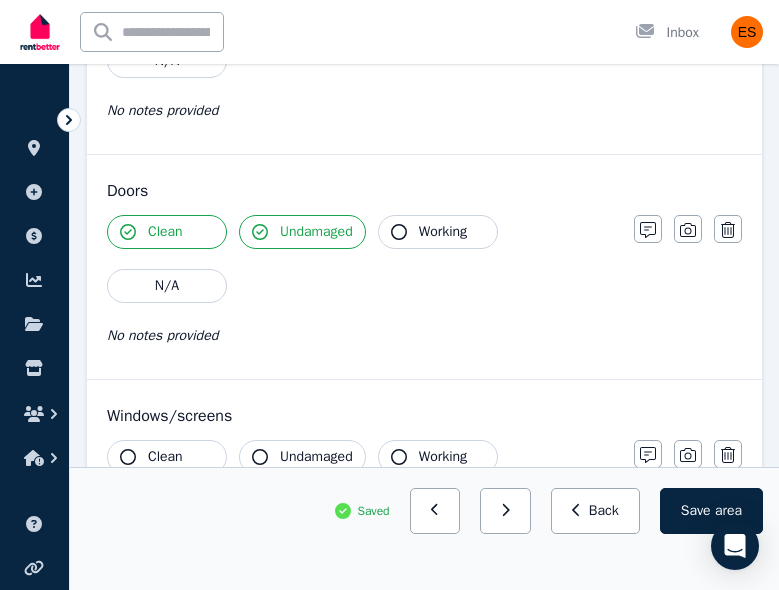 click 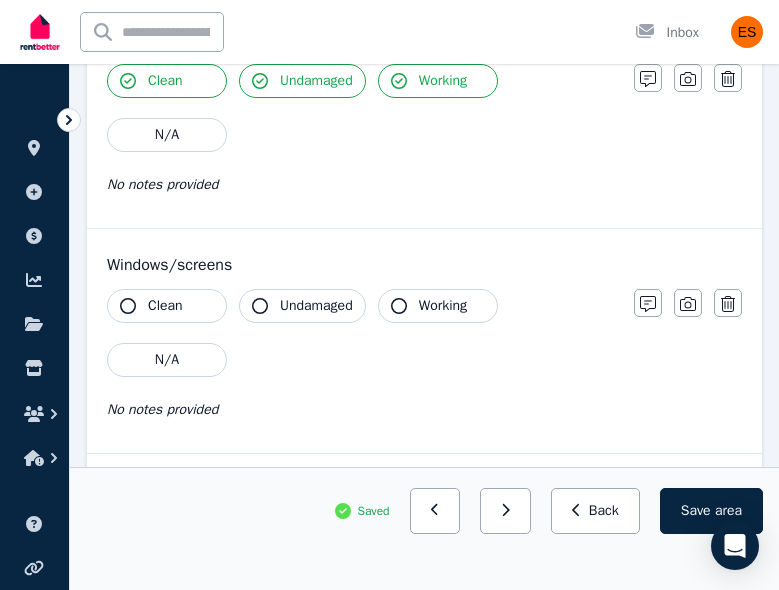 scroll, scrollTop: 570, scrollLeft: 0, axis: vertical 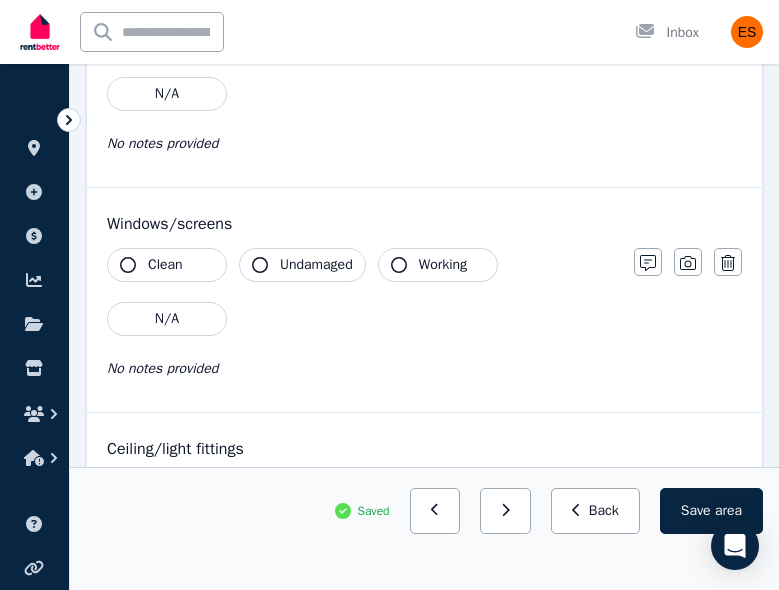 click 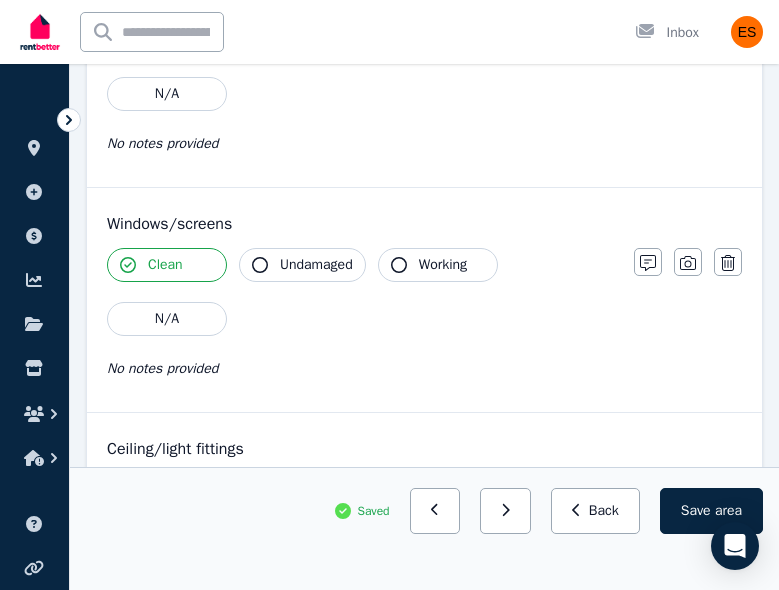 click on "Clean" at bounding box center (165, 265) 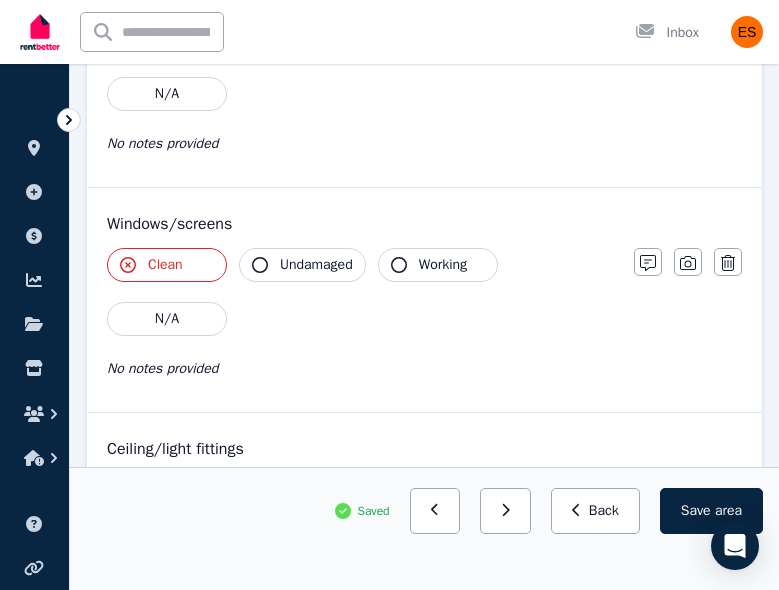click 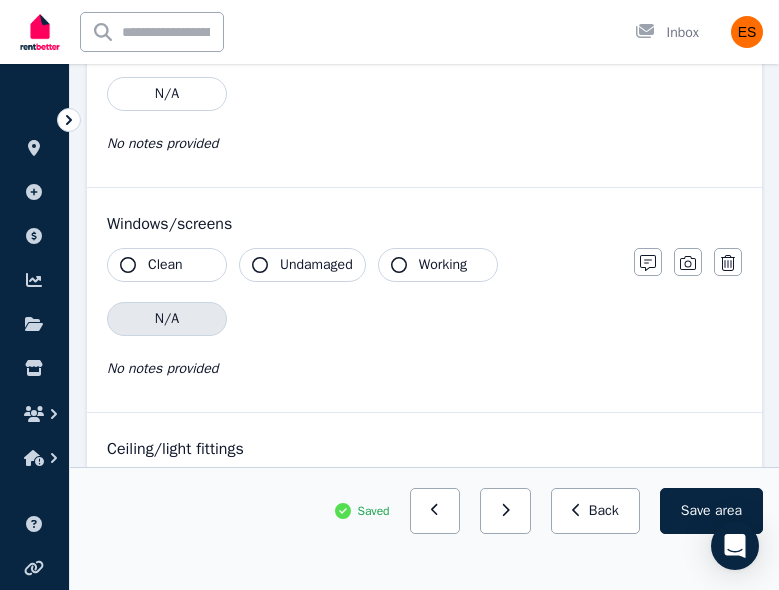 click on "N/A" at bounding box center (167, 319) 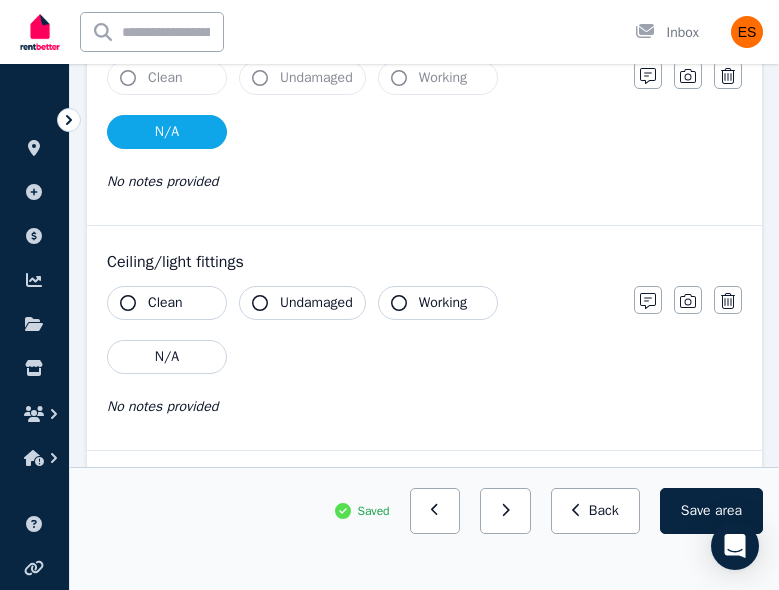 scroll, scrollTop: 763, scrollLeft: 0, axis: vertical 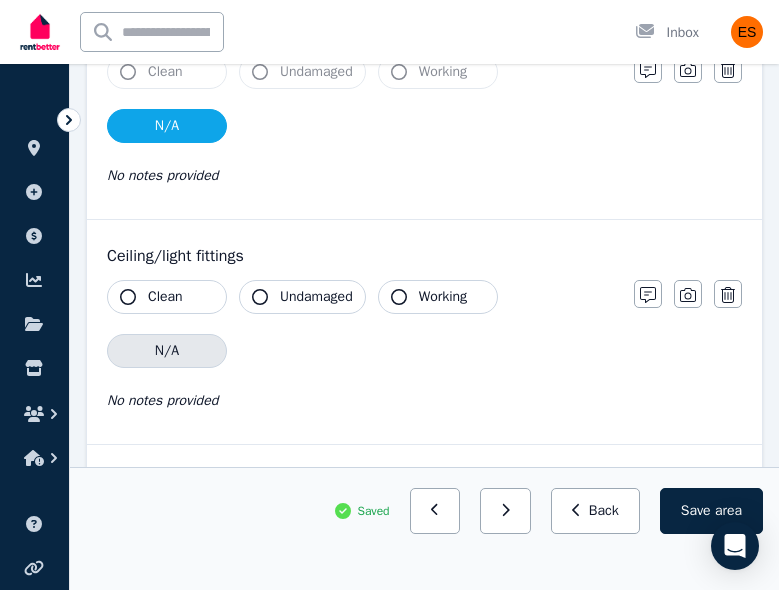 click on "N/A" at bounding box center [167, 351] 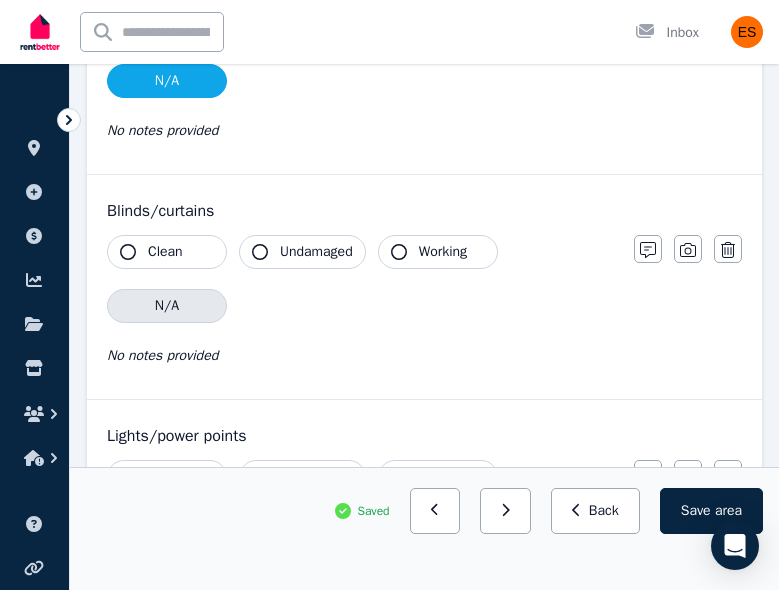 click on "N/A" at bounding box center (167, 306) 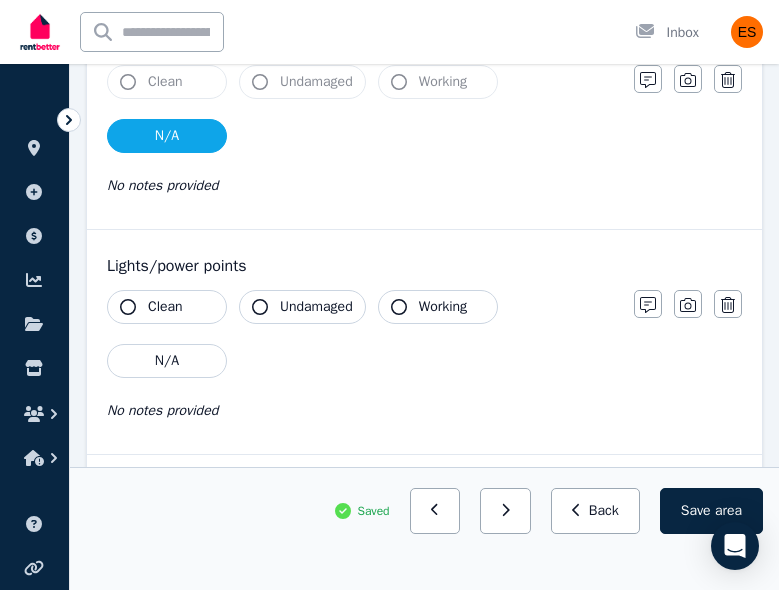scroll, scrollTop: 1207, scrollLeft: 0, axis: vertical 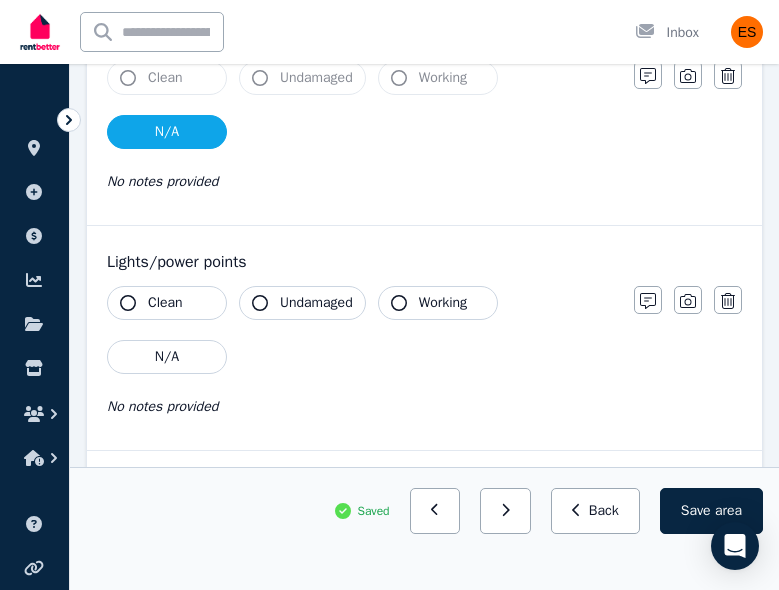 click on "Clean" at bounding box center (167, 303) 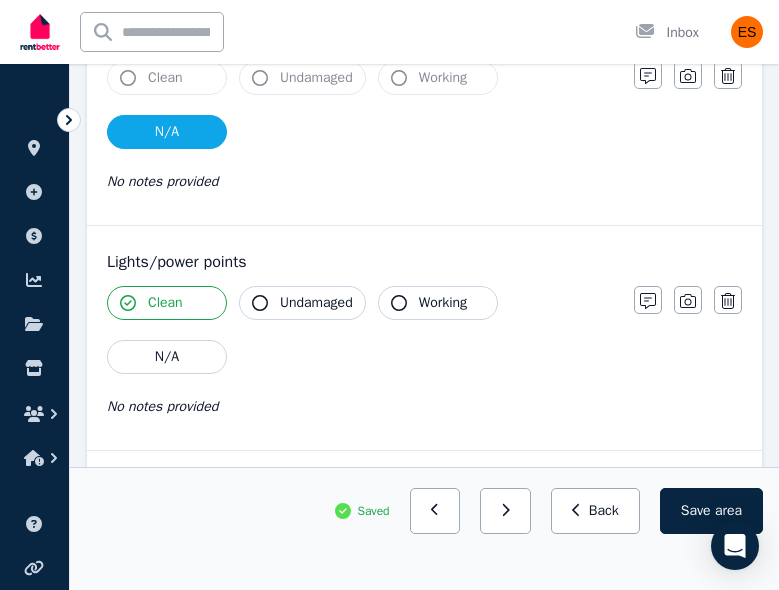 click on "Undamaged" at bounding box center [316, 303] 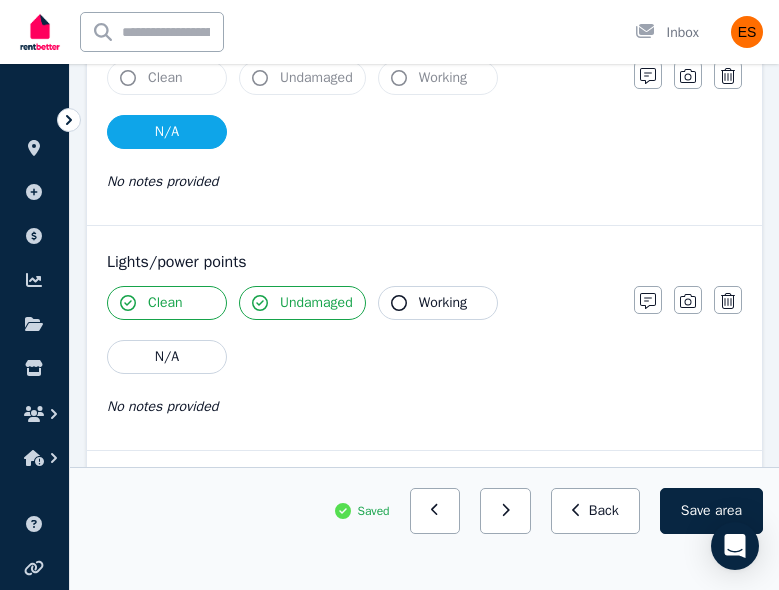 click on "Working" at bounding box center [443, 303] 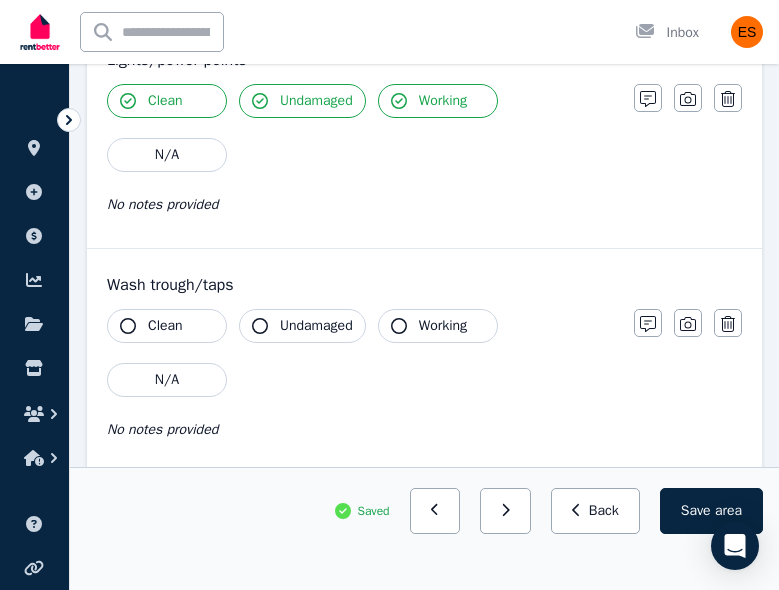 scroll, scrollTop: 1413, scrollLeft: 0, axis: vertical 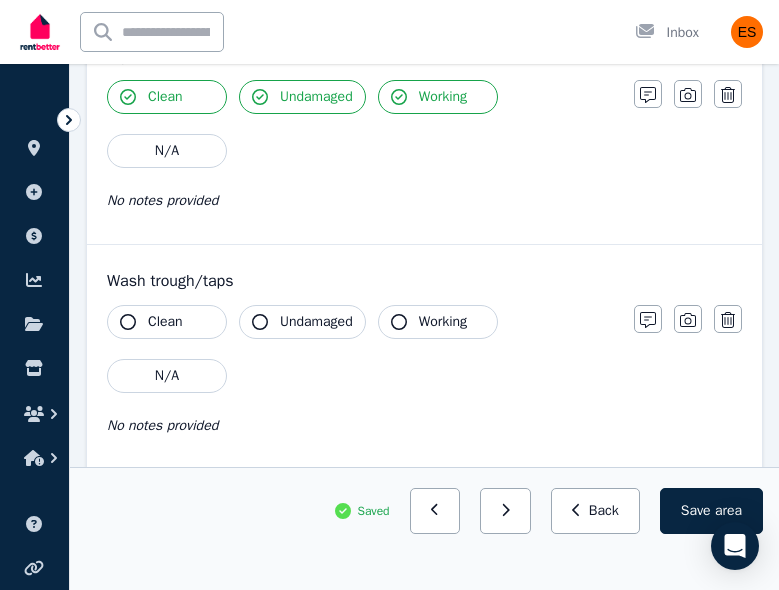click on "Clean" at bounding box center (167, 322) 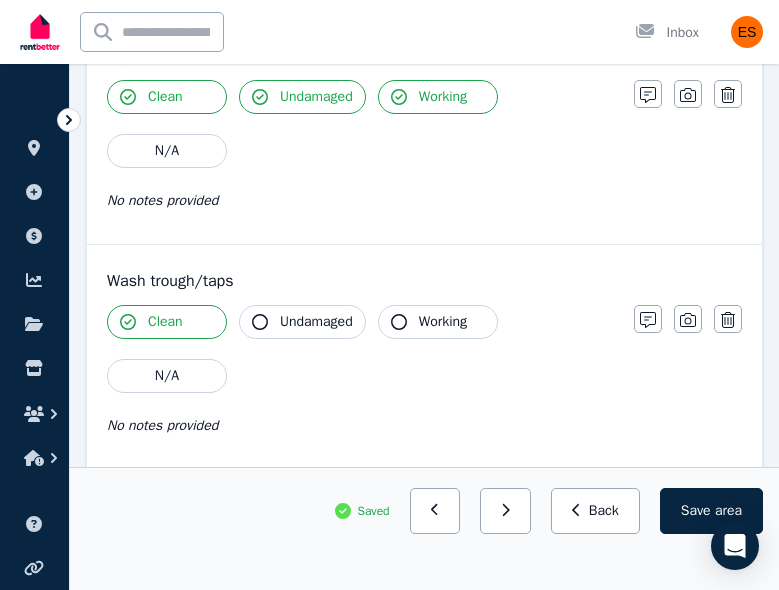 click on "Undamaged" at bounding box center [302, 322] 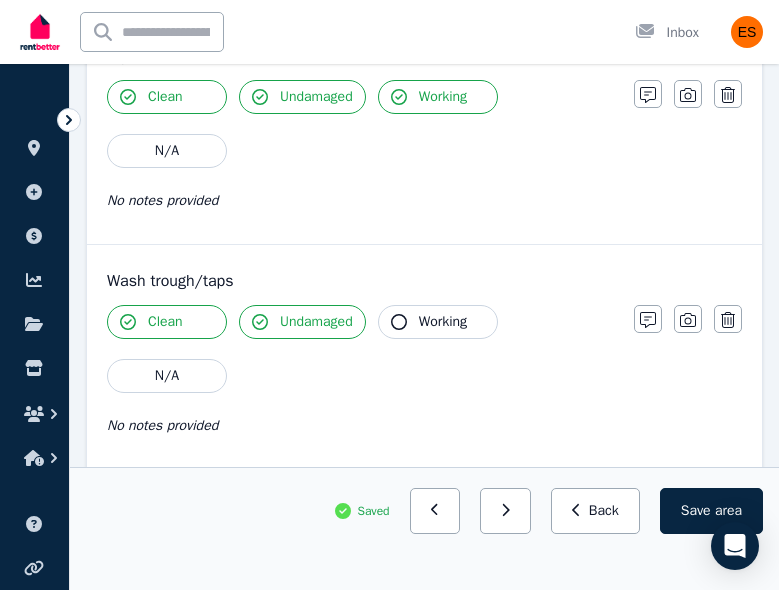 click on "Working" at bounding box center [443, 322] 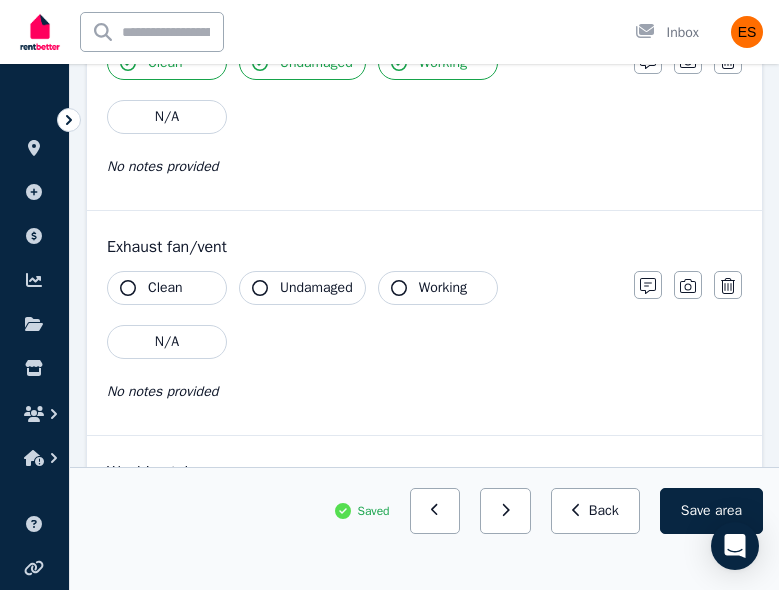 scroll, scrollTop: 1674, scrollLeft: 0, axis: vertical 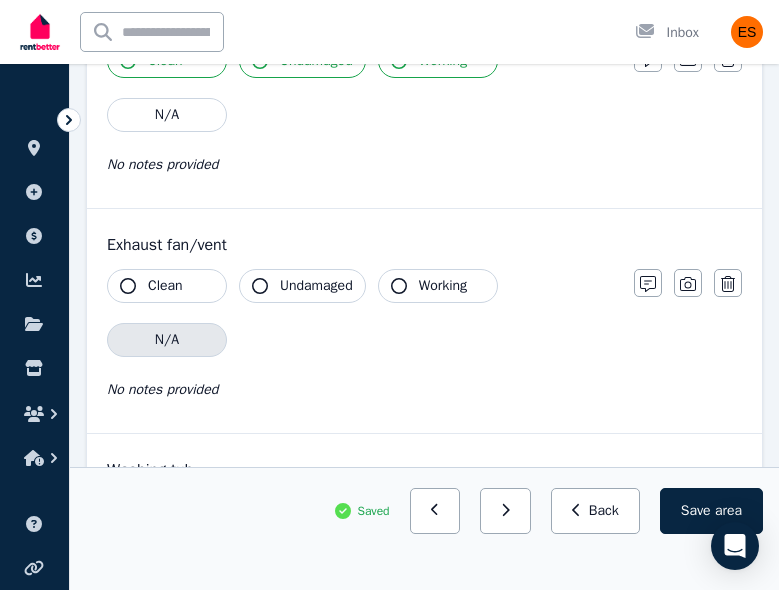click on "N/A" at bounding box center (167, 340) 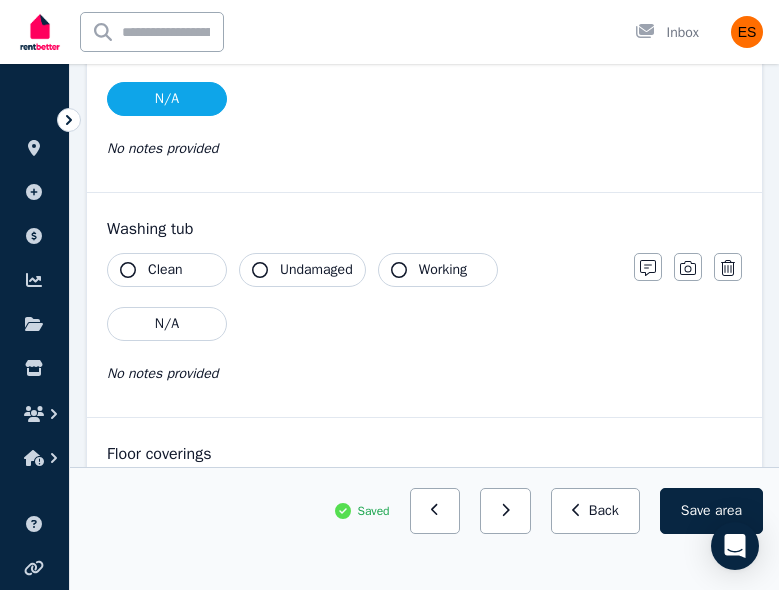 scroll, scrollTop: 1928, scrollLeft: 0, axis: vertical 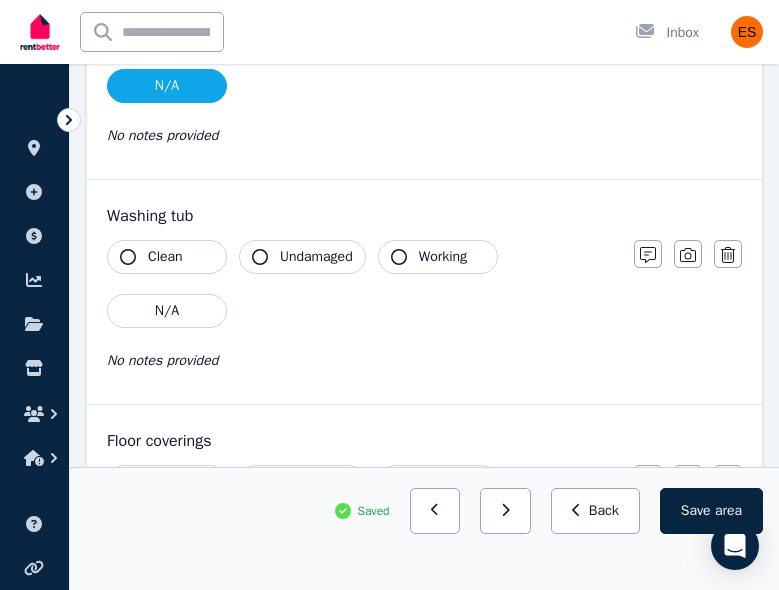 click on "Clean" at bounding box center (167, 257) 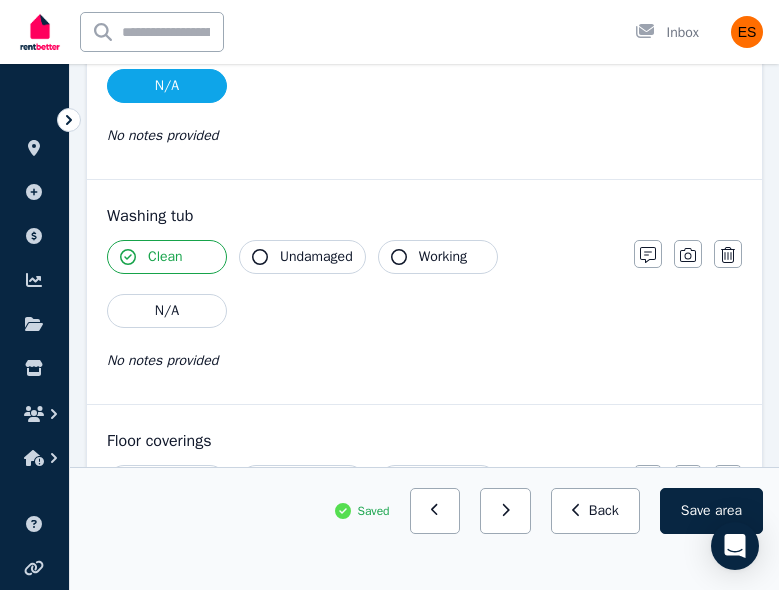 click on "Undamaged" at bounding box center (302, 257) 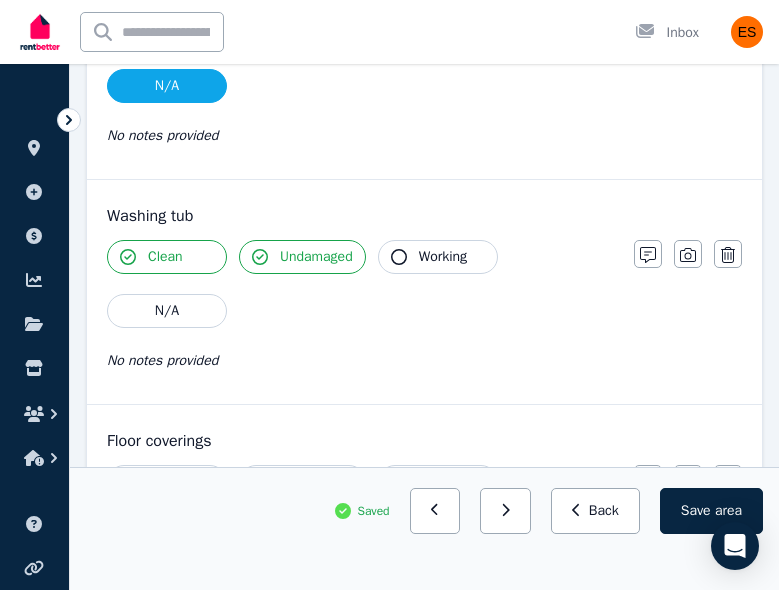 click on "Working" at bounding box center (443, 257) 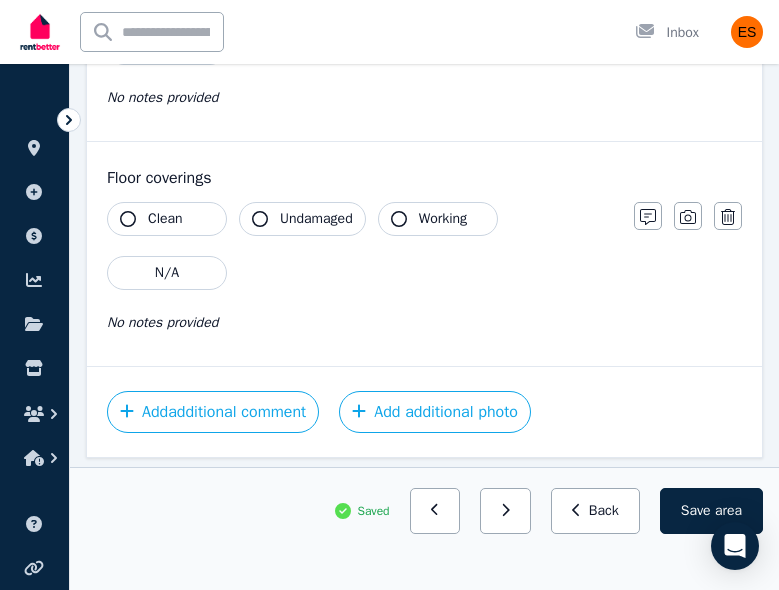 scroll, scrollTop: 2227, scrollLeft: 0, axis: vertical 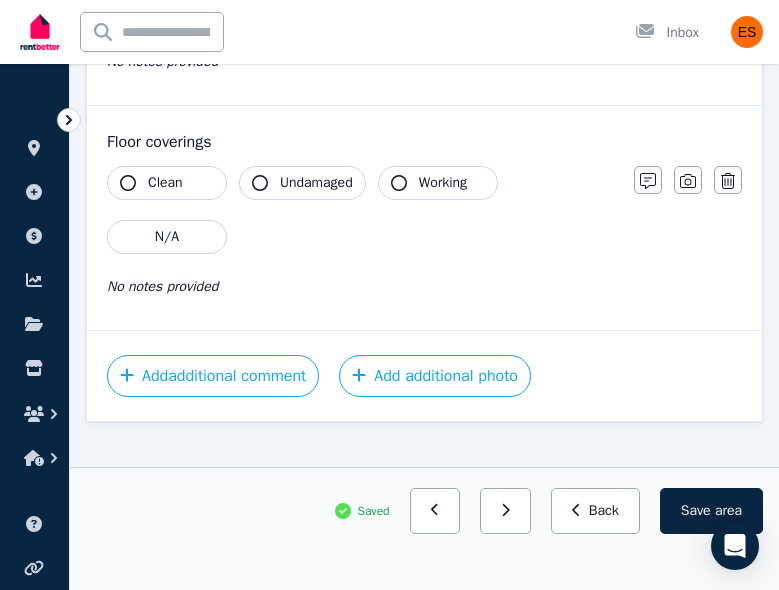 click on "Clean" at bounding box center (165, 183) 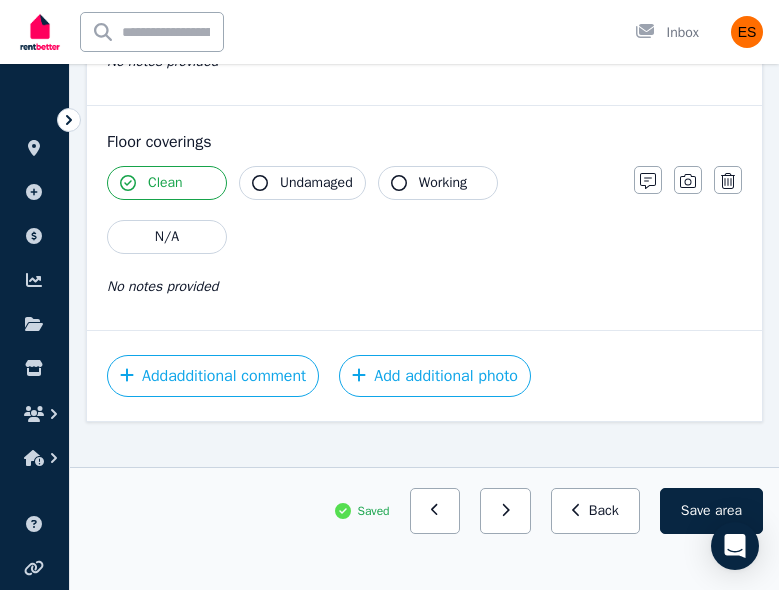 click on "Undamaged" at bounding box center (302, 183) 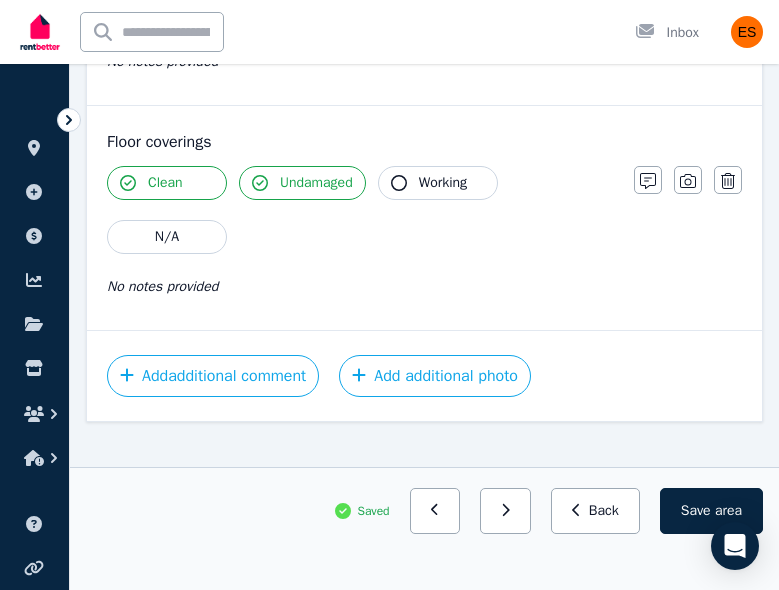 click on "Working" at bounding box center (443, 183) 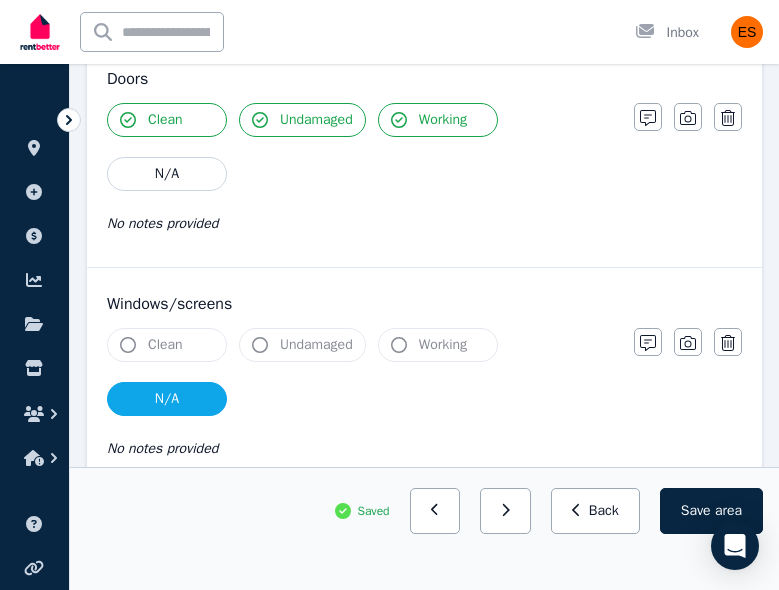 scroll, scrollTop: 0, scrollLeft: 0, axis: both 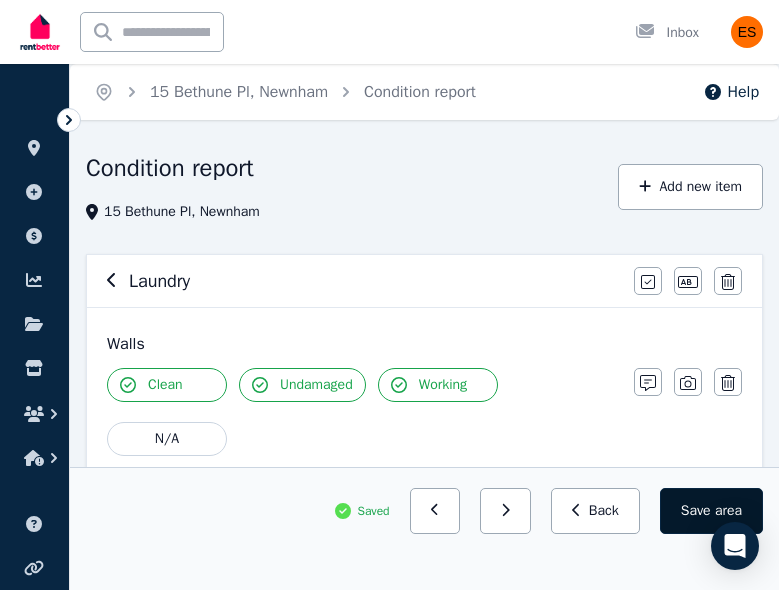 click on "Save   area" at bounding box center [711, 511] 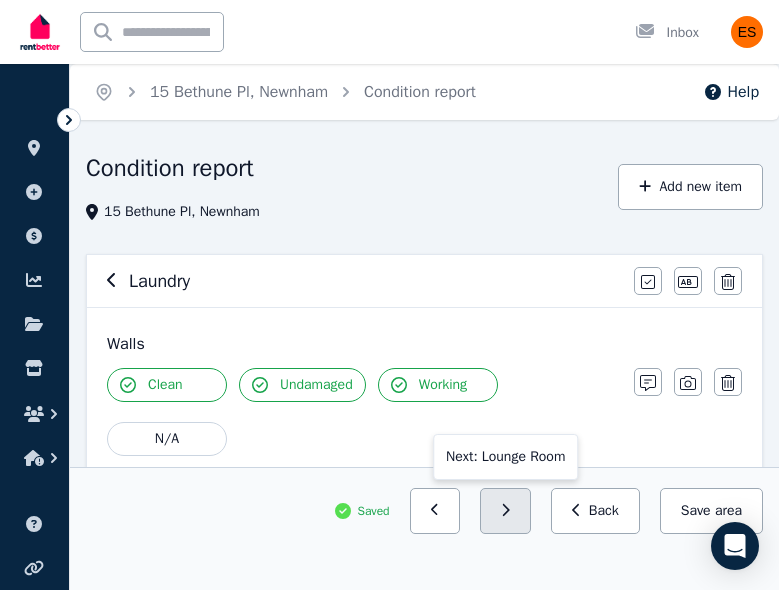 click at bounding box center (505, 511) 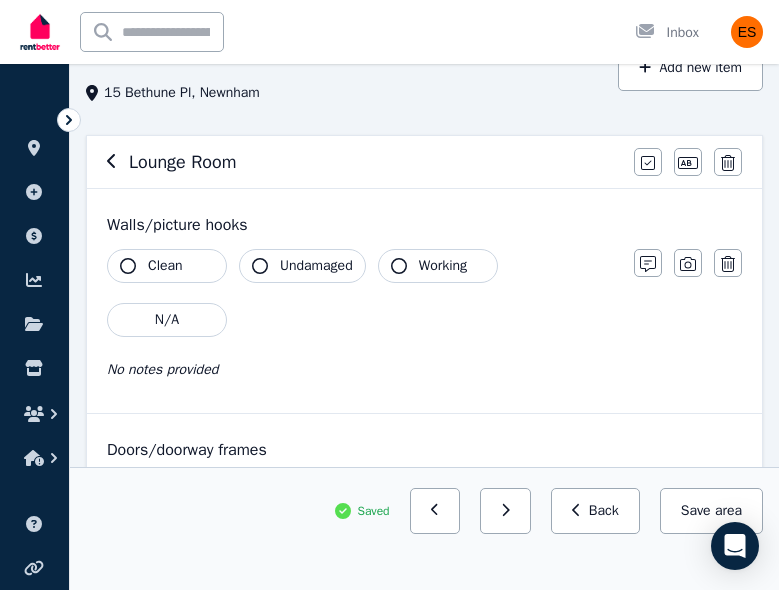scroll, scrollTop: 150, scrollLeft: 0, axis: vertical 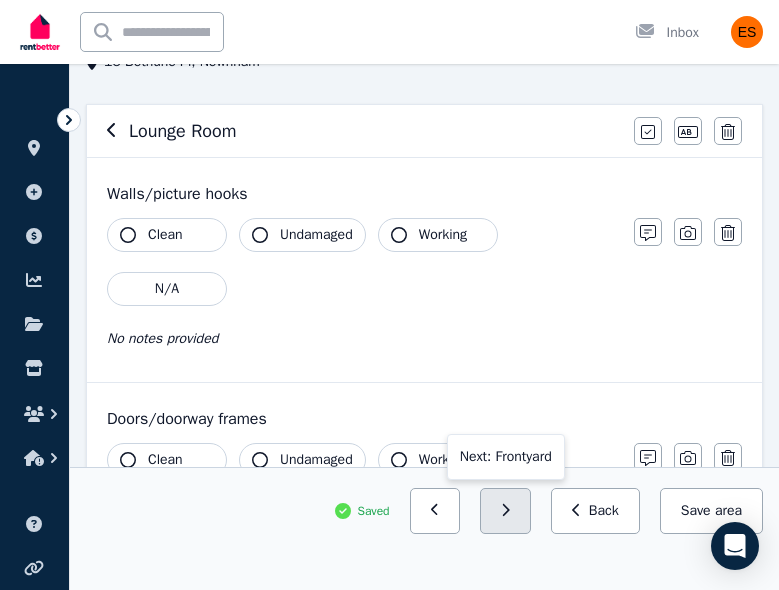 click at bounding box center [505, 511] 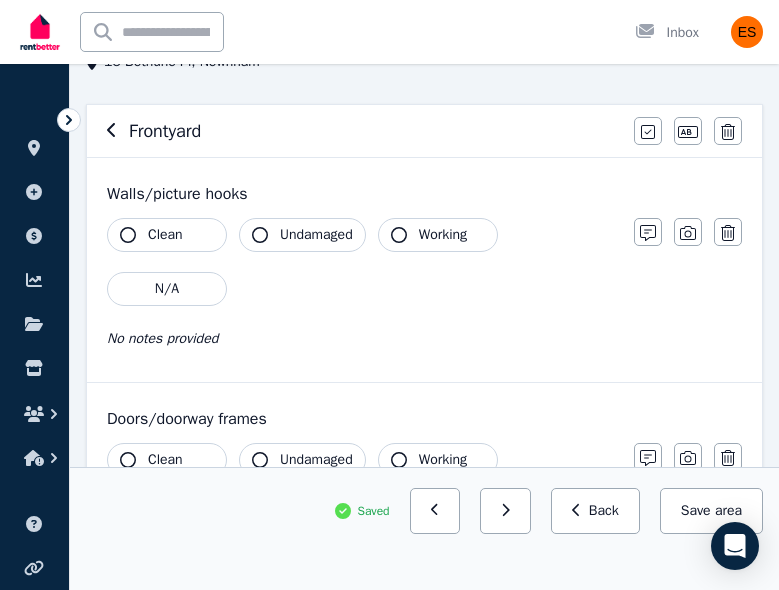 click at bounding box center (505, 511) 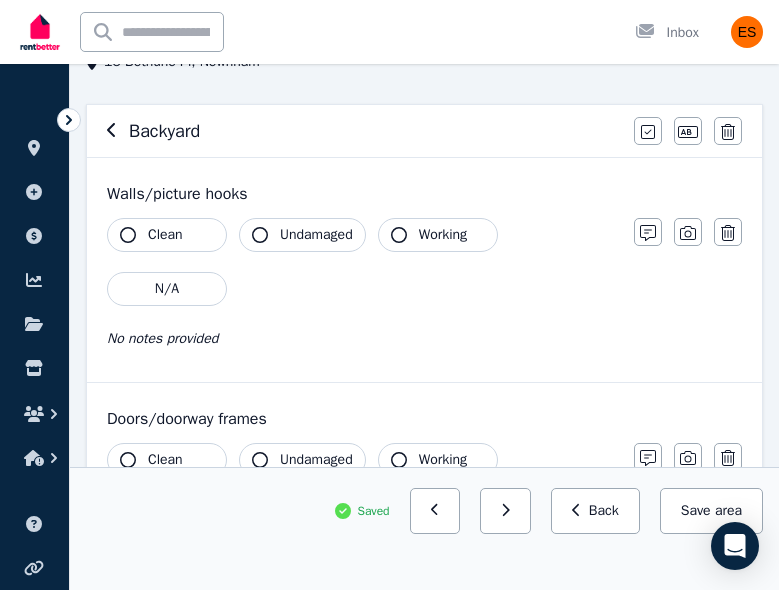 click at bounding box center [505, 511] 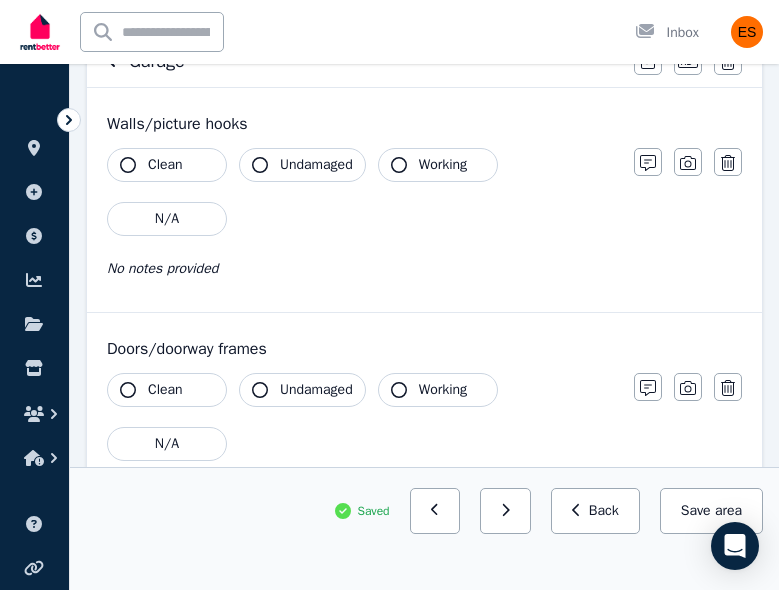 scroll, scrollTop: 222, scrollLeft: 0, axis: vertical 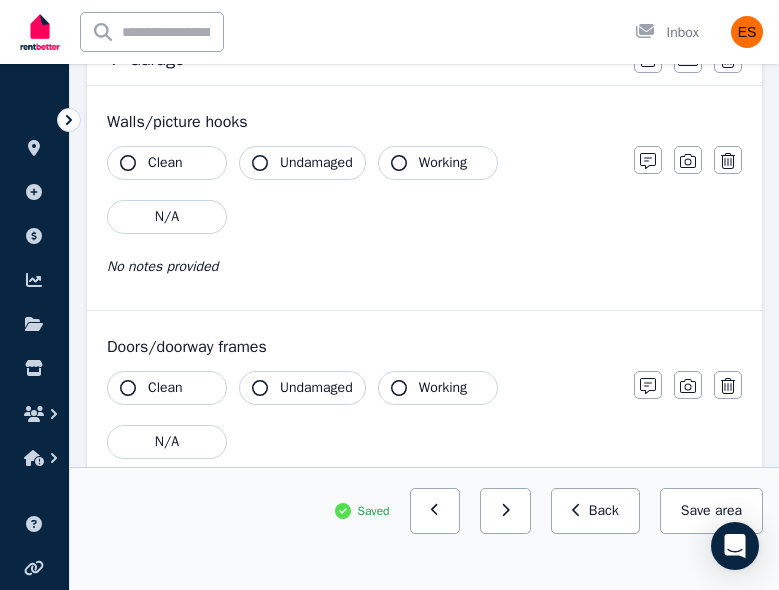 click on "Clean" at bounding box center (167, 163) 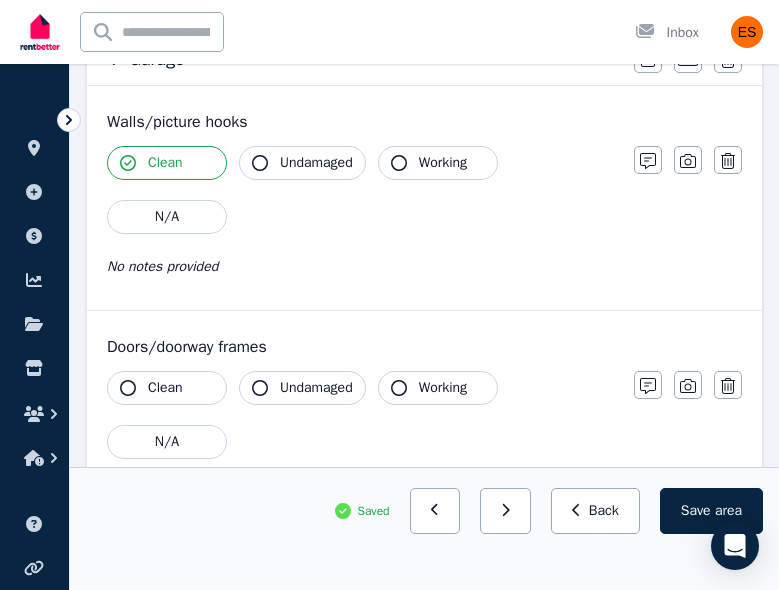 click 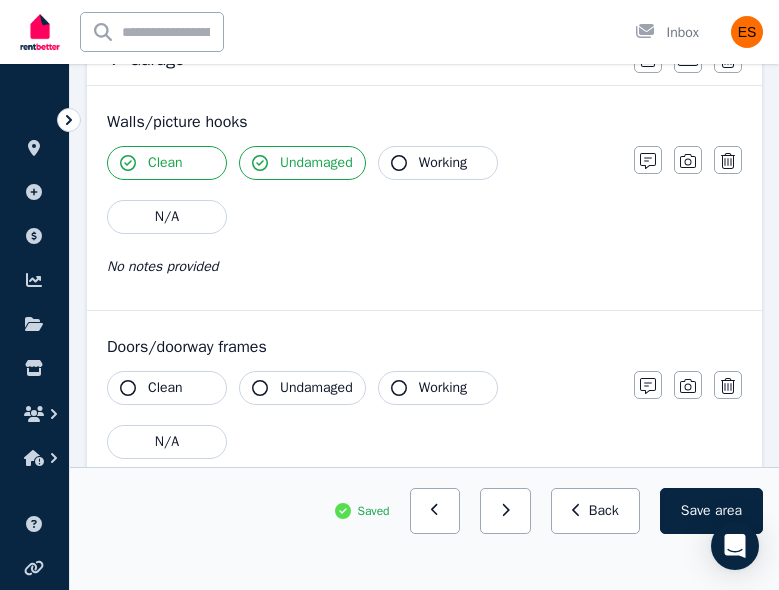 click 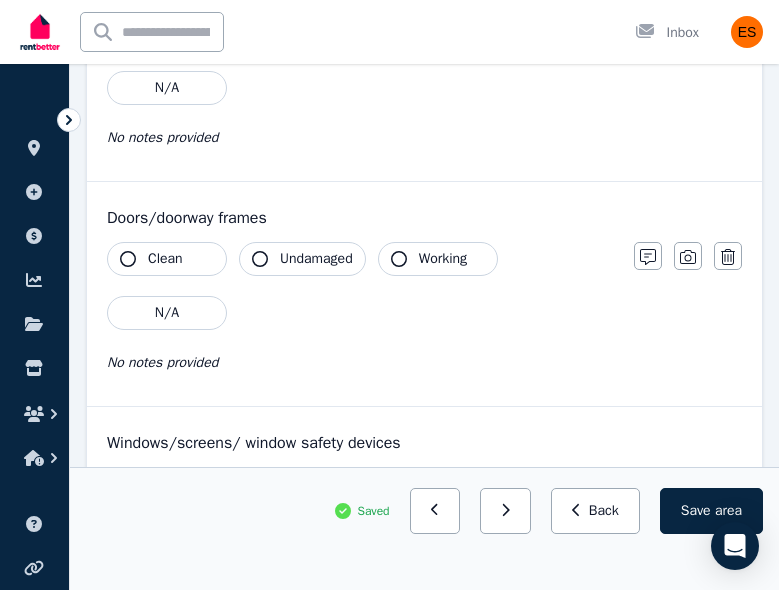 scroll, scrollTop: 362, scrollLeft: 0, axis: vertical 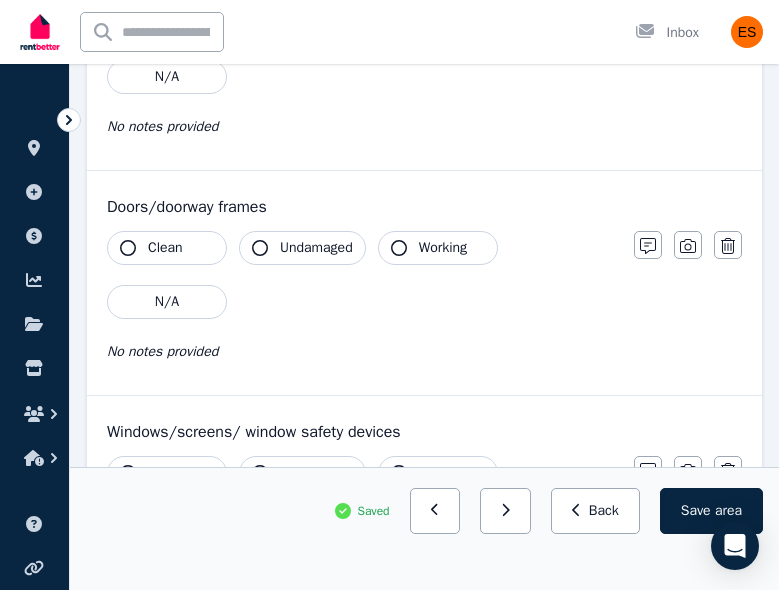 click on "Clean" at bounding box center (167, 248) 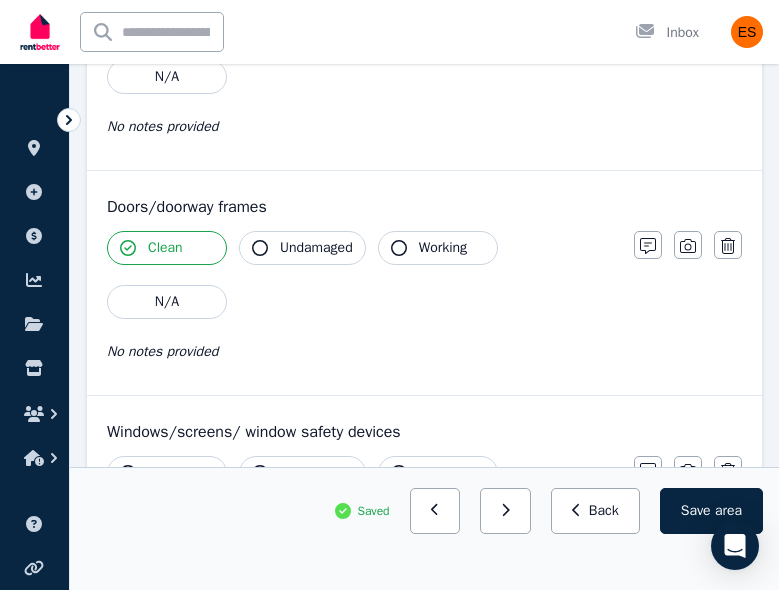 click on "Undamaged" at bounding box center (302, 248) 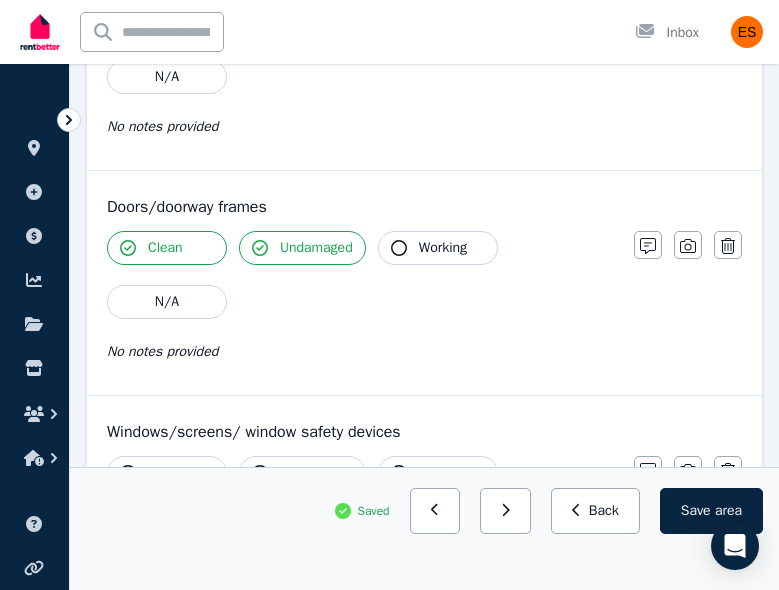 click on "Working" at bounding box center [438, 248] 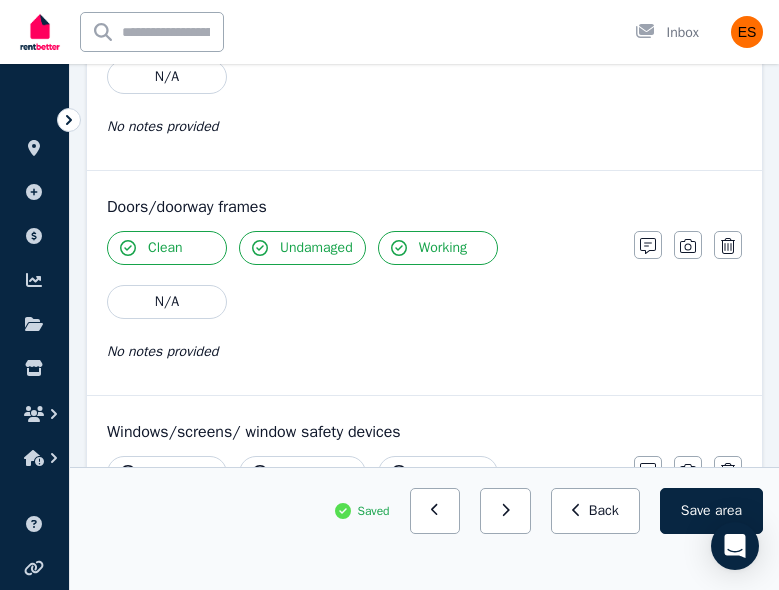 scroll, scrollTop: 508, scrollLeft: 0, axis: vertical 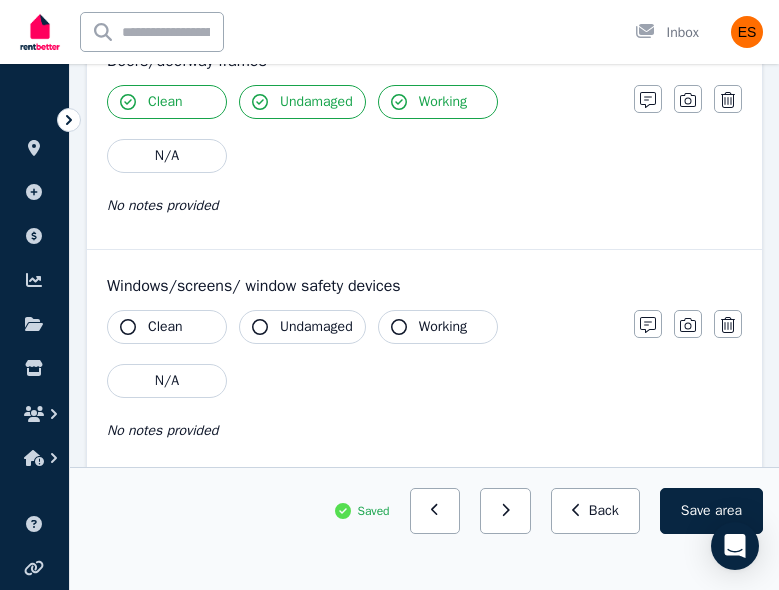 click 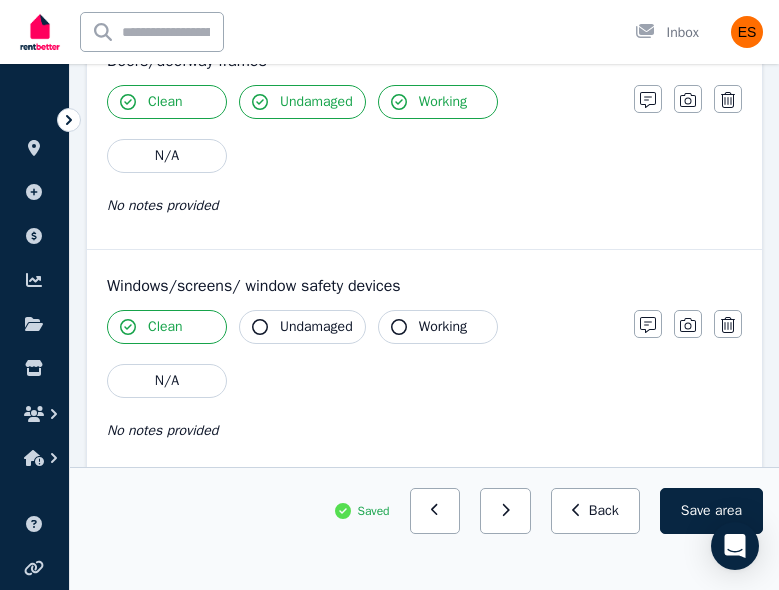 click on "Undamaged" at bounding box center (302, 327) 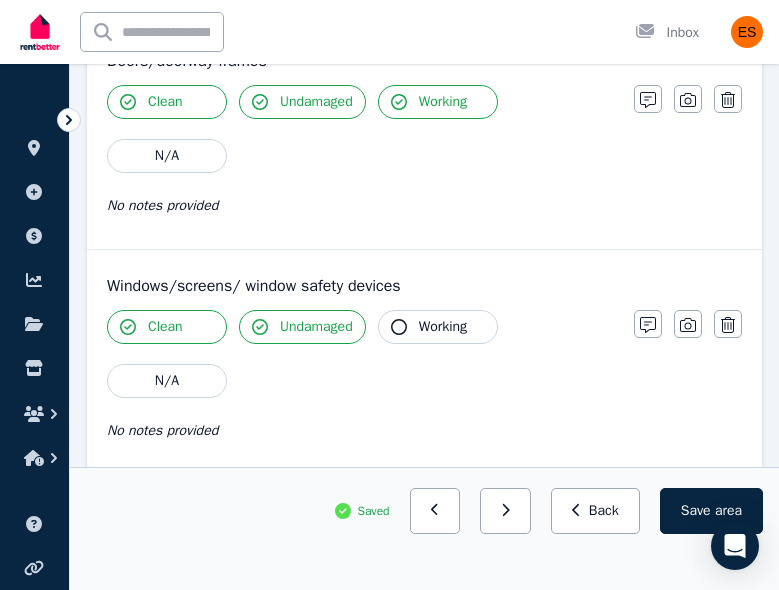 click on "Working" at bounding box center [443, 327] 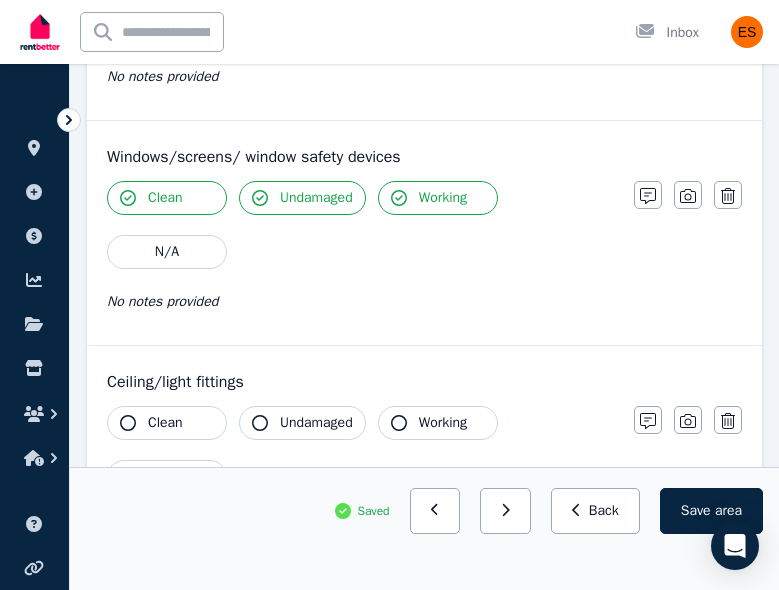 scroll, scrollTop: 673, scrollLeft: 0, axis: vertical 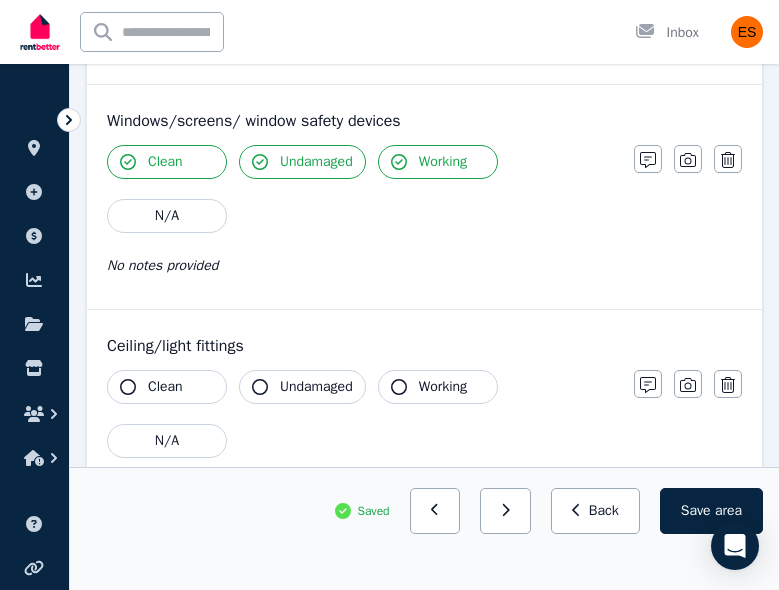 click 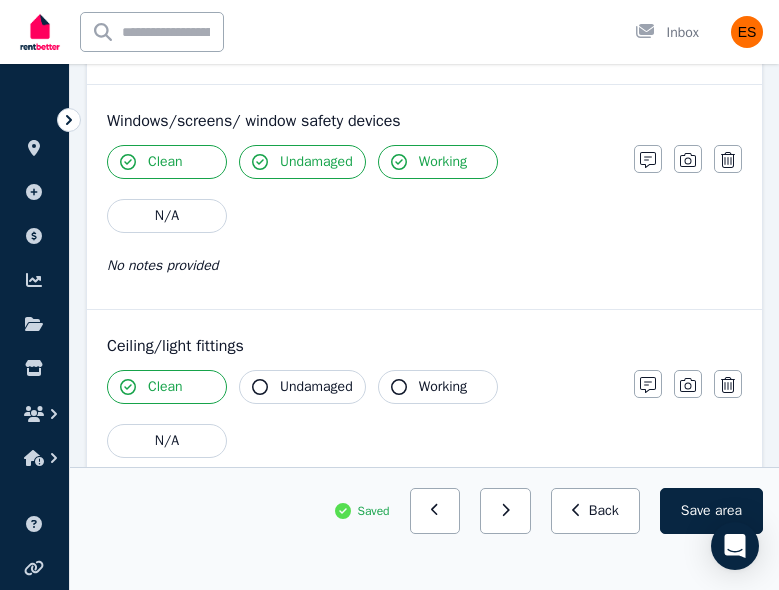click on "Undamaged" at bounding box center (316, 387) 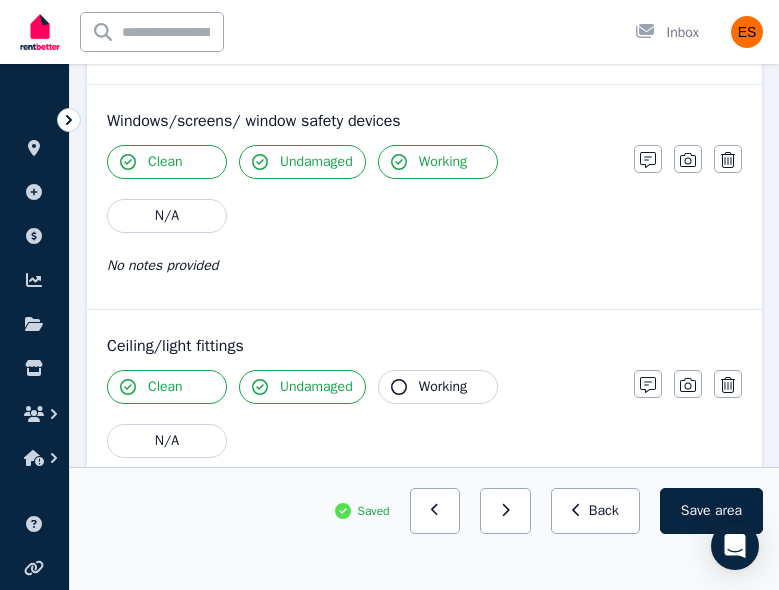 click 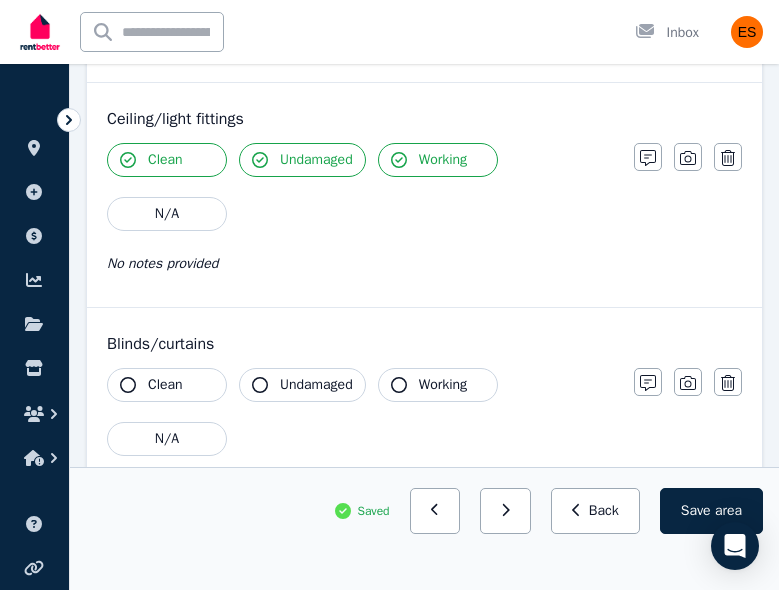 scroll, scrollTop: 907, scrollLeft: 0, axis: vertical 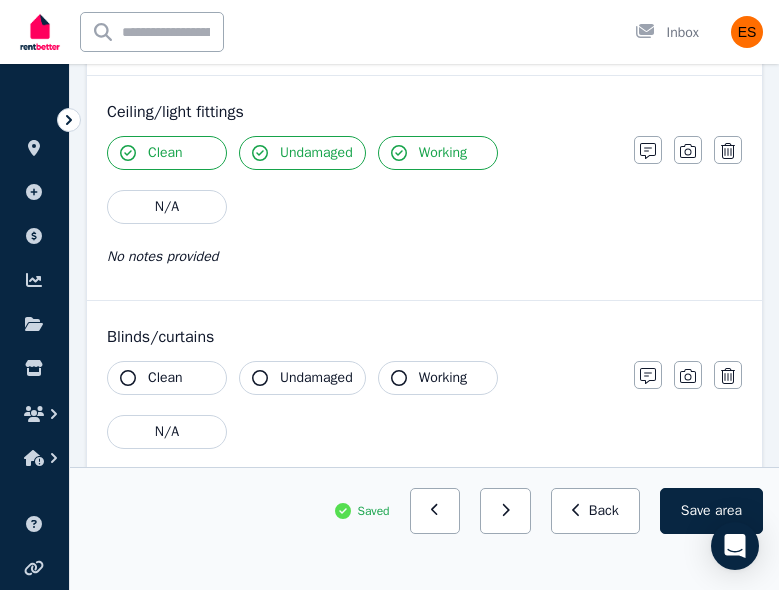 click 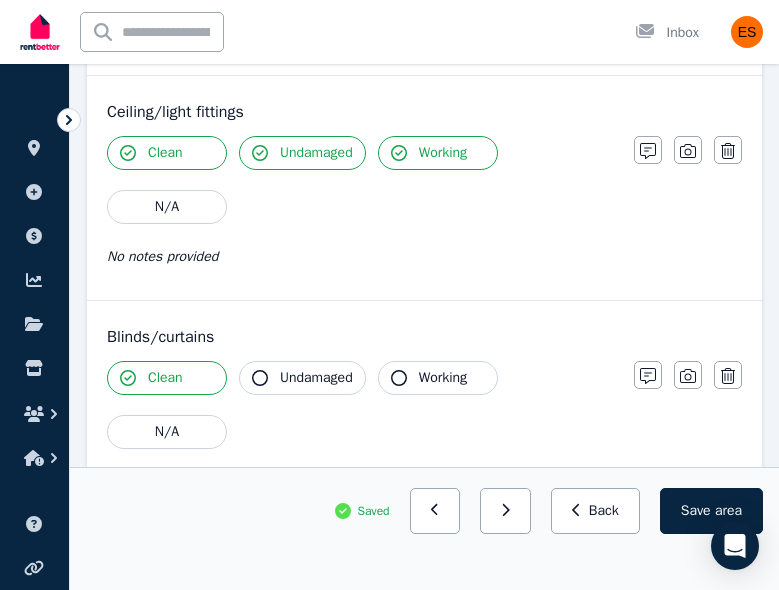 click 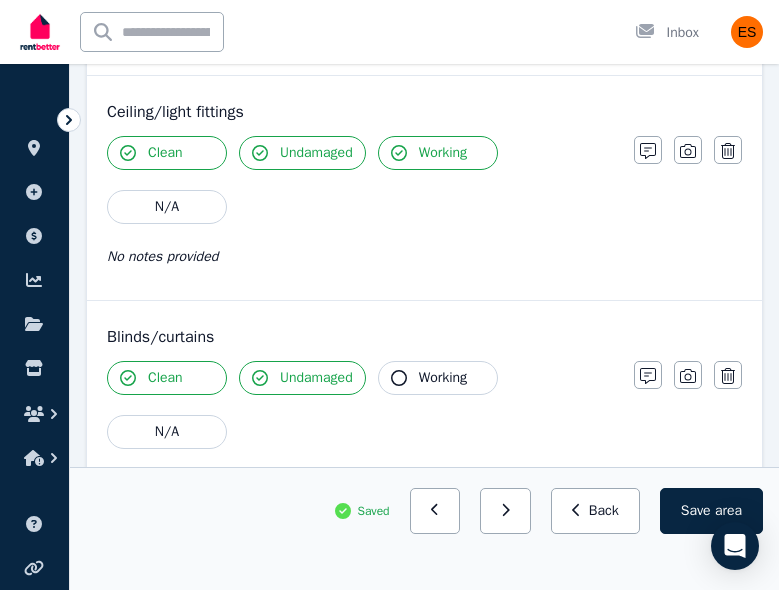 click on "Working" at bounding box center [438, 378] 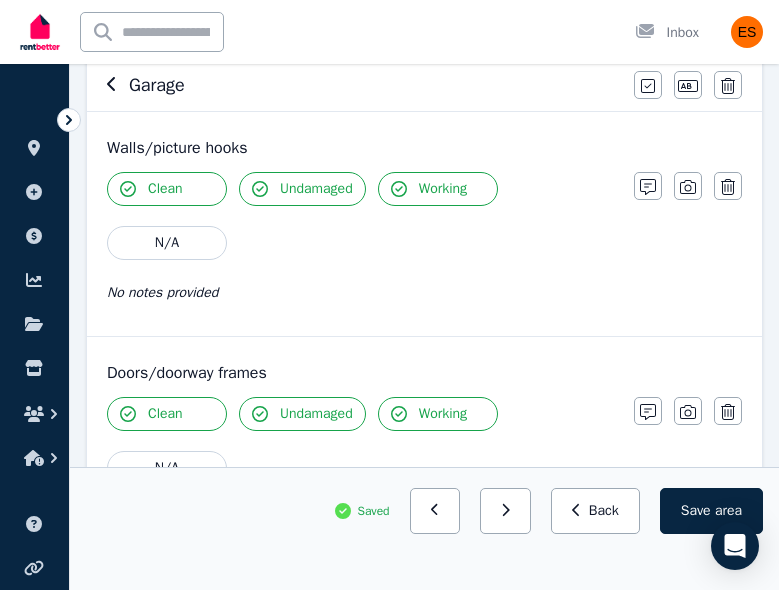 scroll, scrollTop: 198, scrollLeft: 0, axis: vertical 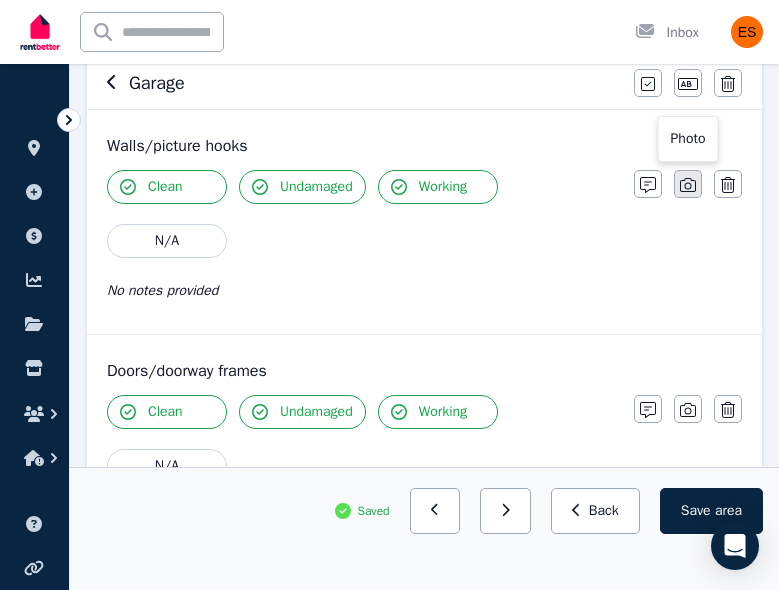 click 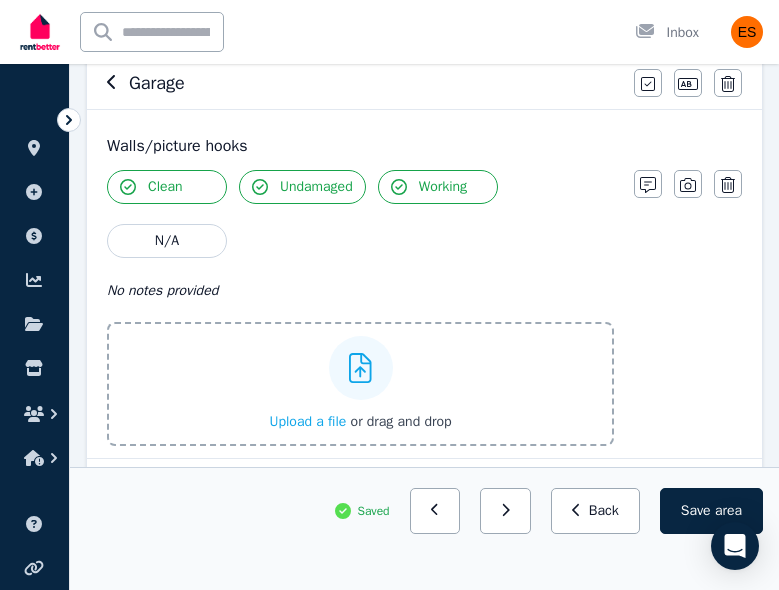 click on "Upload a file   or drag and drop" at bounding box center (360, 422) 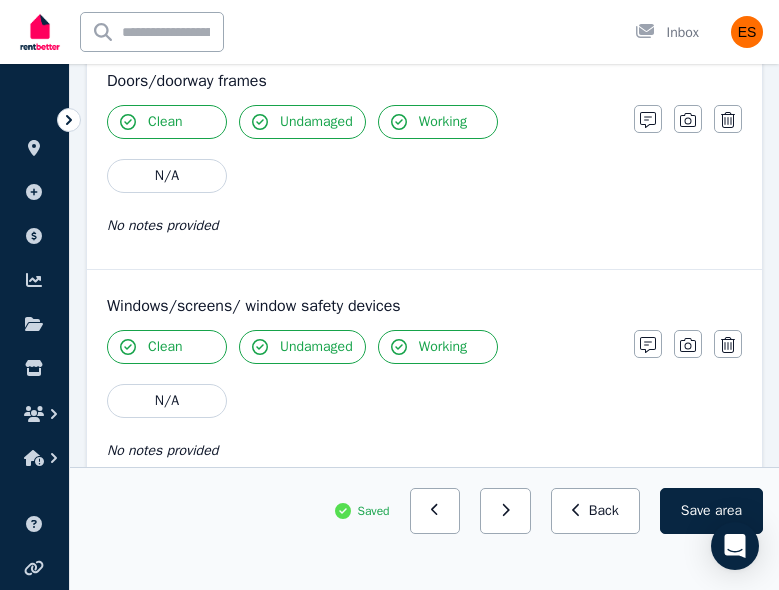 scroll, scrollTop: 683, scrollLeft: 0, axis: vertical 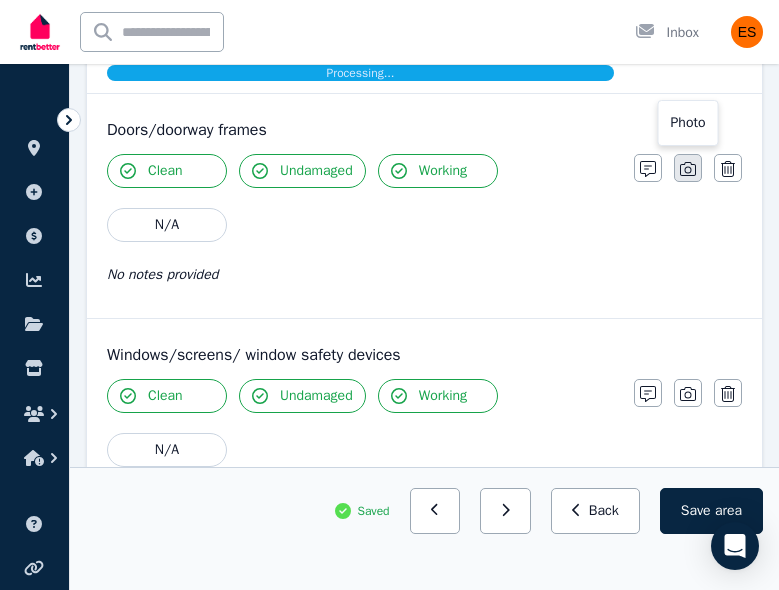 click 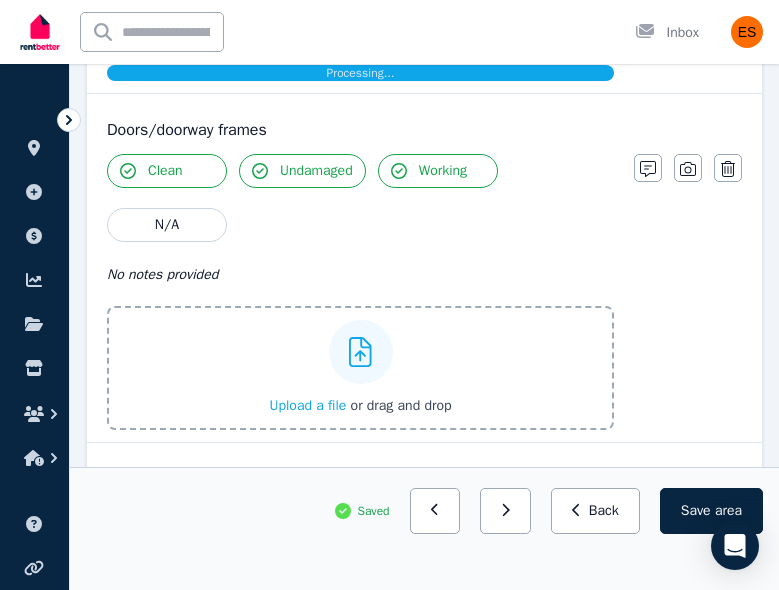 click on "Upload a file" at bounding box center (307, 405) 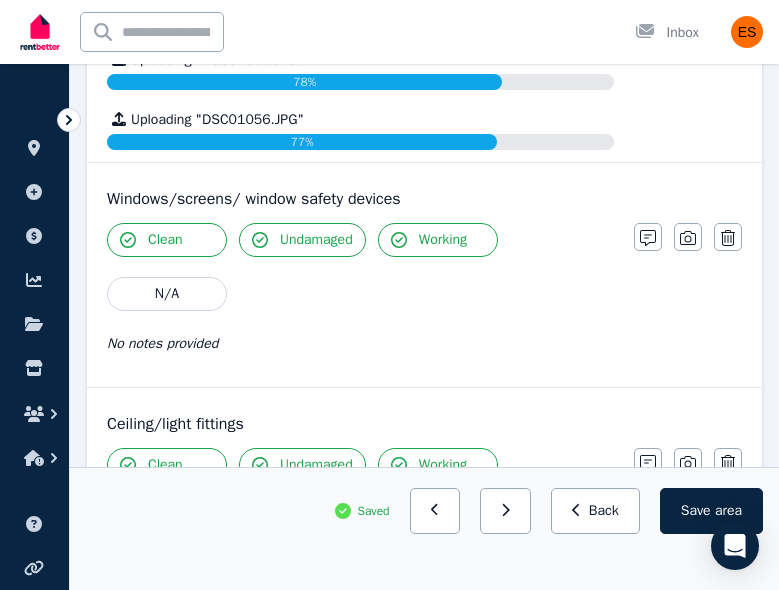 scroll, scrollTop: 1112, scrollLeft: 0, axis: vertical 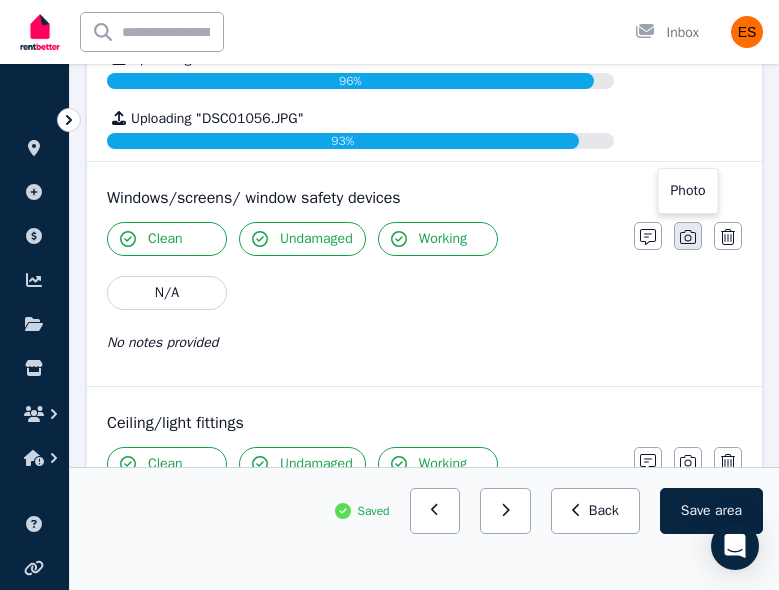 click 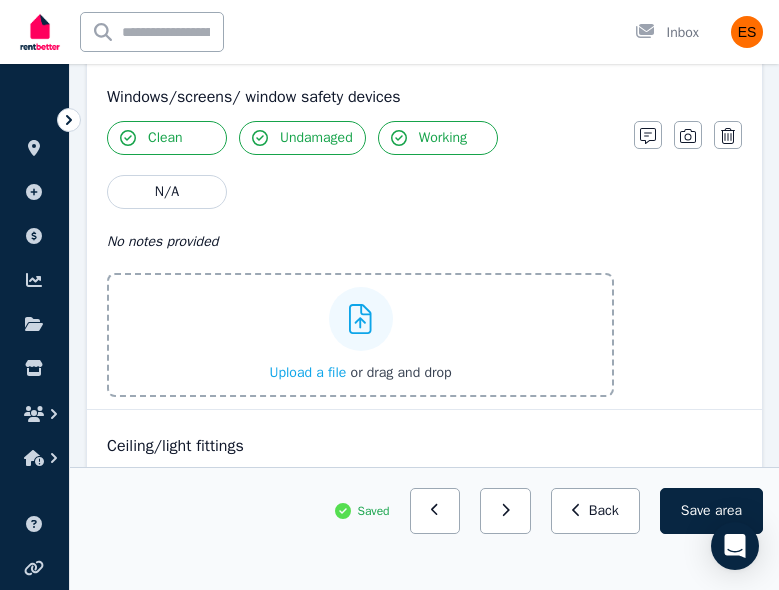 scroll, scrollTop: 1215, scrollLeft: 0, axis: vertical 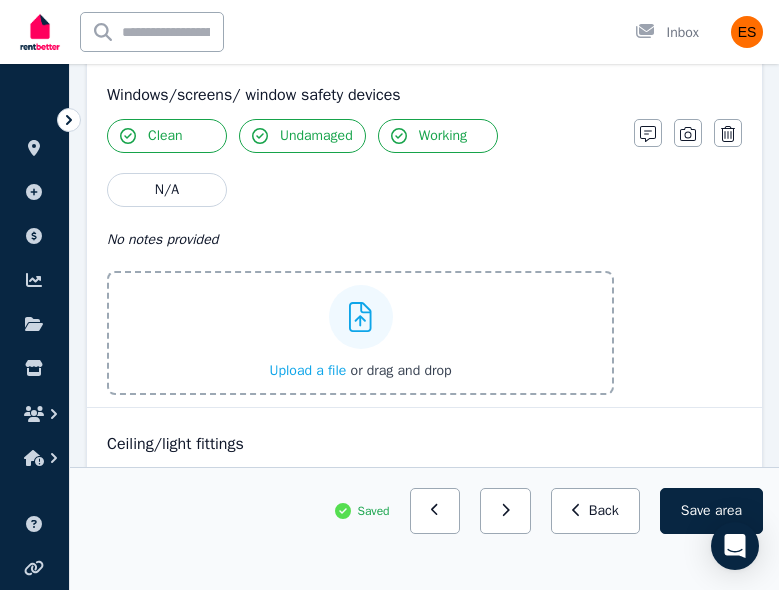 click on "Upload a file" at bounding box center [307, 370] 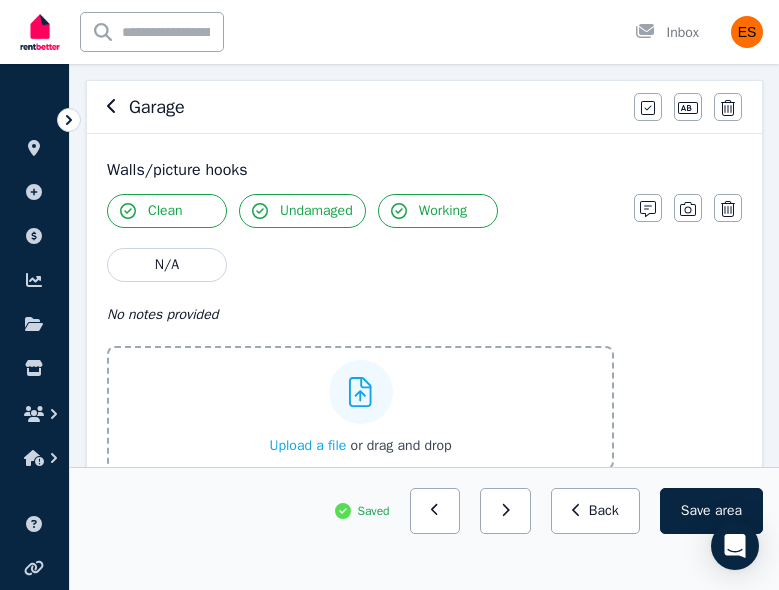 scroll, scrollTop: 0, scrollLeft: 0, axis: both 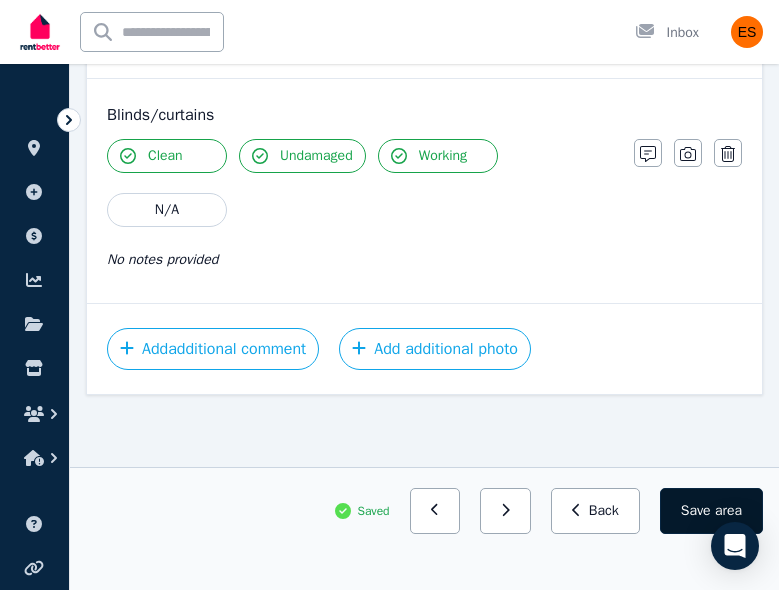click on "Save   area" at bounding box center (711, 511) 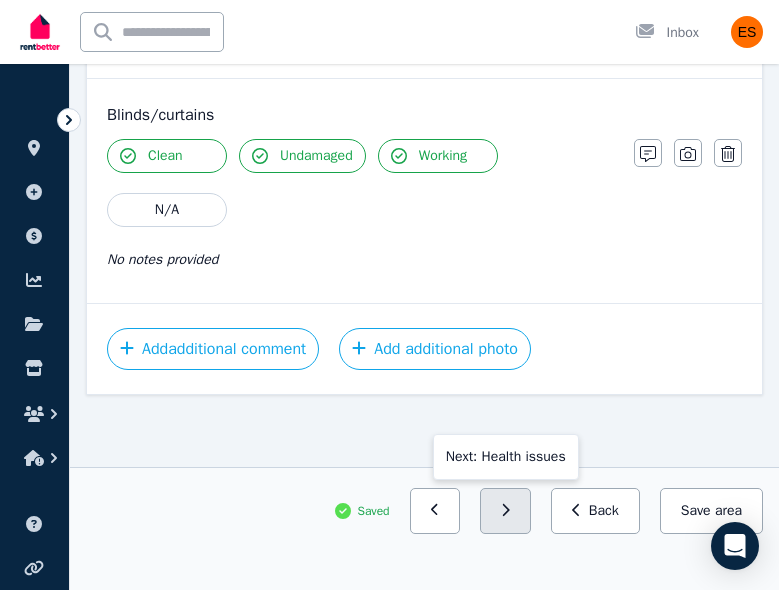 click 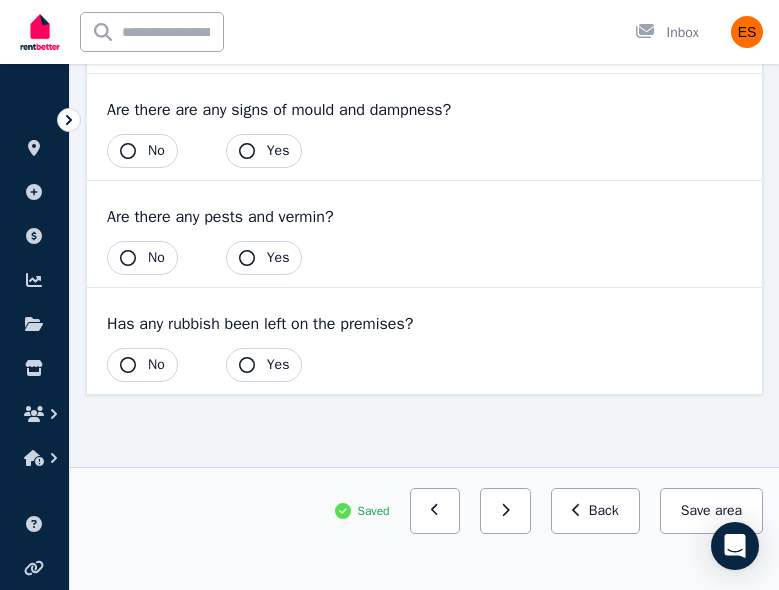 scroll, scrollTop: 279, scrollLeft: 0, axis: vertical 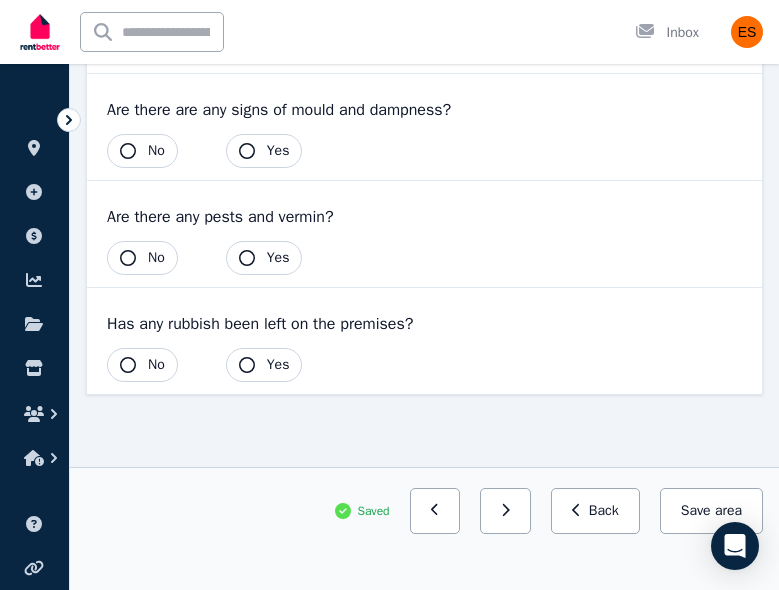 click 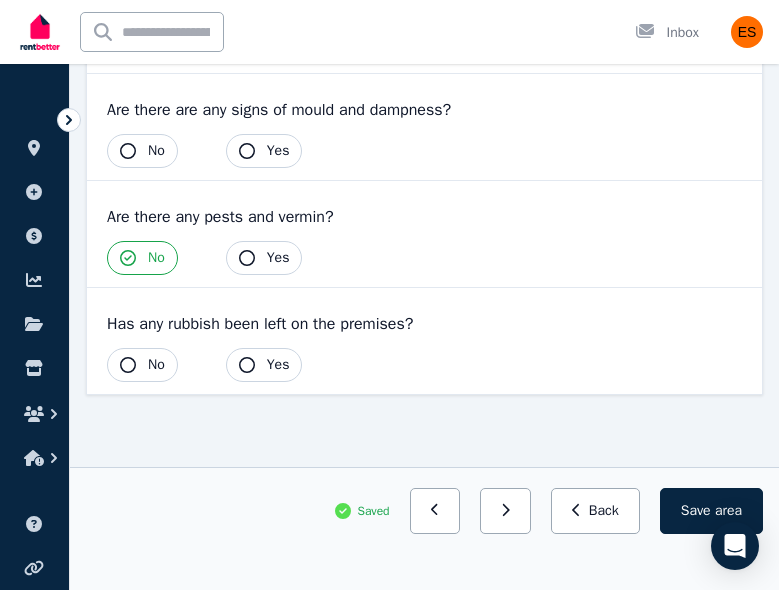 click 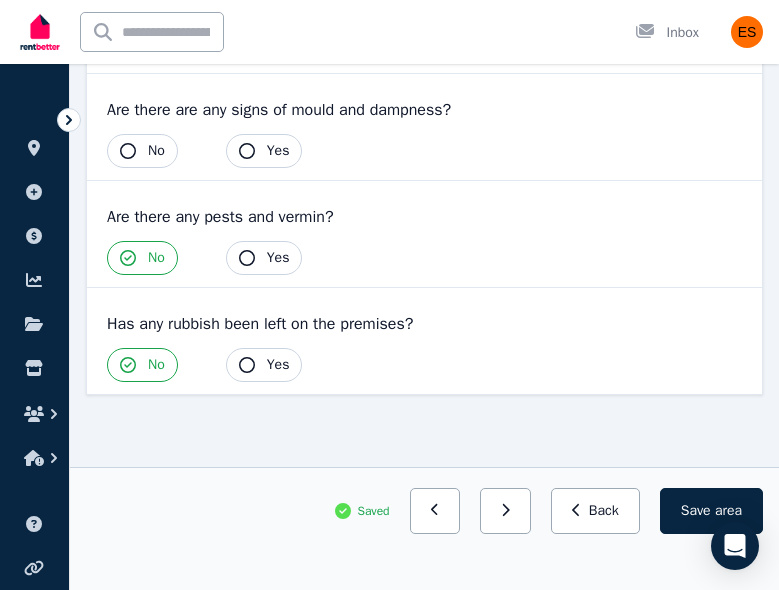 click 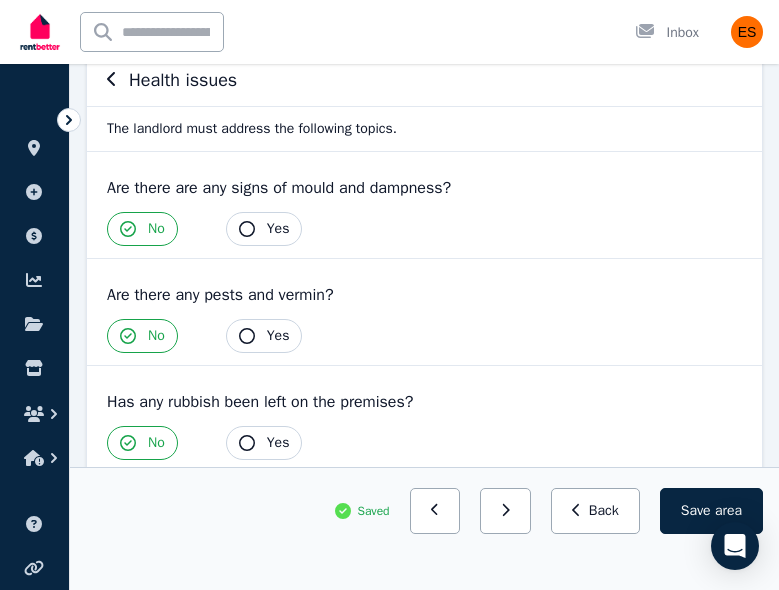scroll, scrollTop: 279, scrollLeft: 0, axis: vertical 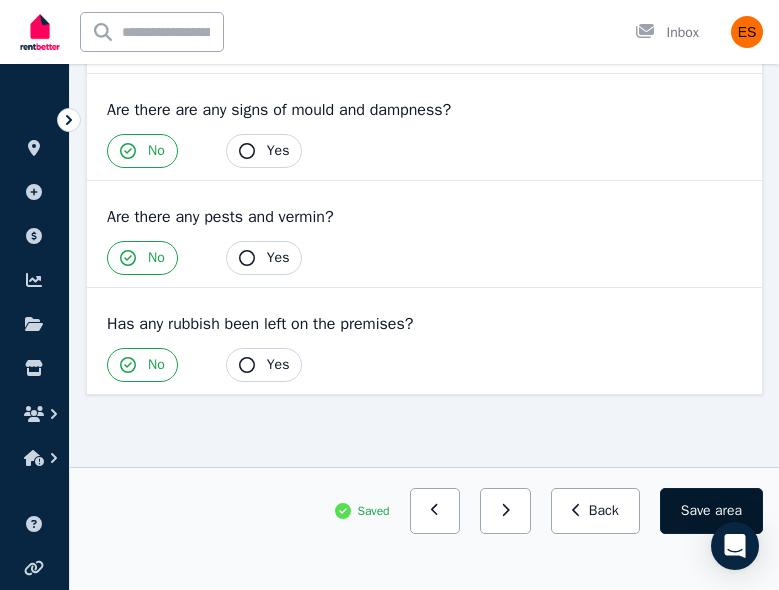 click on "Save   area" at bounding box center [711, 511] 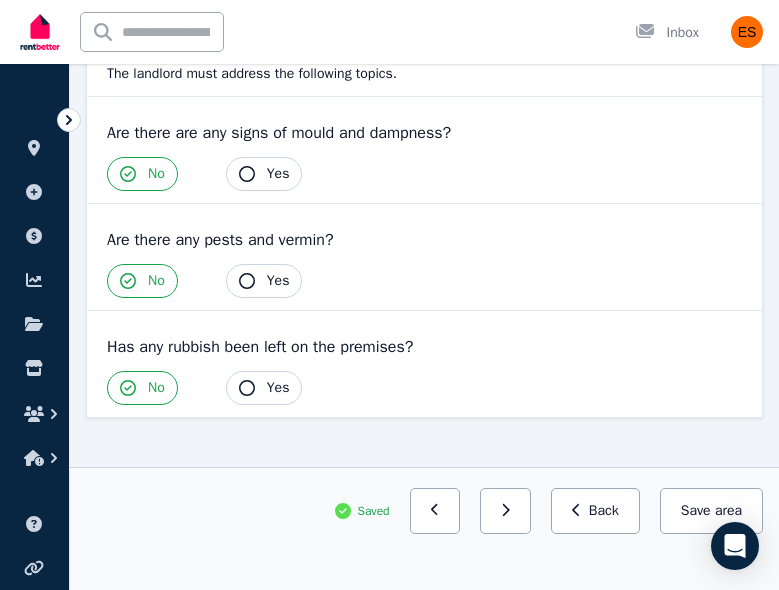scroll, scrollTop: 259, scrollLeft: 0, axis: vertical 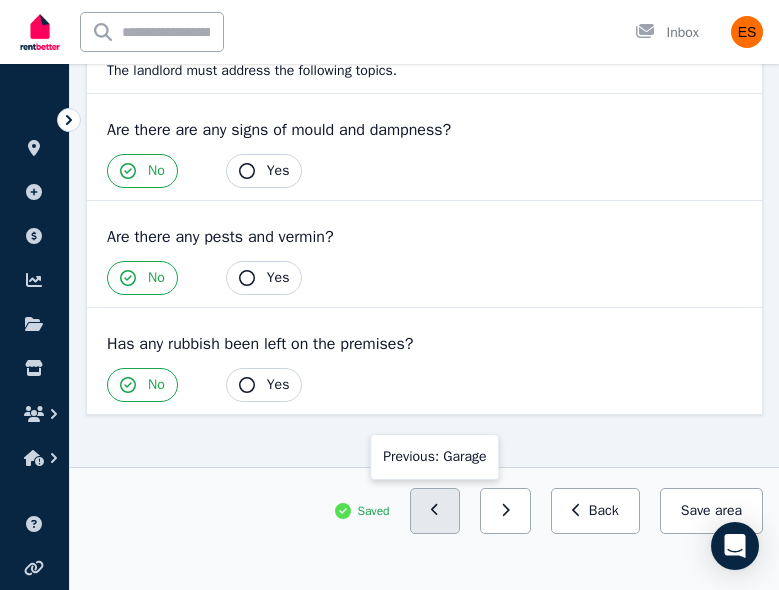 click at bounding box center (435, 511) 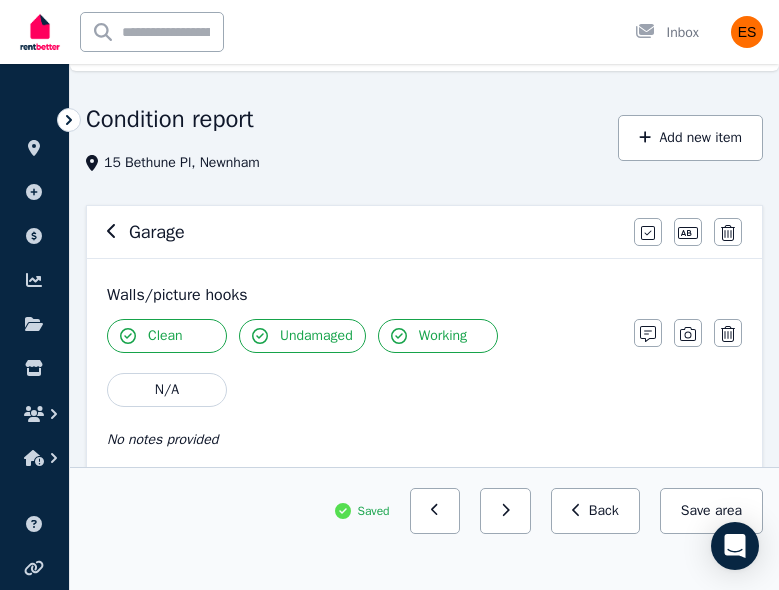 scroll, scrollTop: 51, scrollLeft: 0, axis: vertical 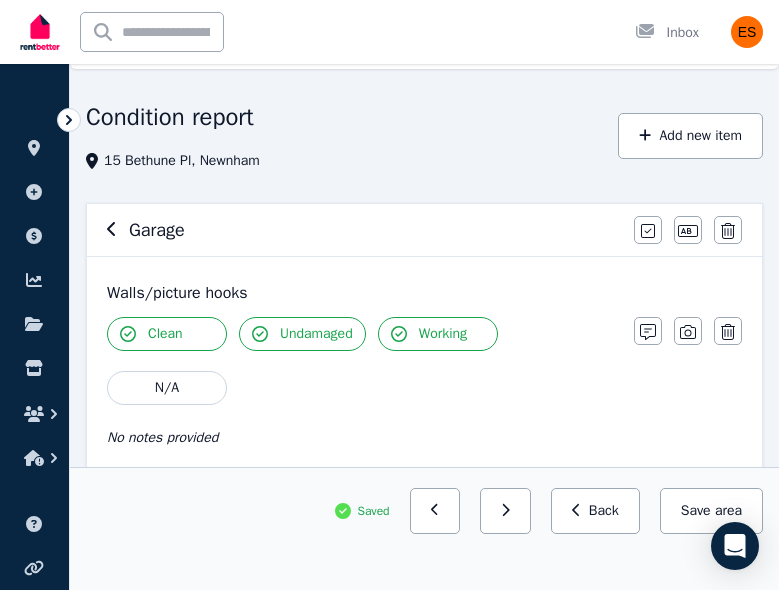 click on "Condition report" at bounding box center (170, 117) 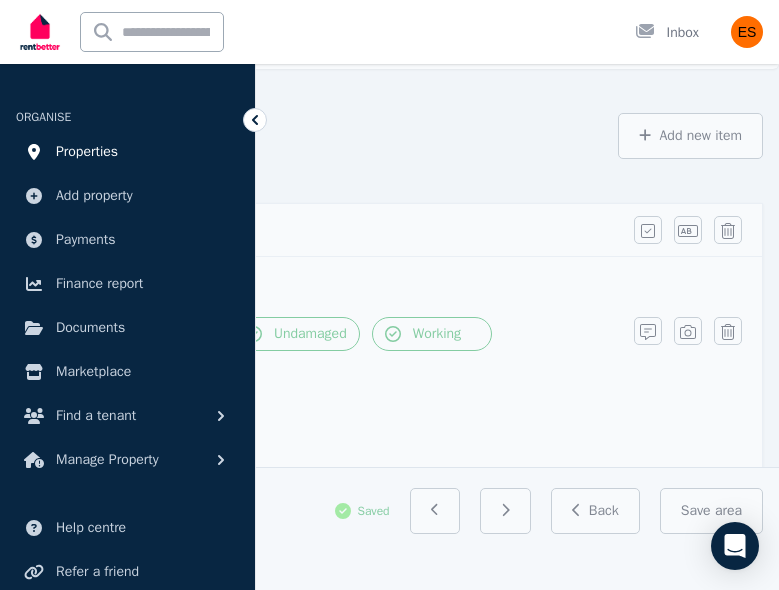 click on "Properties" at bounding box center (87, 152) 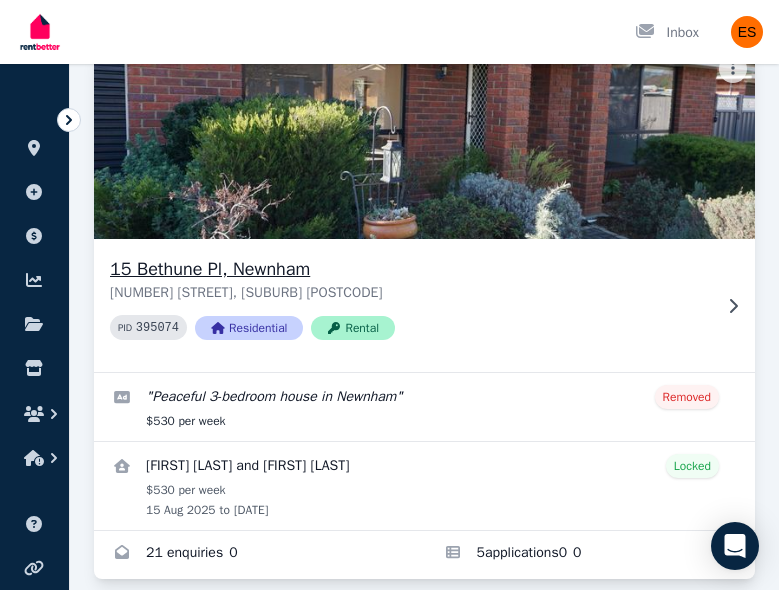 scroll, scrollTop: 1113, scrollLeft: 0, axis: vertical 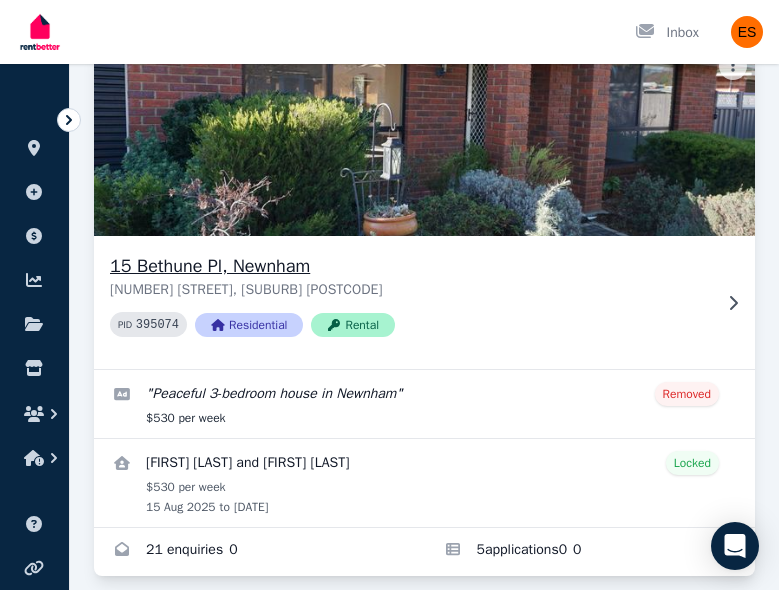 click on "[NUMBER] [STREET], [SUBURB] [POSTCODE]" at bounding box center (410, 290) 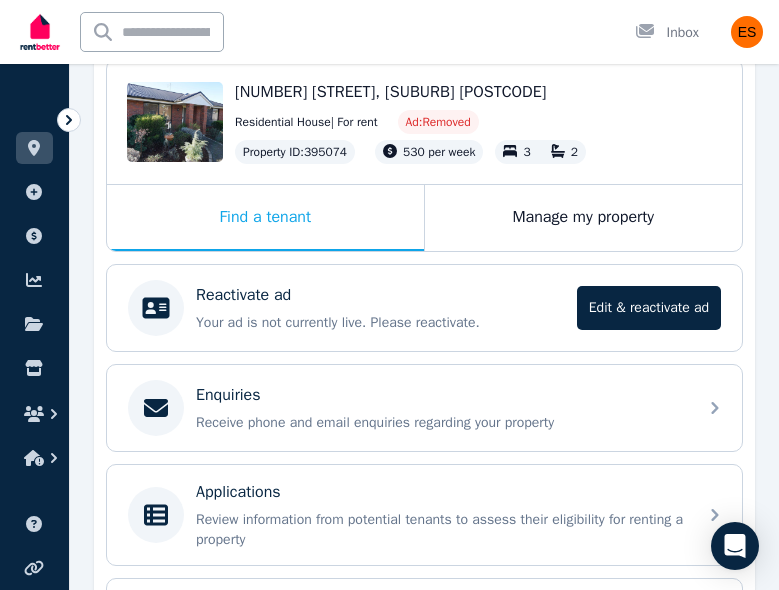 scroll, scrollTop: 213, scrollLeft: 0, axis: vertical 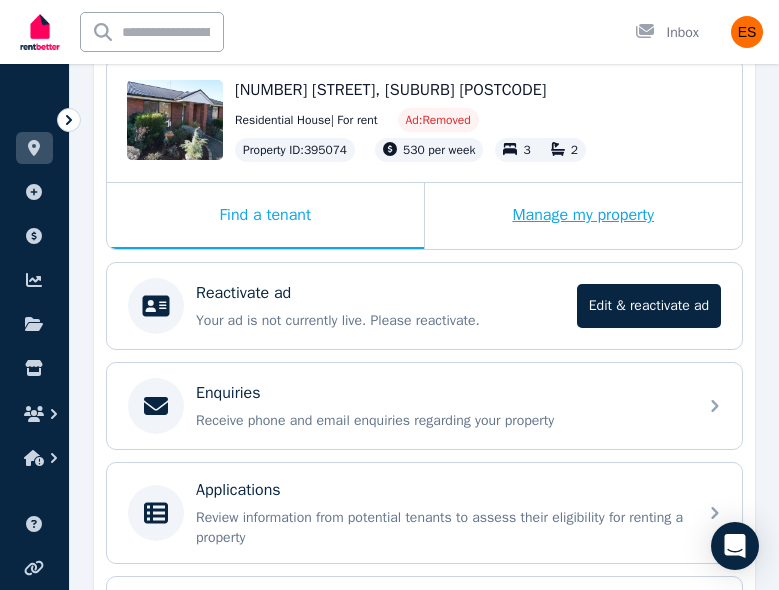 click on "Manage my property" at bounding box center (584, 216) 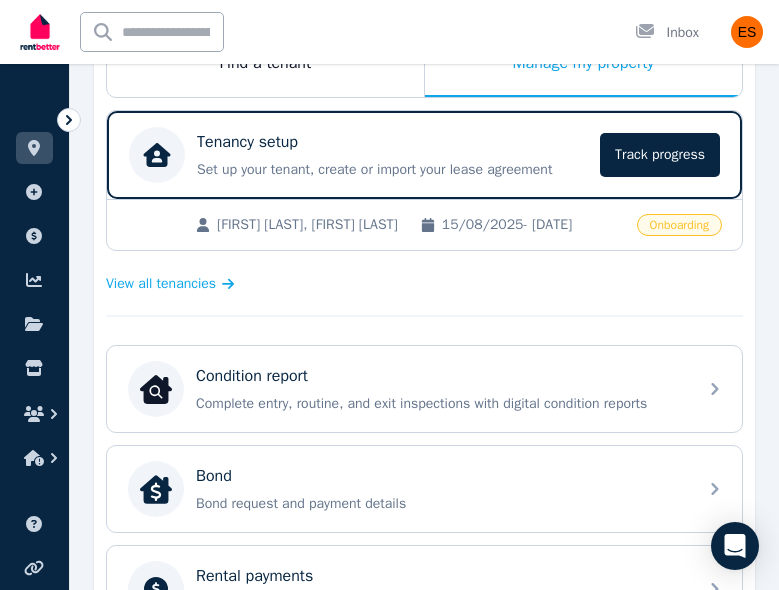 scroll, scrollTop: 367, scrollLeft: 0, axis: vertical 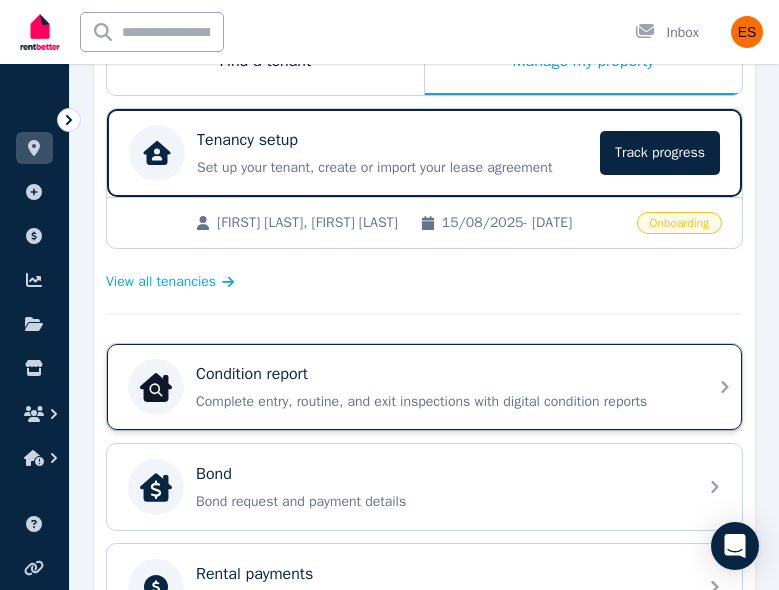 click on "Condition report" at bounding box center [440, 374] 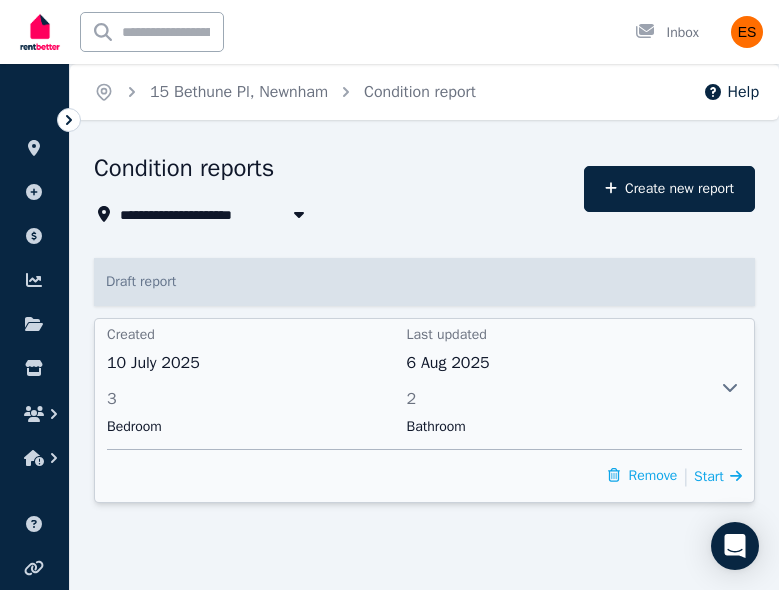 click 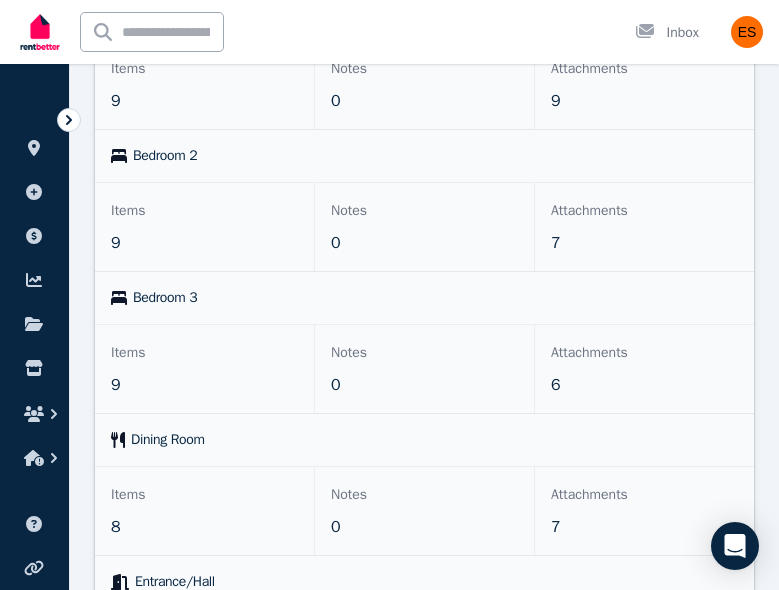 scroll, scrollTop: 318, scrollLeft: 0, axis: vertical 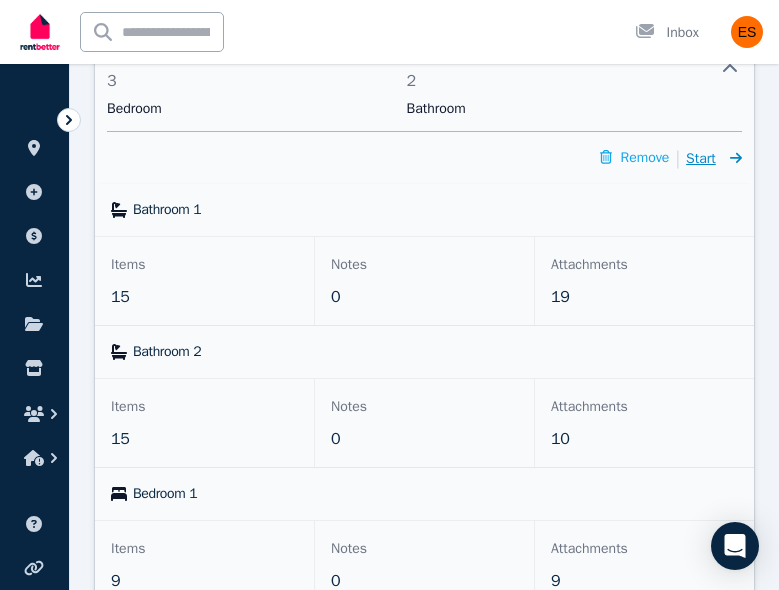 click on "Start" at bounding box center (714, 158) 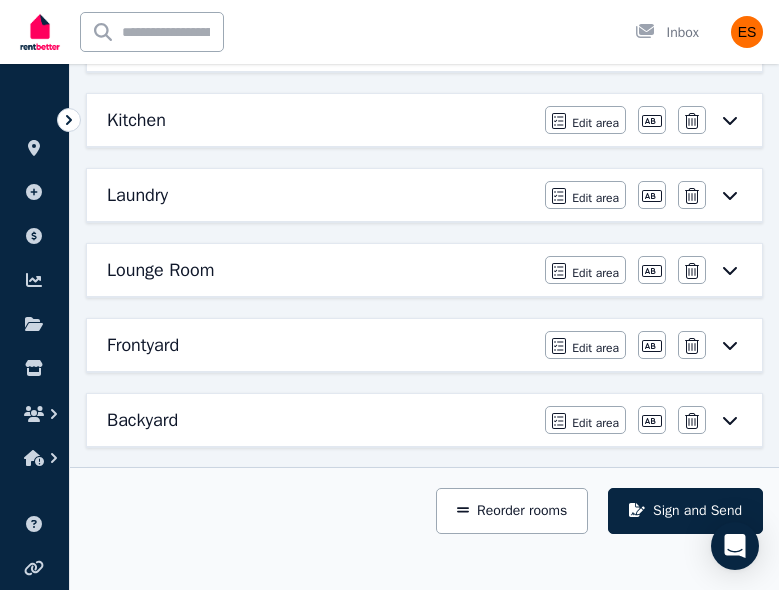 scroll, scrollTop: 820, scrollLeft: 0, axis: vertical 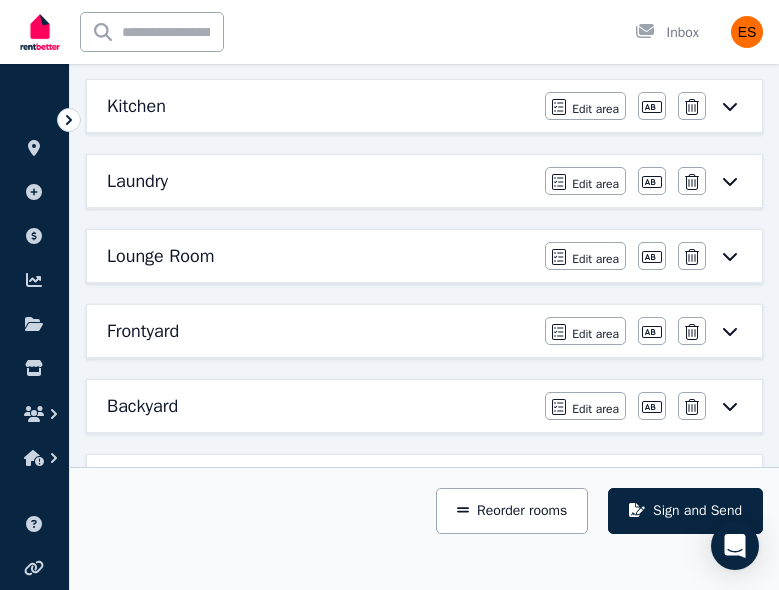 click 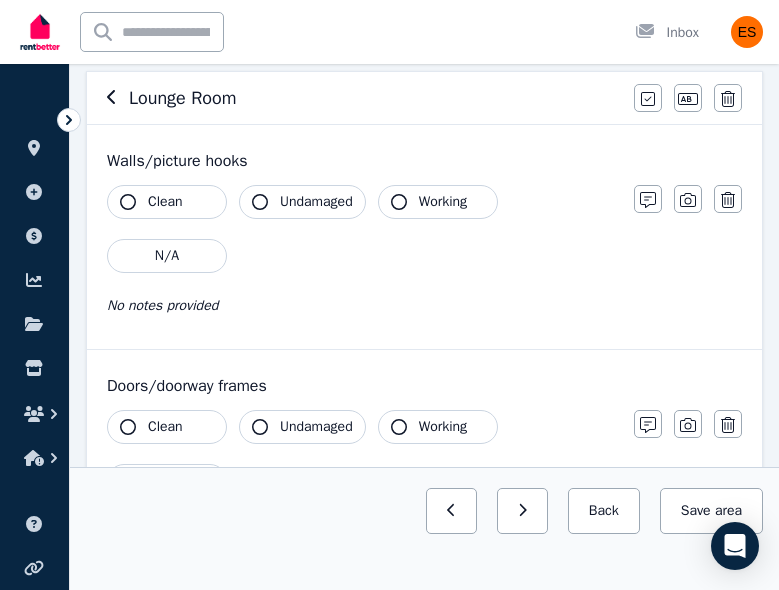 scroll, scrollTop: 0, scrollLeft: 0, axis: both 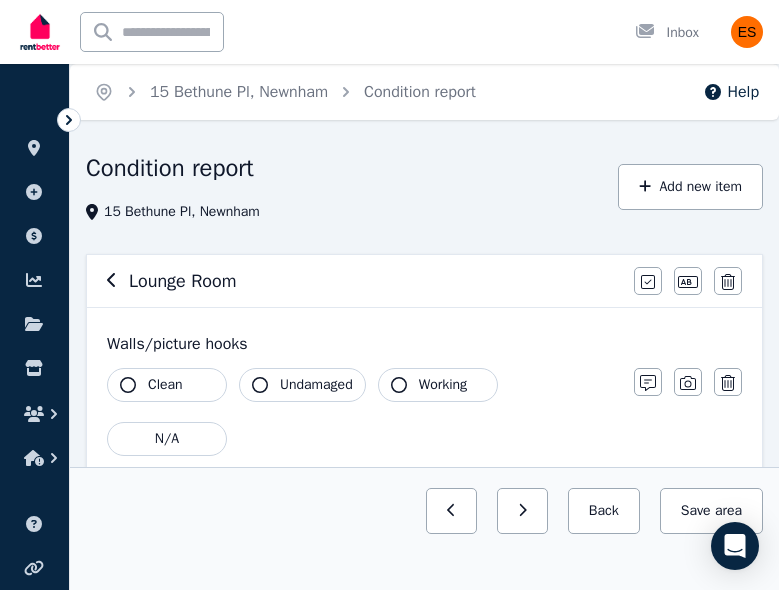click 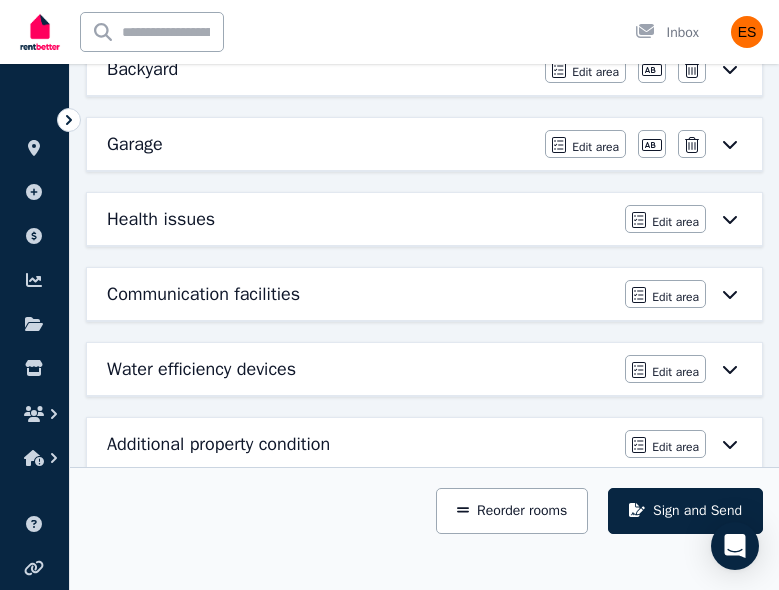 scroll, scrollTop: 1198, scrollLeft: 0, axis: vertical 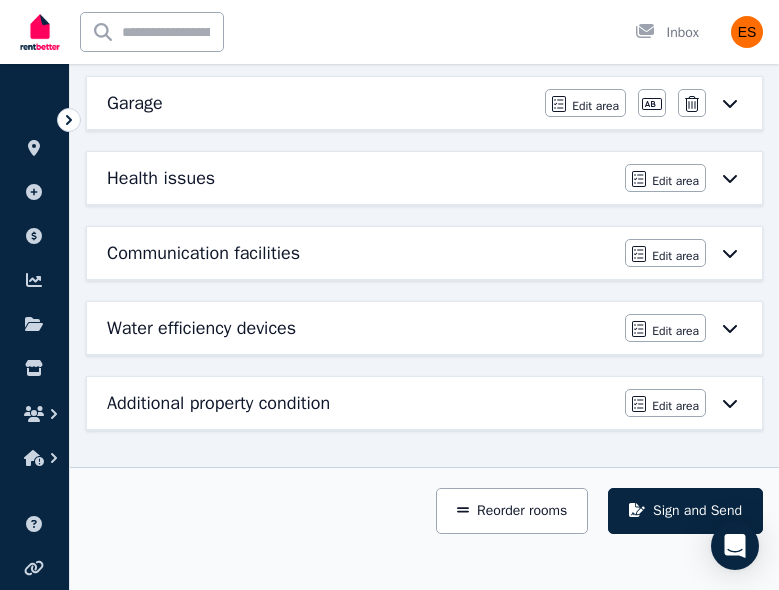 click 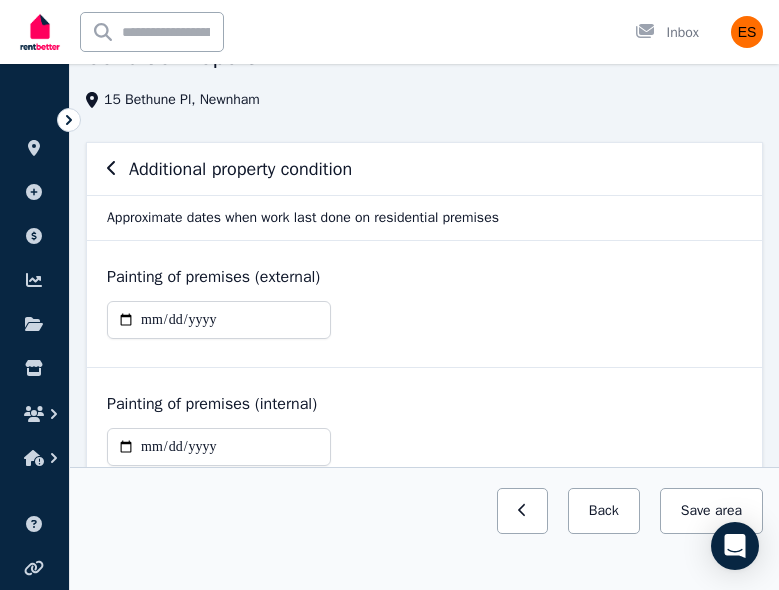 scroll, scrollTop: 114, scrollLeft: 0, axis: vertical 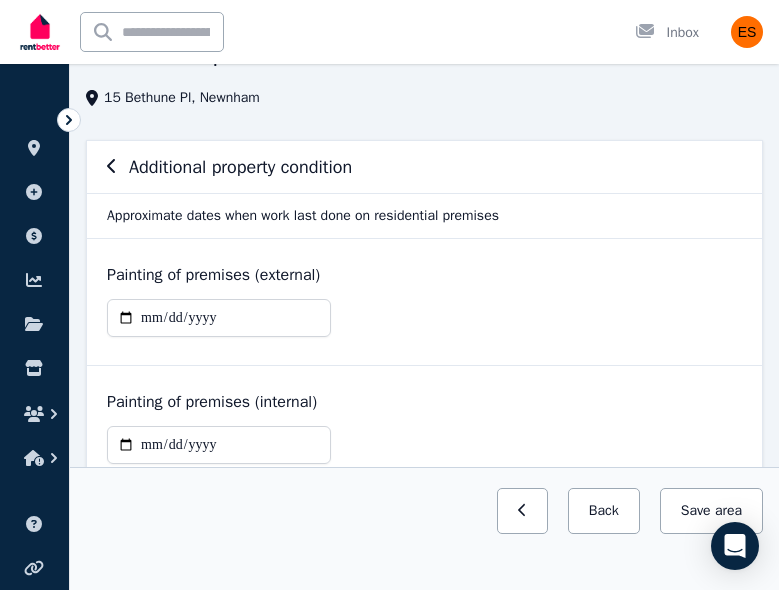 click 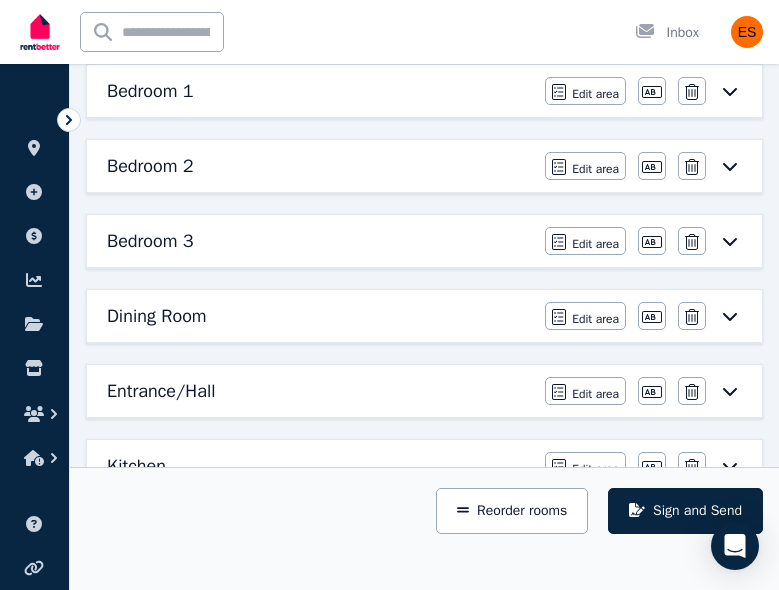 scroll, scrollTop: 484, scrollLeft: 0, axis: vertical 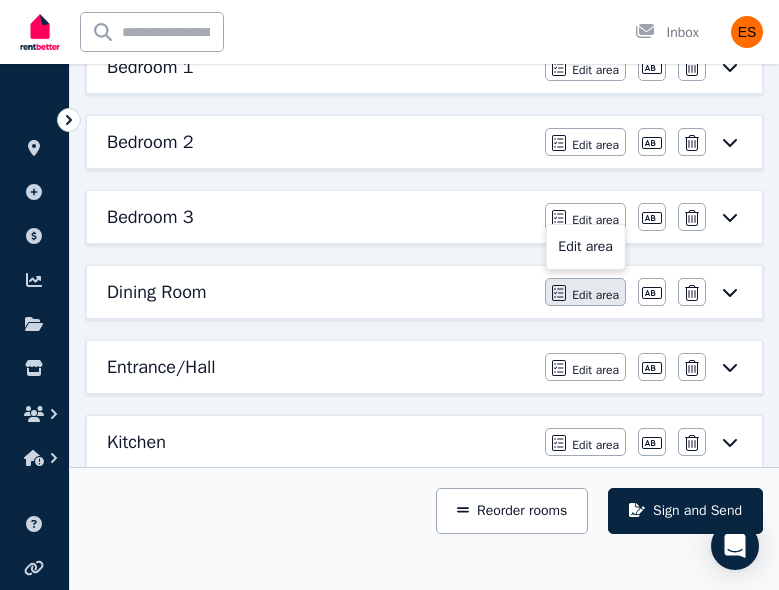 click 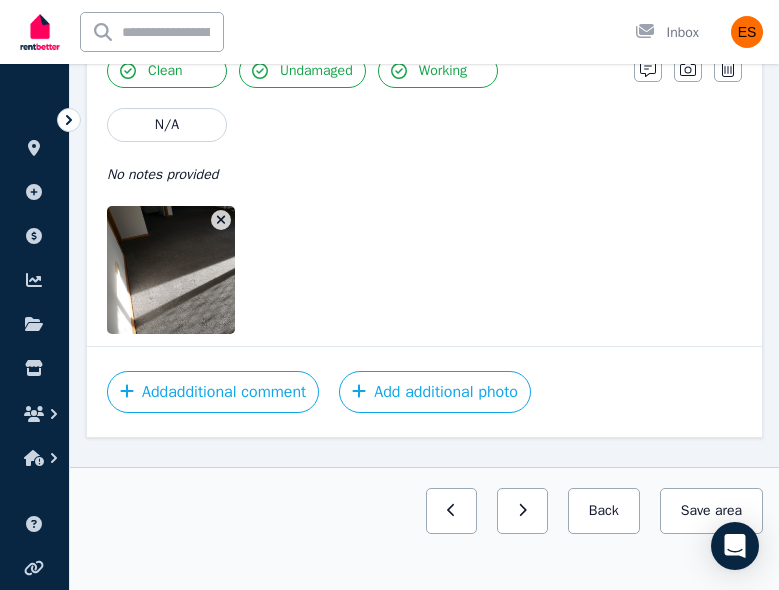 scroll, scrollTop: 2396, scrollLeft: 0, axis: vertical 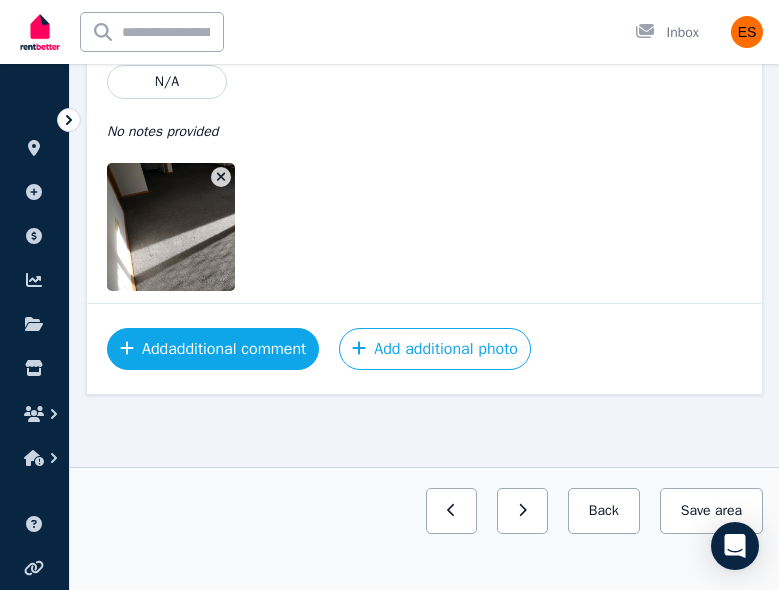 click on "Add  additional comment" at bounding box center [213, 349] 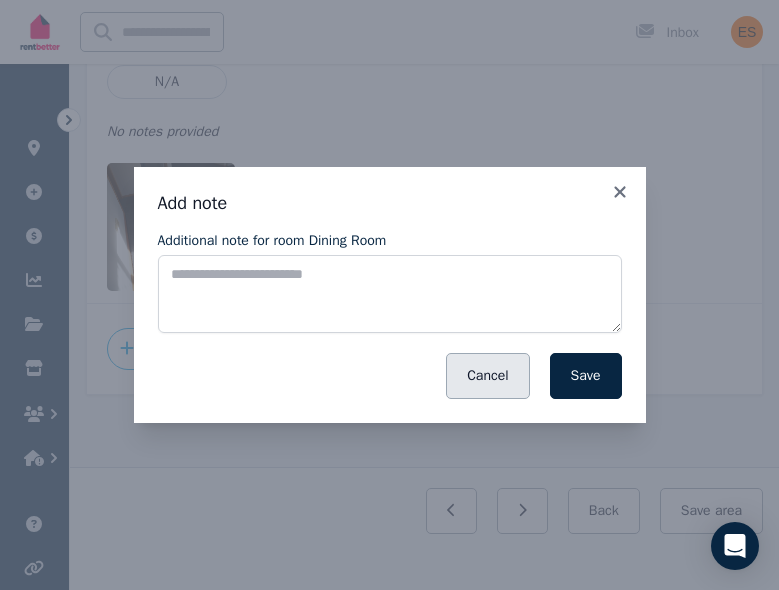 click on "Cancel" at bounding box center [487, 376] 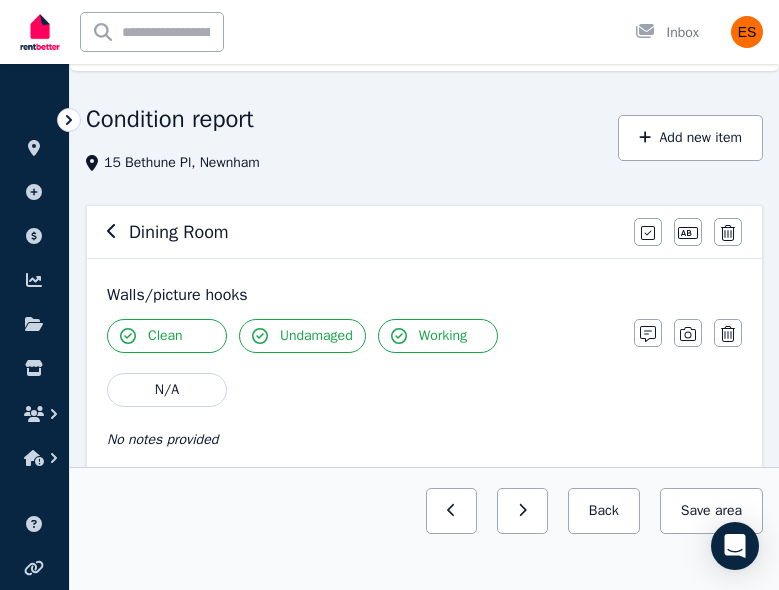 scroll, scrollTop: 0, scrollLeft: 0, axis: both 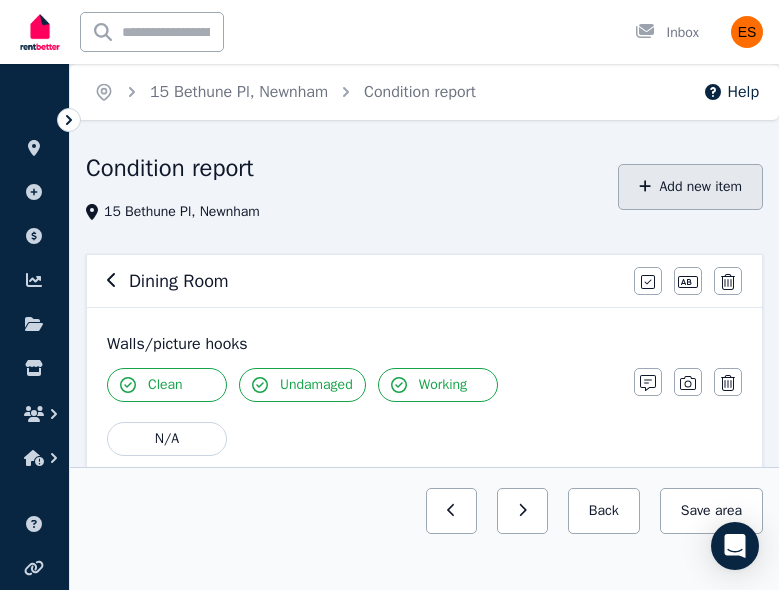 click on "Add new item" at bounding box center [690, 187] 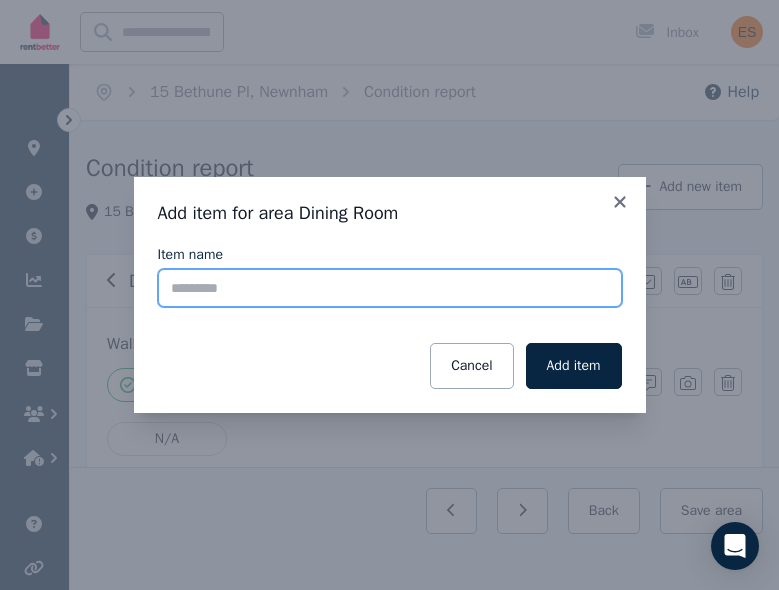 click on "Item name" at bounding box center [390, 288] 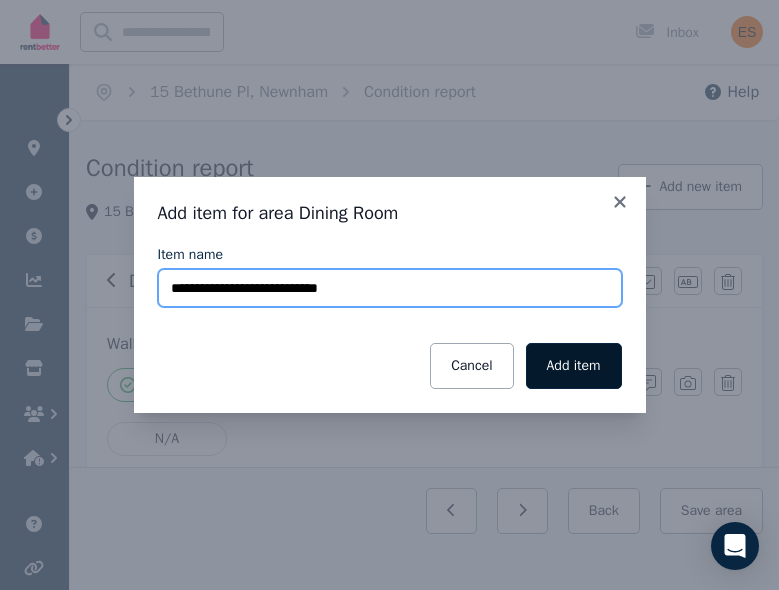 type on "**********" 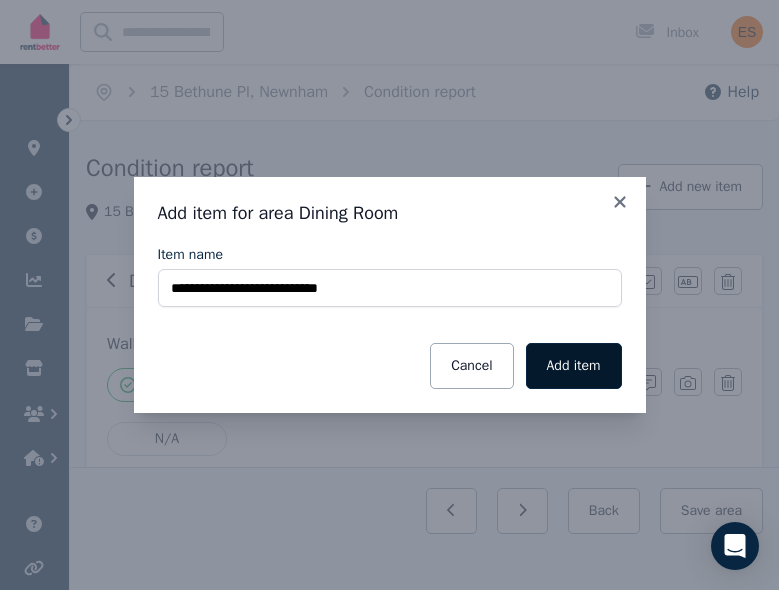 click on "Add item" at bounding box center [574, 366] 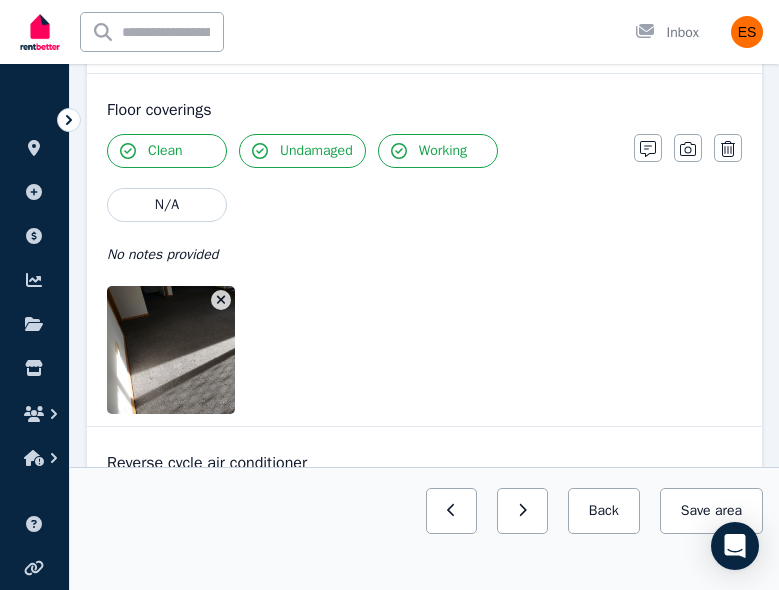 scroll, scrollTop: 2621, scrollLeft: 0, axis: vertical 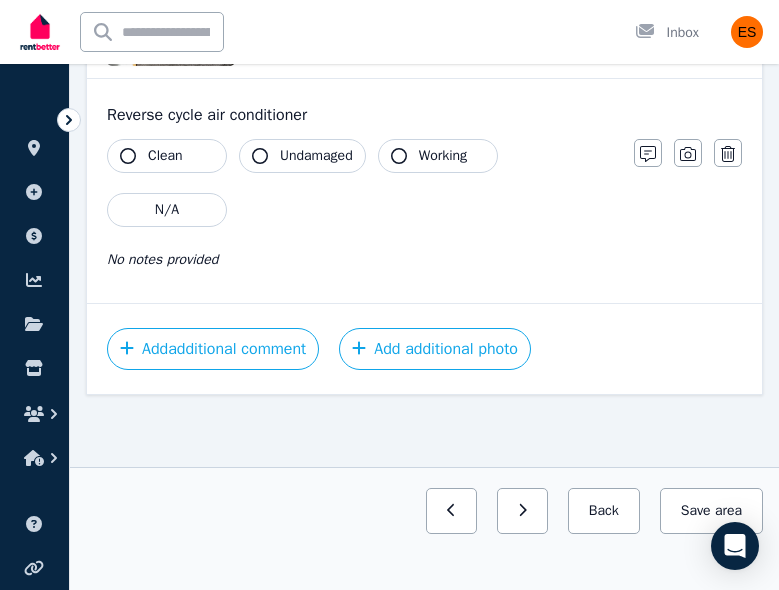 click on "Clean" at bounding box center [167, 156] 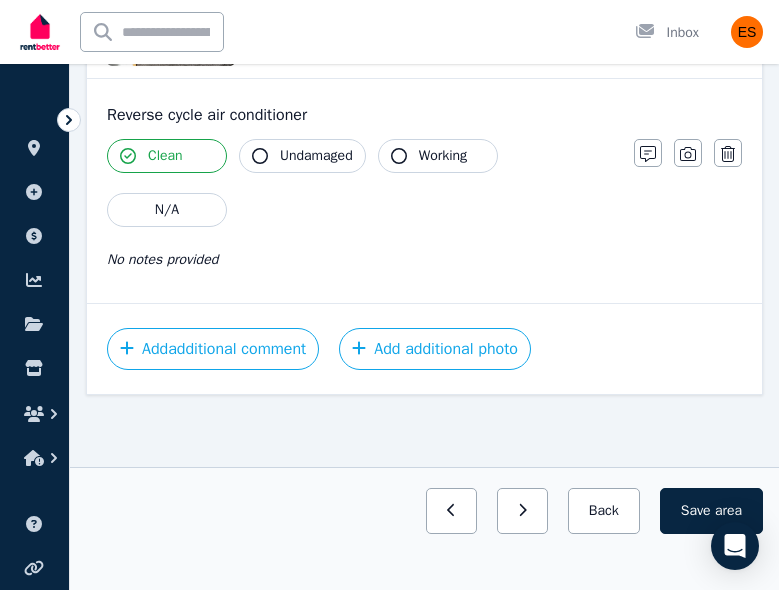 click on "Undamaged" at bounding box center [302, 156] 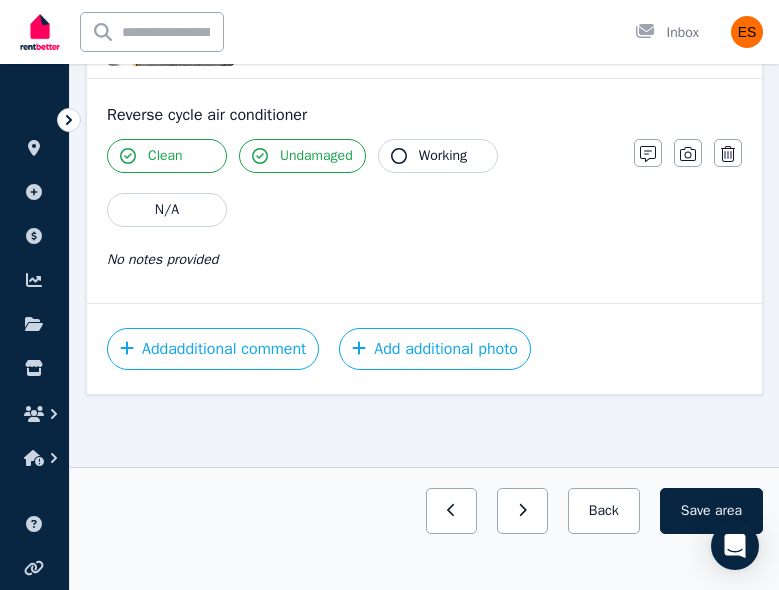 click 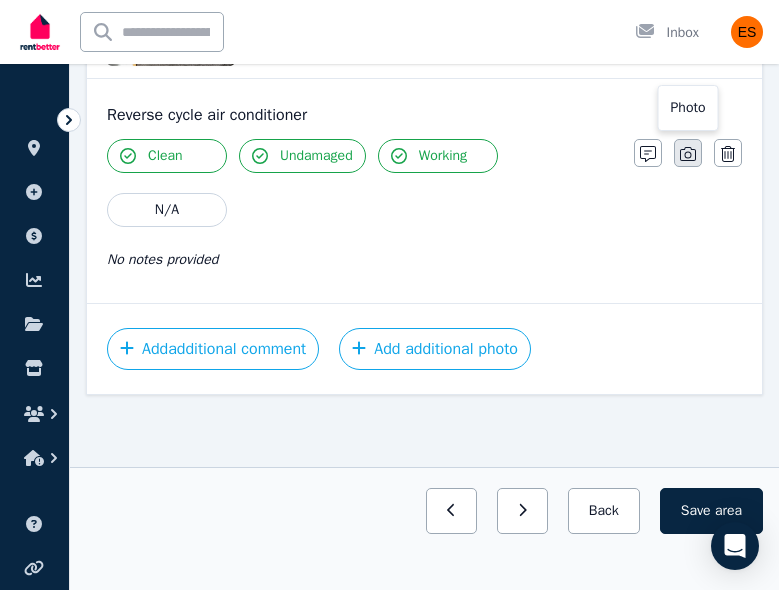 click at bounding box center (688, 153) 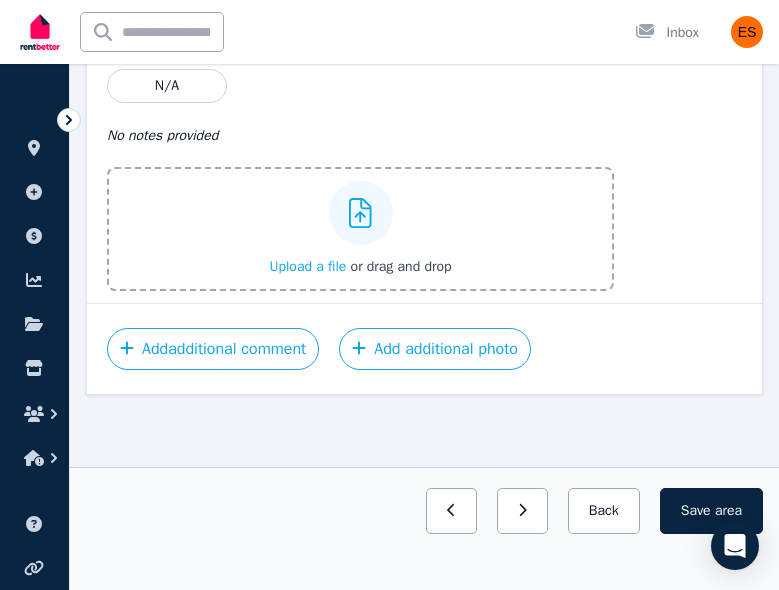 click on "Upload a file" at bounding box center (307, 266) 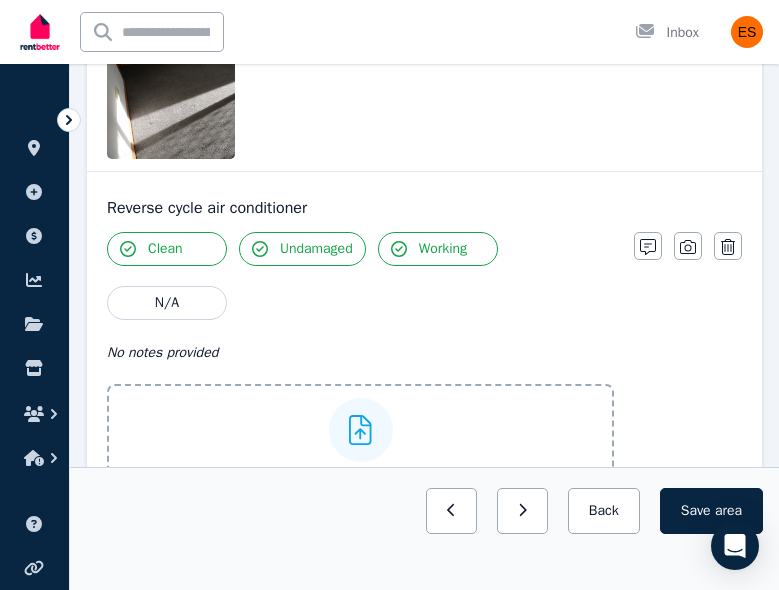 scroll, scrollTop: 2540, scrollLeft: 0, axis: vertical 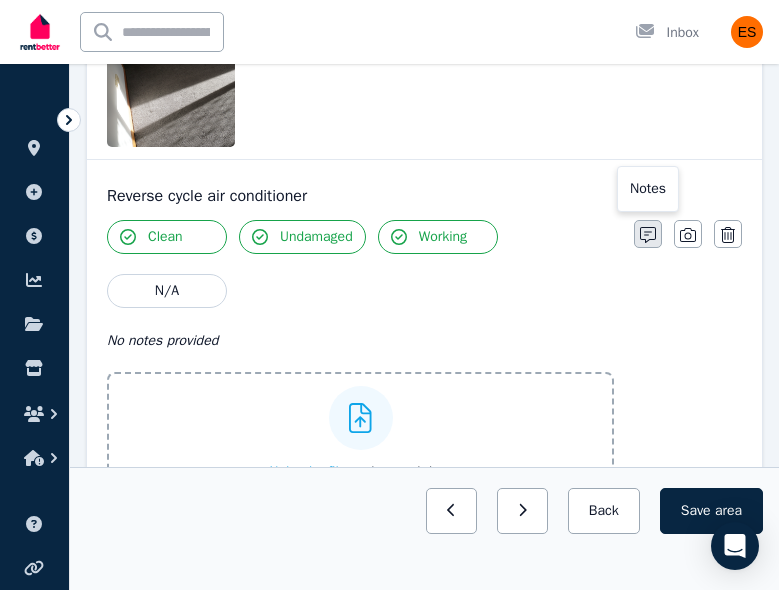 click 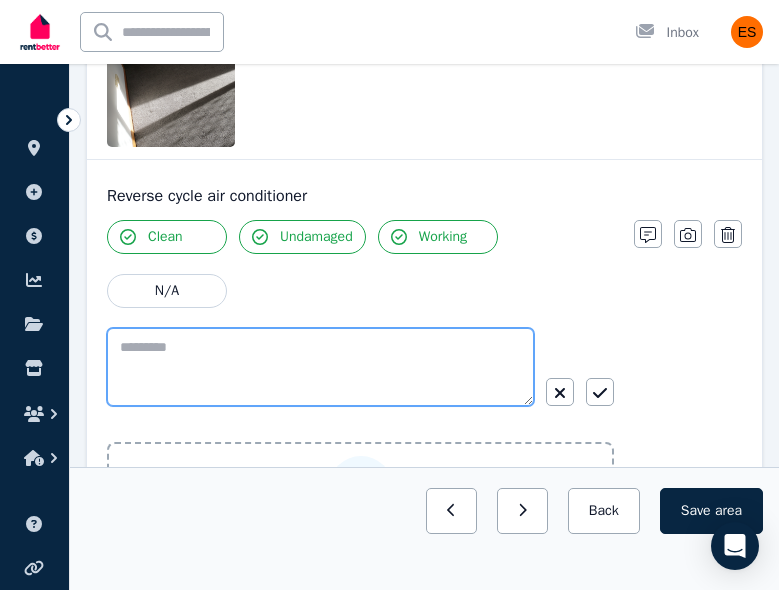 click at bounding box center (320, 367) 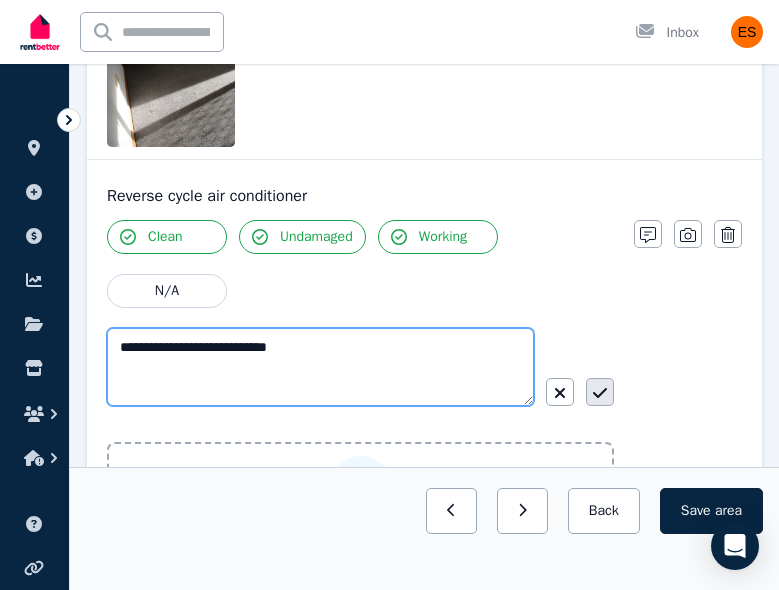 type on "**********" 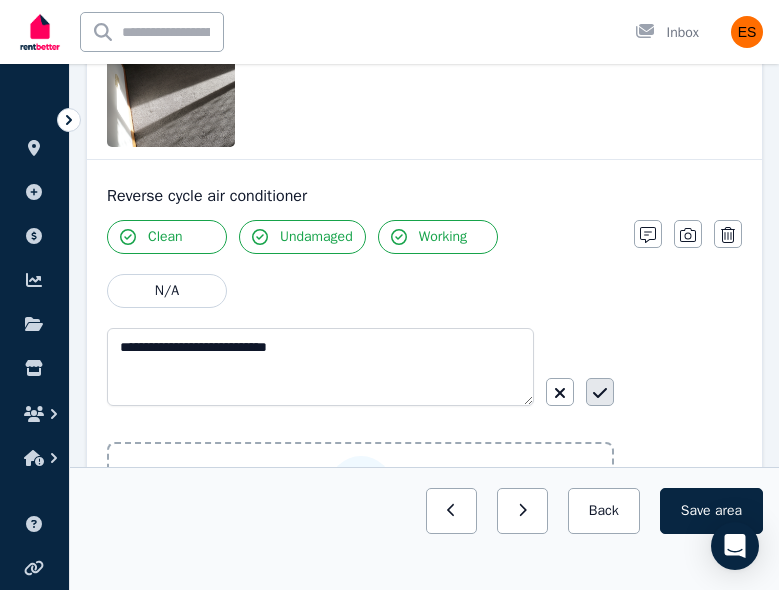 click at bounding box center (600, 392) 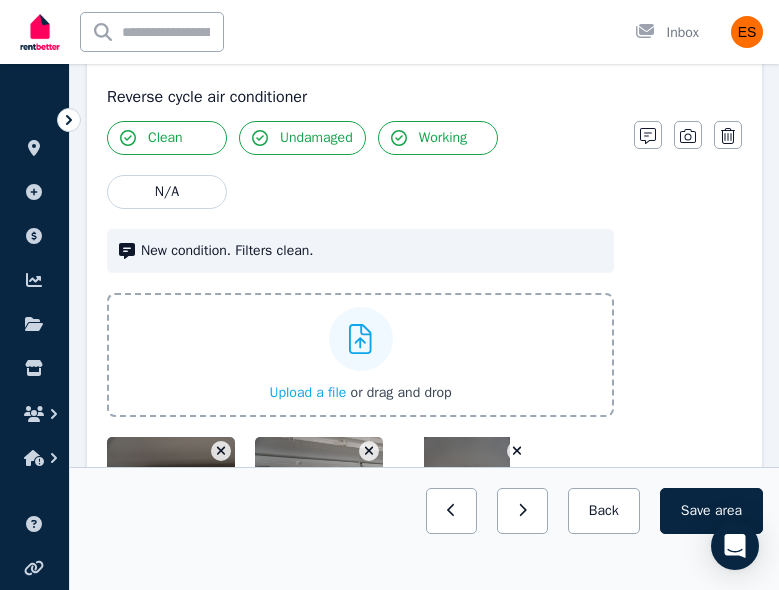 scroll, scrollTop: 2607, scrollLeft: 0, axis: vertical 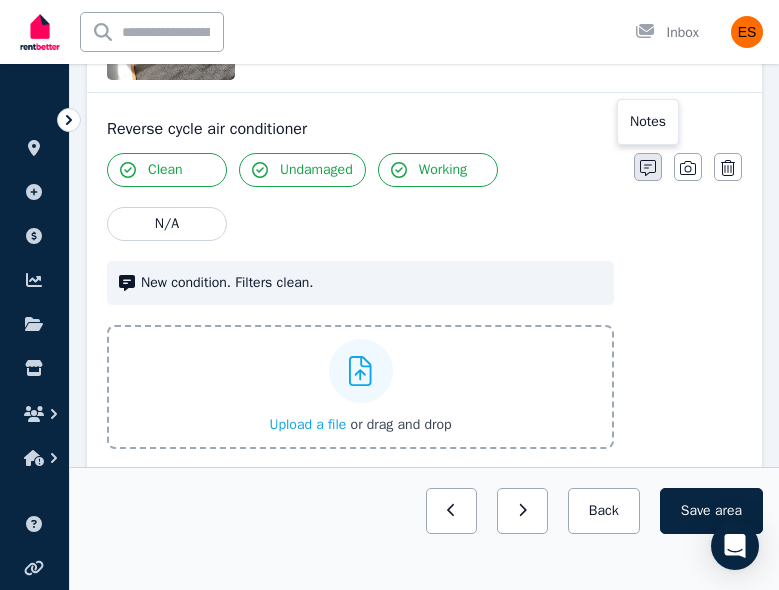 click 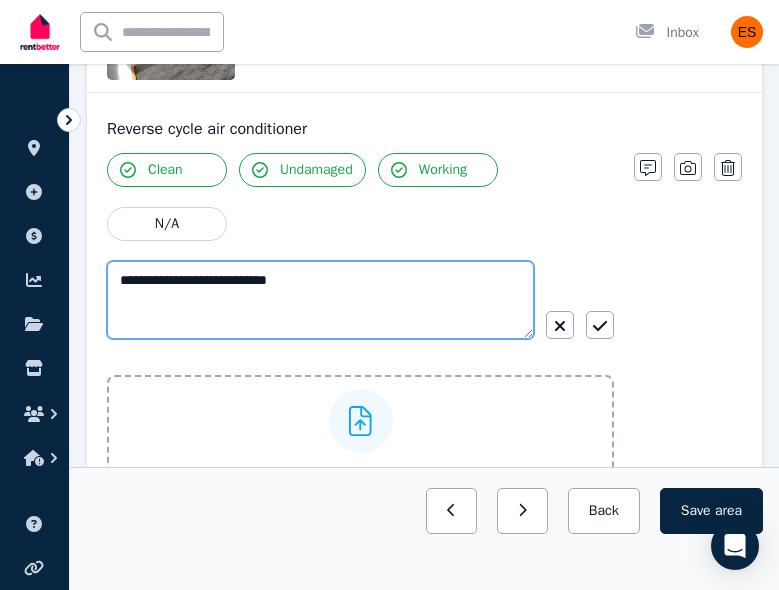 click on "**********" at bounding box center (320, 300) 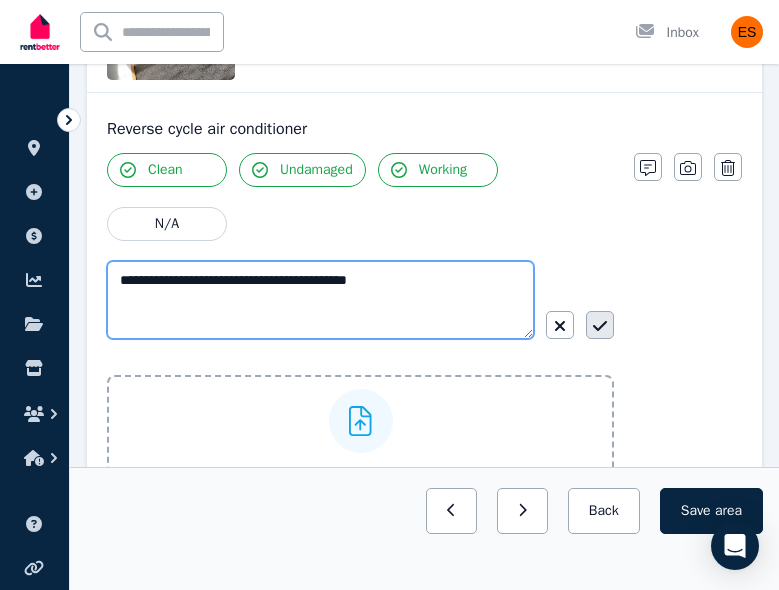 type on "**********" 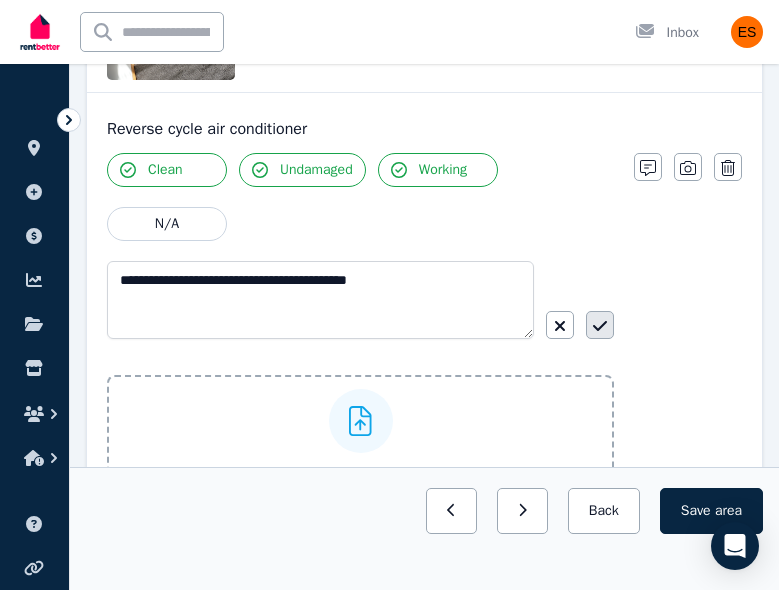 click 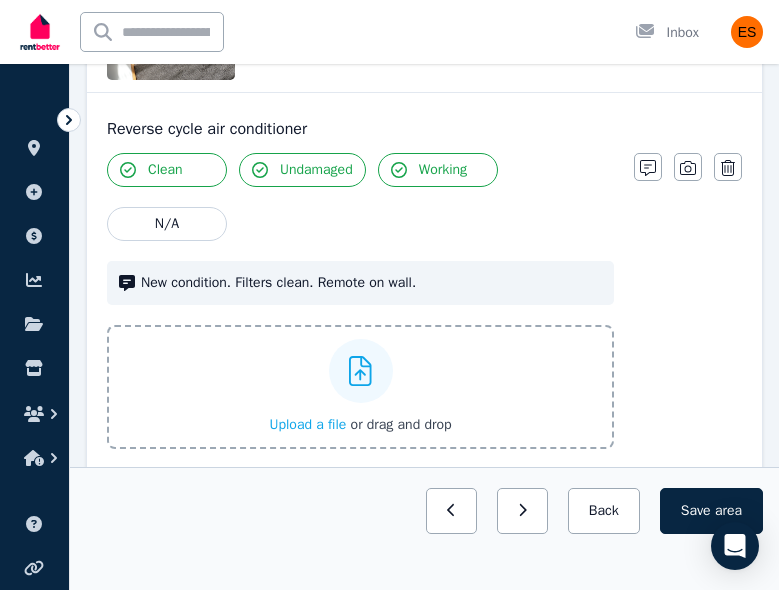 scroll, scrollTop: 2913, scrollLeft: 0, axis: vertical 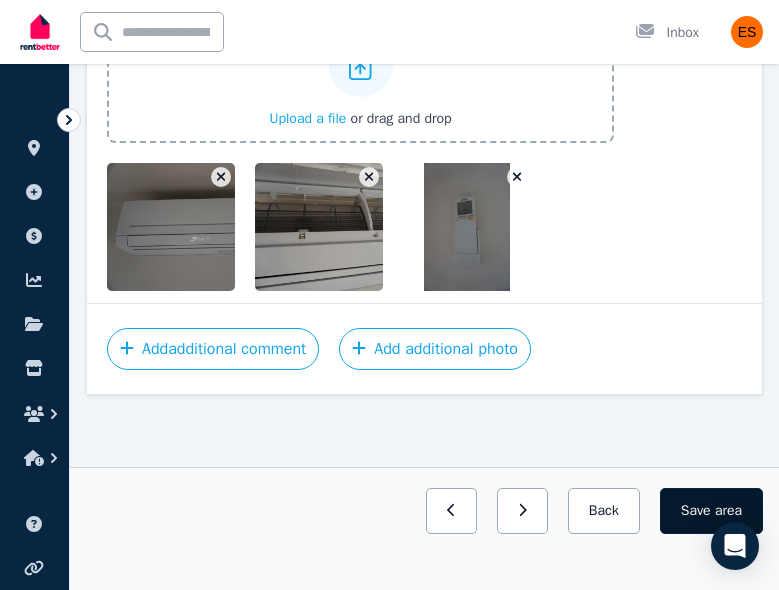 click on "Save   area" at bounding box center [711, 511] 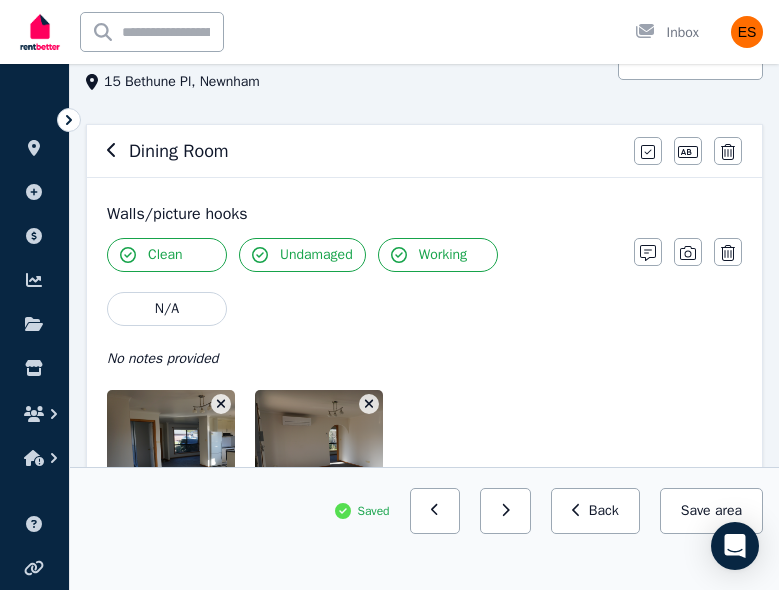 scroll, scrollTop: 0, scrollLeft: 0, axis: both 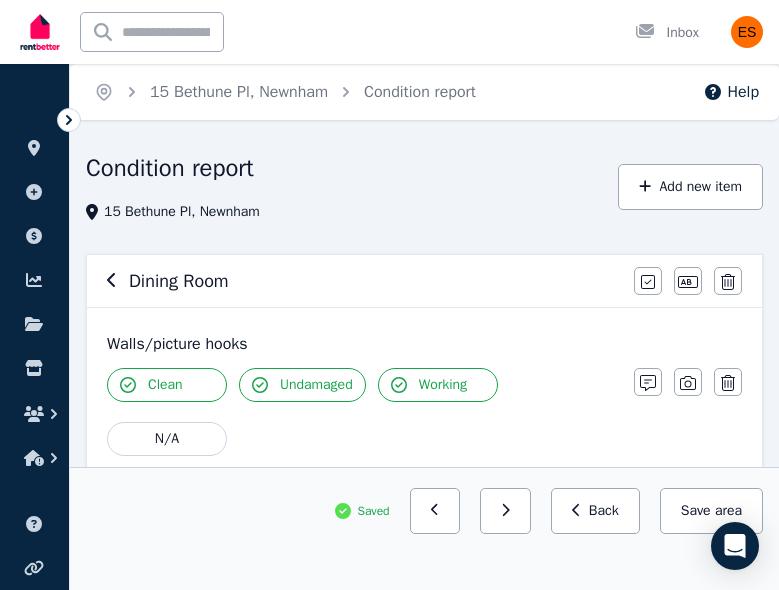 click 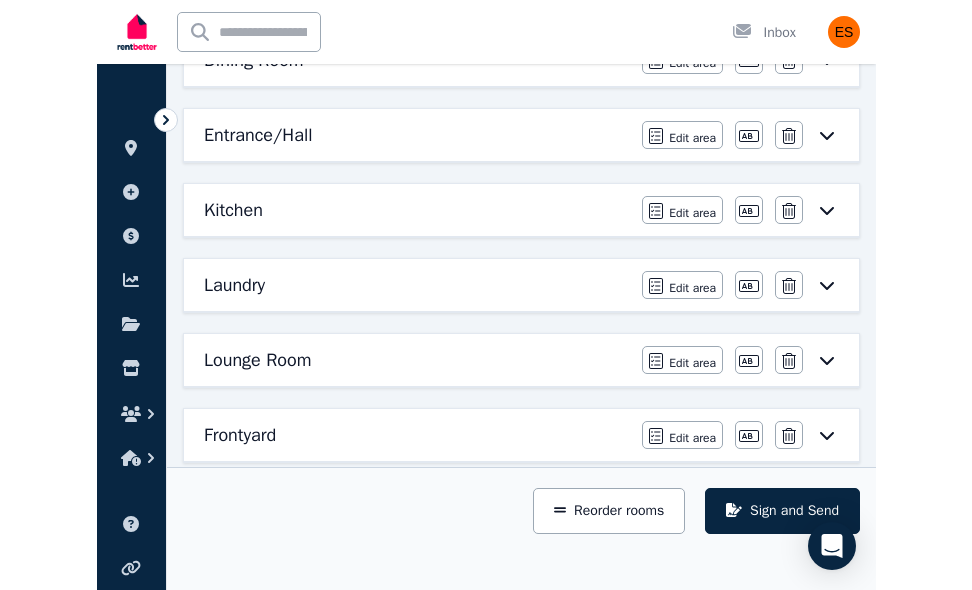 scroll, scrollTop: 696, scrollLeft: 0, axis: vertical 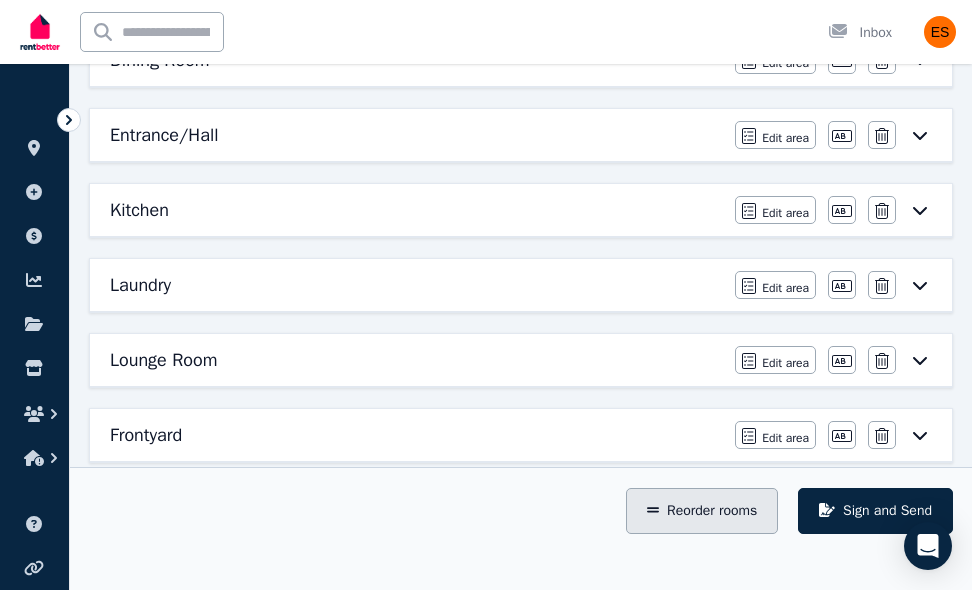 click on "Reorder rooms" at bounding box center [702, 511] 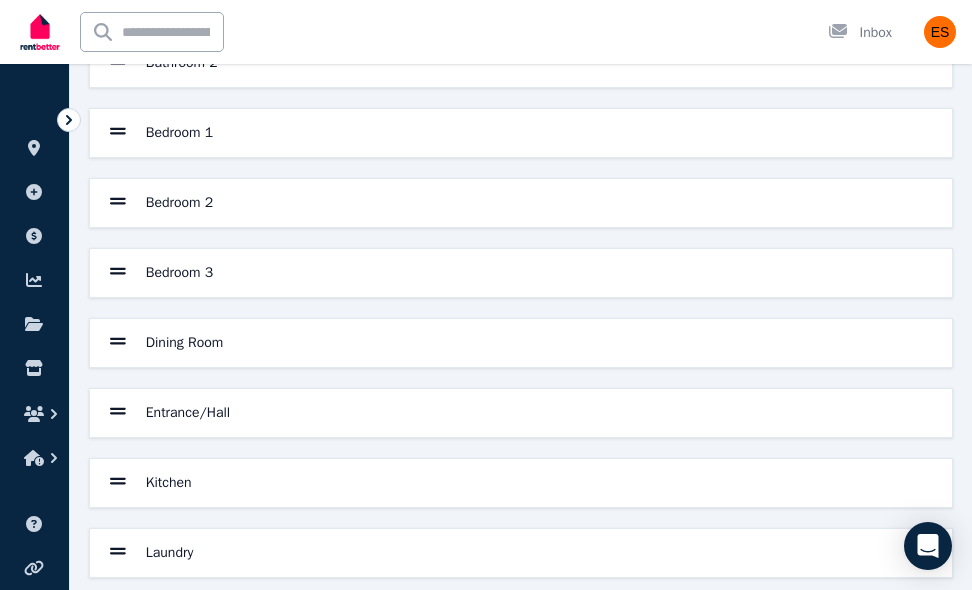 scroll, scrollTop: 244, scrollLeft: 0, axis: vertical 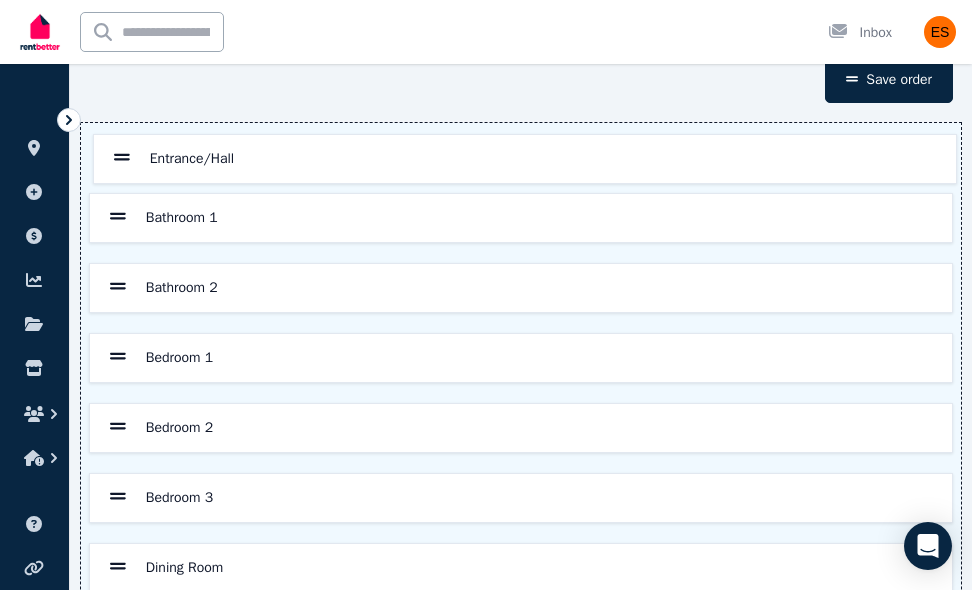drag, startPoint x: 120, startPoint y: 426, endPoint x: 124, endPoint y: 163, distance: 263.03043 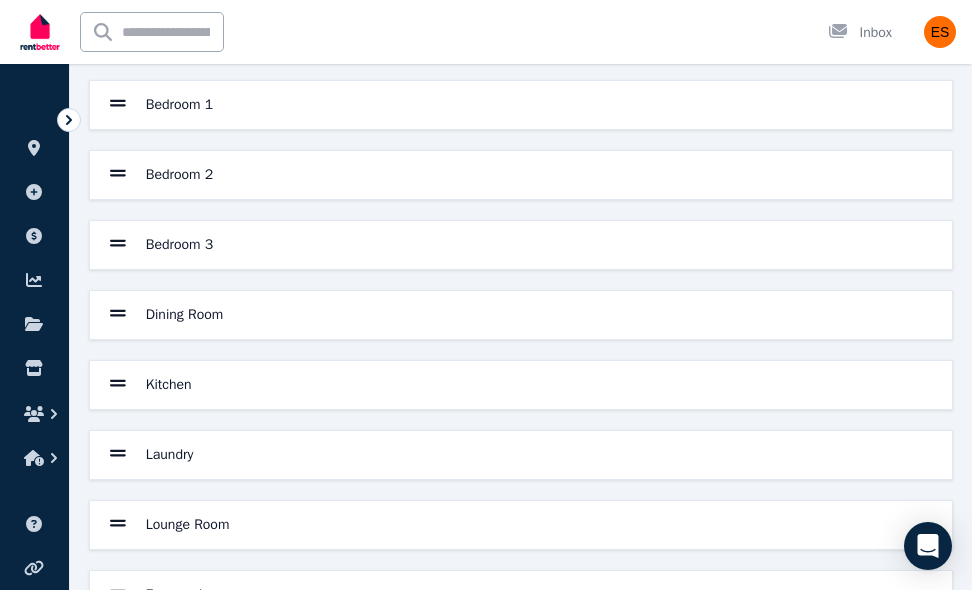 scroll, scrollTop: 350, scrollLeft: 0, axis: vertical 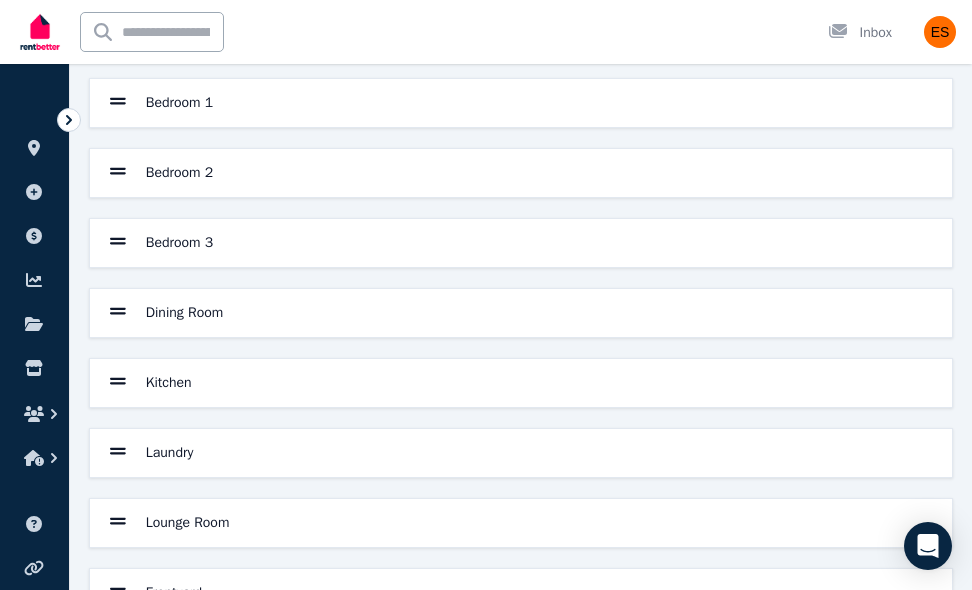 drag, startPoint x: 127, startPoint y: 529, endPoint x: 133, endPoint y: 541, distance: 13.416408 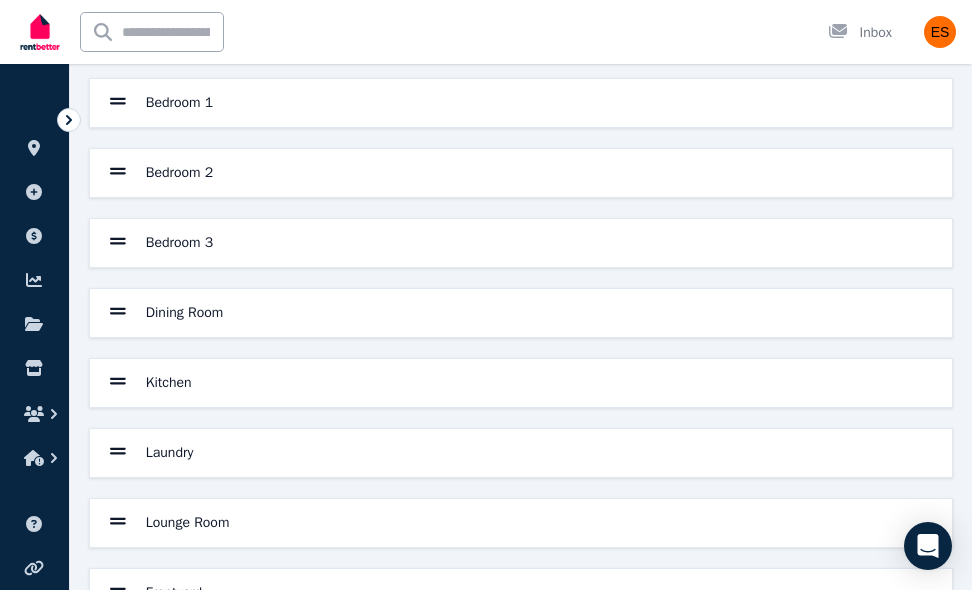 click on "Lounge Room" at bounding box center [521, 523] 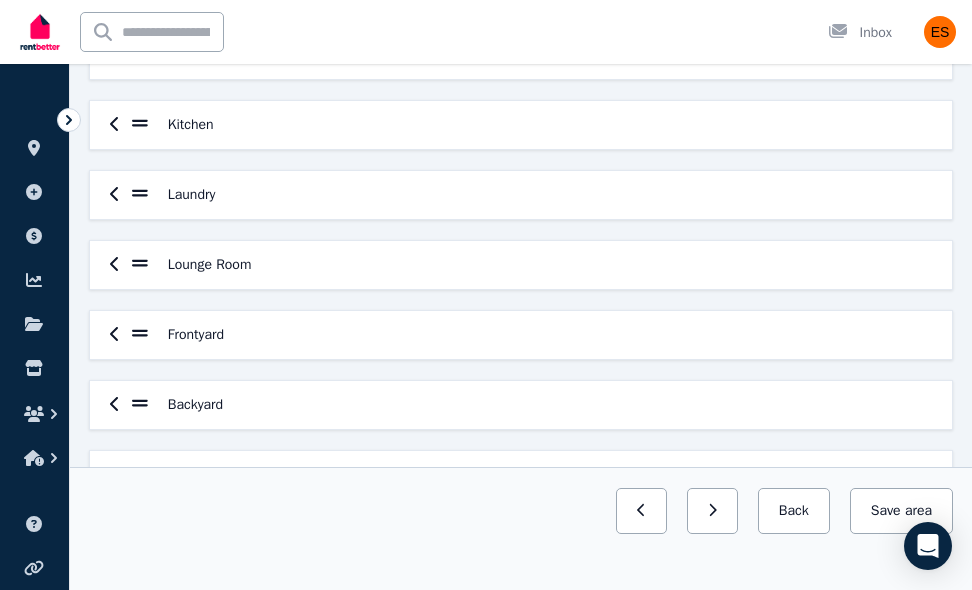 scroll, scrollTop: 609, scrollLeft: 0, axis: vertical 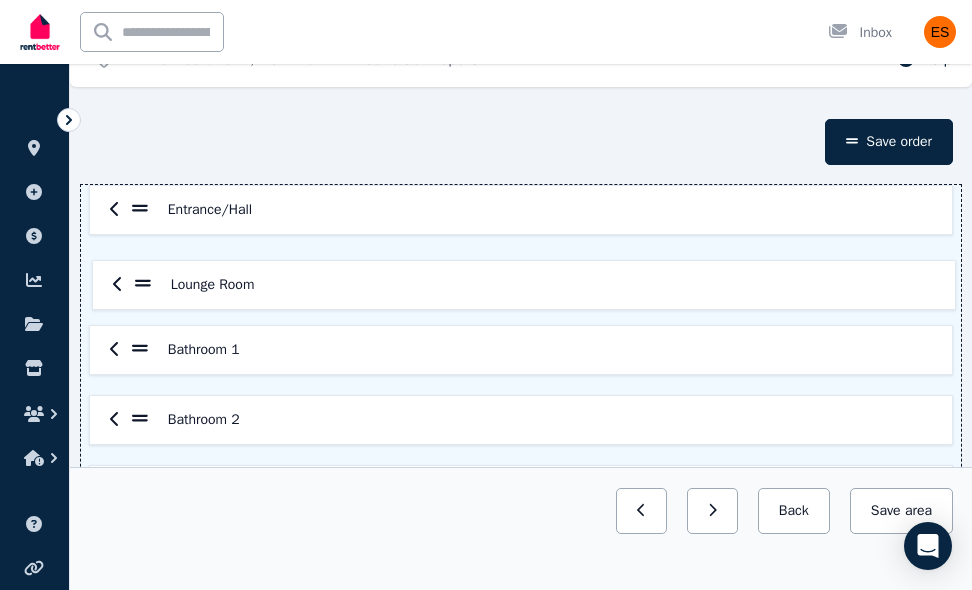 click on "Entrance/Hall Bathroom 1 Bathroom 2 Bedroom 1 Bedroom 2 Bedroom 3 Dining Room Kitchen Laundry Lounge Room Frontyard Backyard Garage" at bounding box center (521, 630) 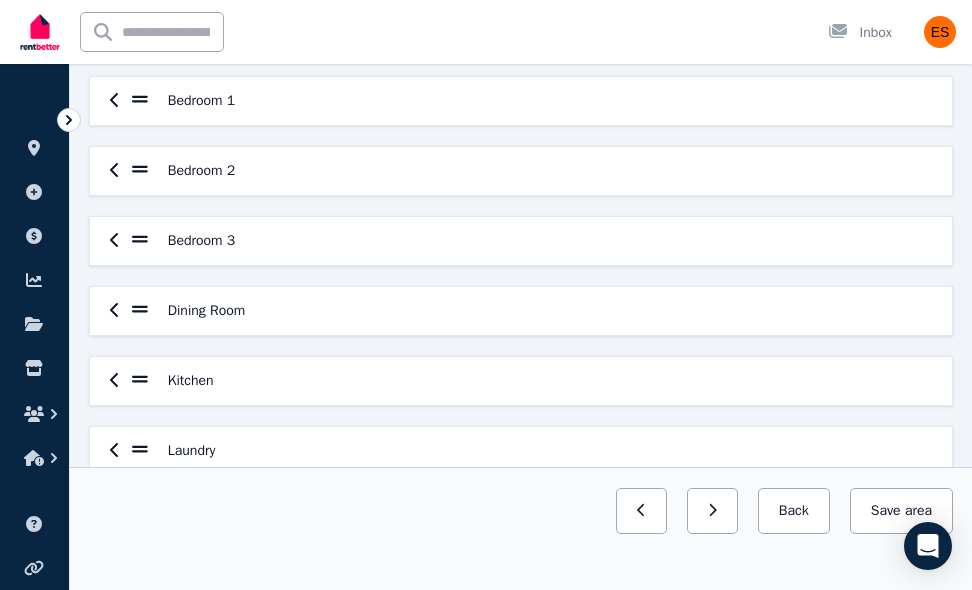 scroll, scrollTop: 406, scrollLeft: 0, axis: vertical 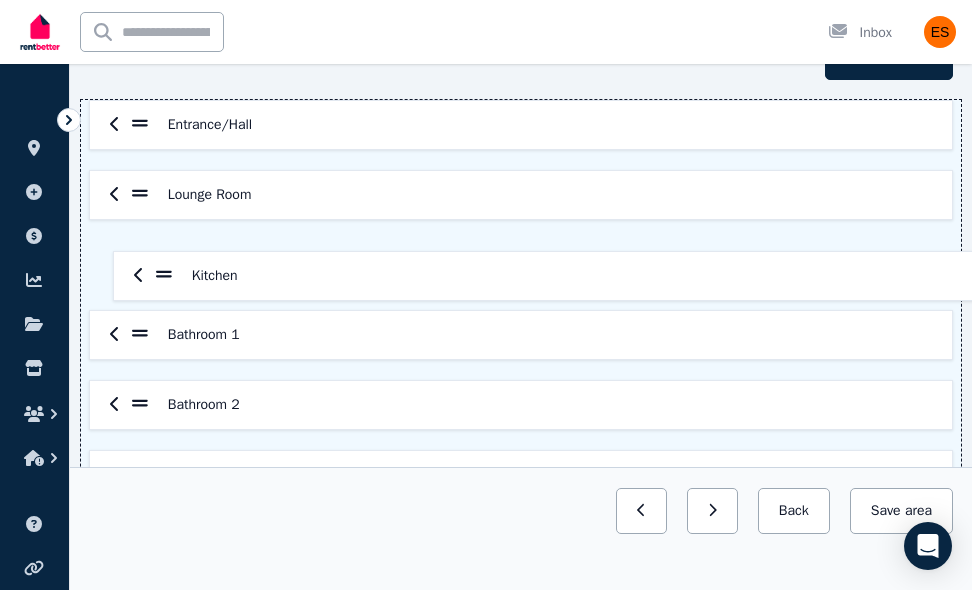 drag, startPoint x: 139, startPoint y: 396, endPoint x: 152, endPoint y: 254, distance: 142.59383 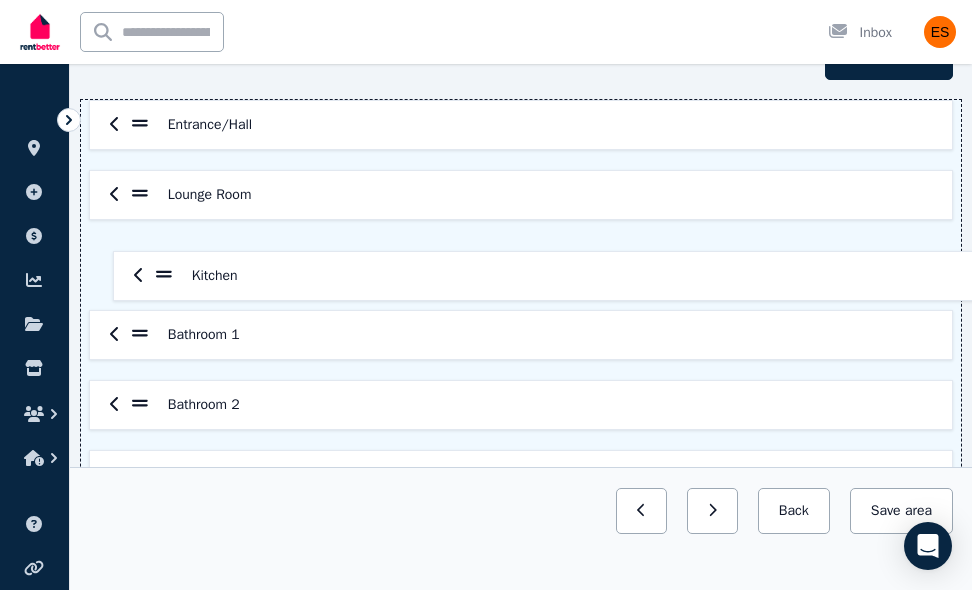 click on "Entrance/Hall Lounge Room Bathroom 1 Bathroom 2 Bedroom 1 Bedroom 2 Bedroom 3 Dining Room Kitchen Laundry Frontyard Backyard Garage" at bounding box center [521, 545] 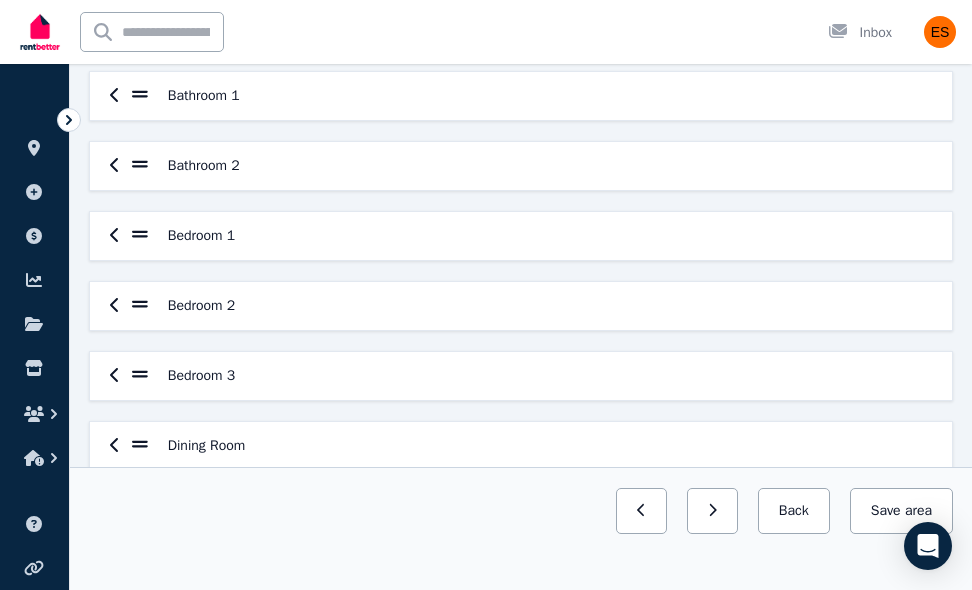 scroll, scrollTop: 349, scrollLeft: 0, axis: vertical 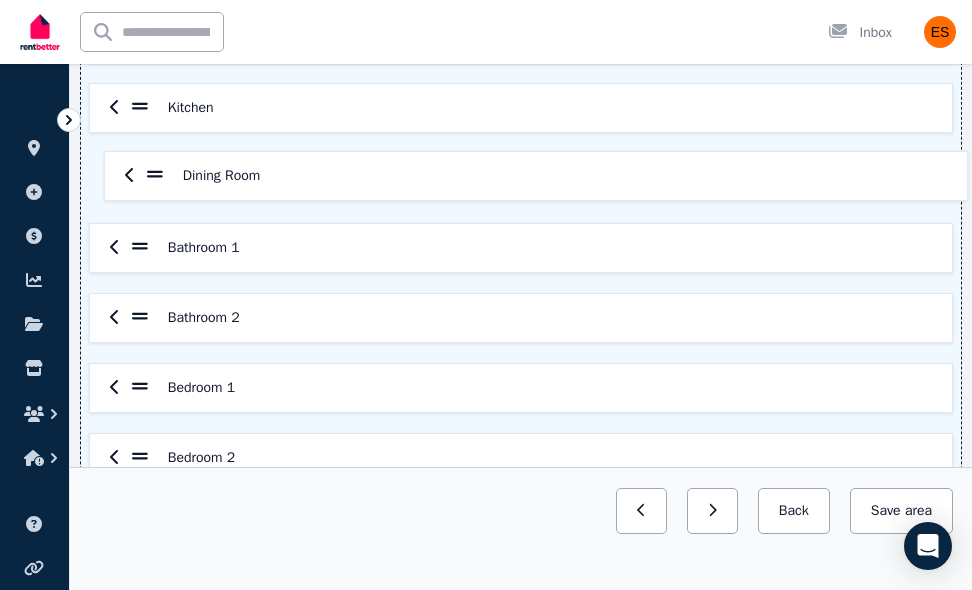 drag, startPoint x: 144, startPoint y: 452, endPoint x: 158, endPoint y: 157, distance: 295.33203 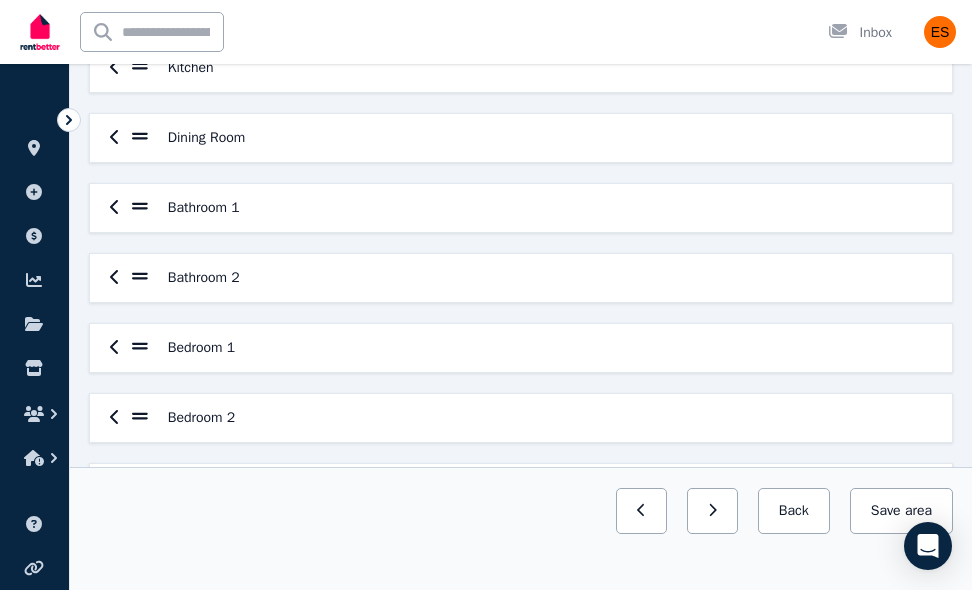 scroll, scrollTop: 324, scrollLeft: 0, axis: vertical 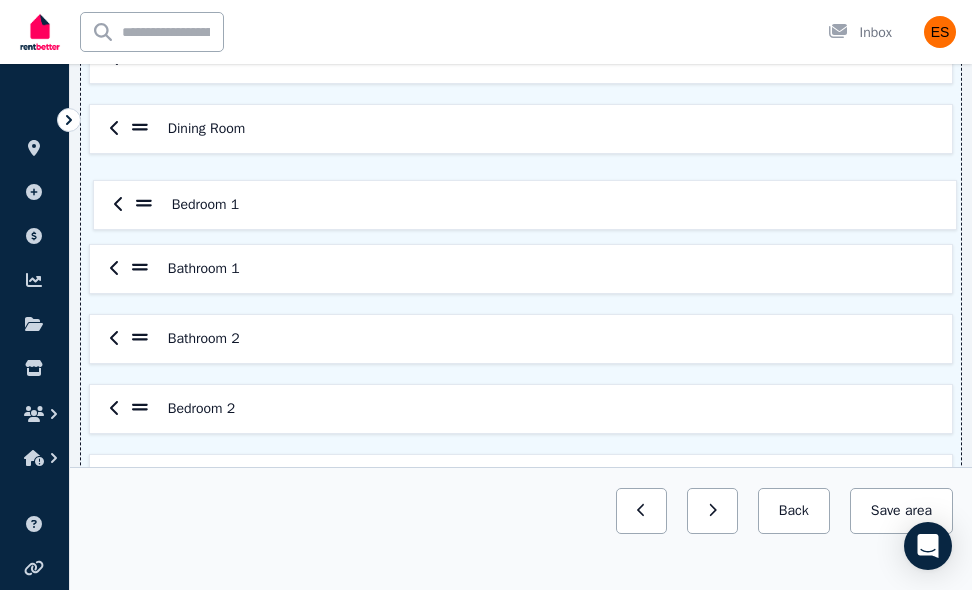 drag, startPoint x: 146, startPoint y: 340, endPoint x: 150, endPoint y: 196, distance: 144.05554 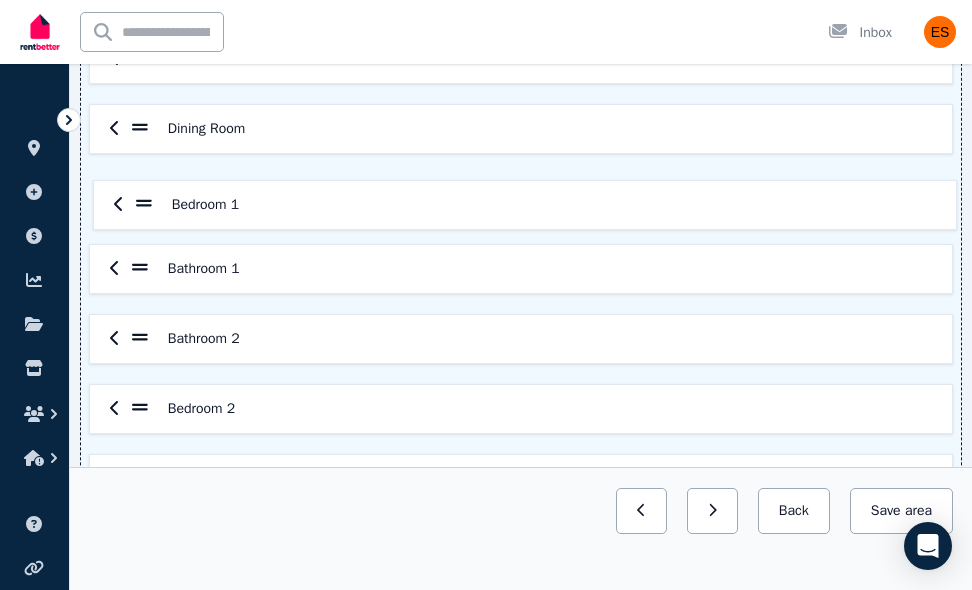 click on "Entrance/Hall Lounge Room Kitchen Dining Room Bathroom 1 Bathroom 2 Bedroom 1 Bedroom 2 Bedroom 3 Laundry Frontyard Backyard Garage" at bounding box center (521, 339) 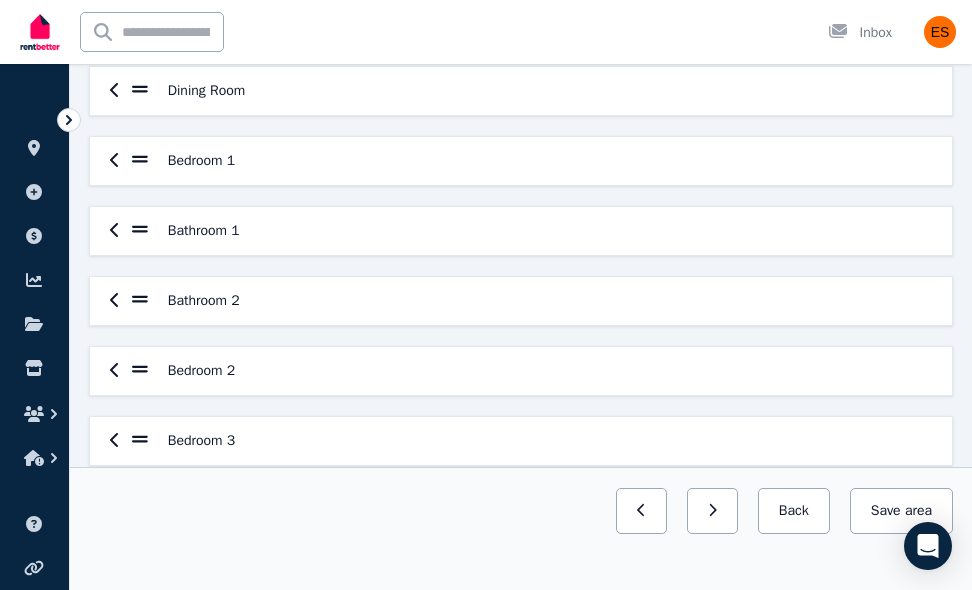 scroll, scrollTop: 367, scrollLeft: 0, axis: vertical 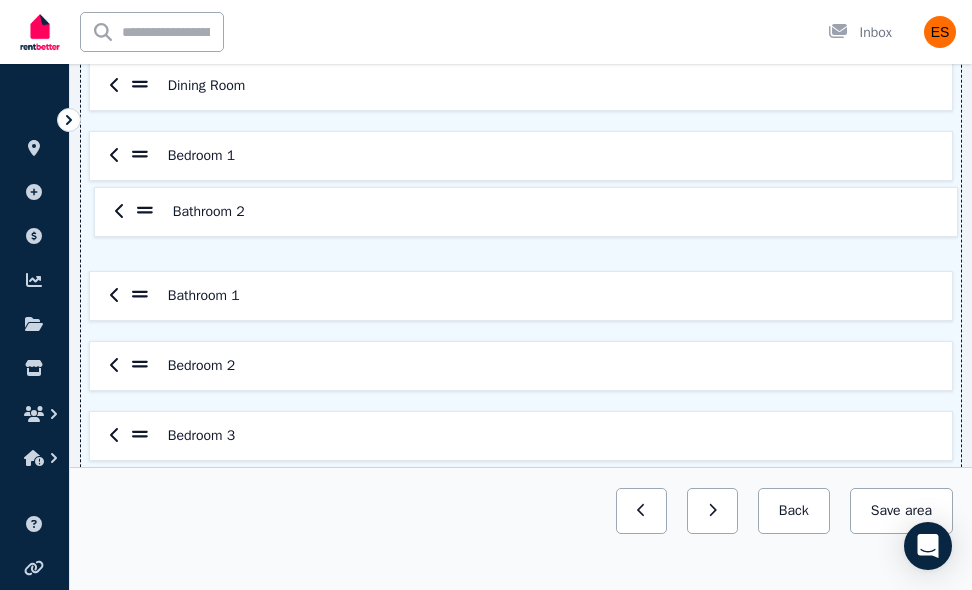 drag, startPoint x: 140, startPoint y: 300, endPoint x: 145, endPoint y: 202, distance: 98.12747 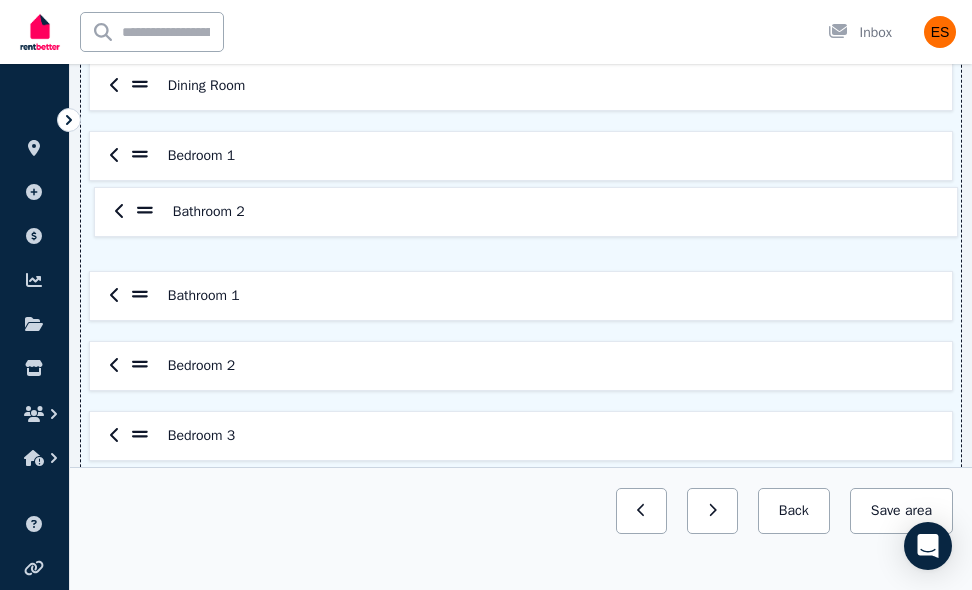 click on "Entrance/Hall Lounge Room Kitchen Dining Room Bedroom 1 Bathroom 1 Bathroom 2 Bedroom 2 Bedroom 3 Laundry Frontyard Backyard Garage" at bounding box center (521, 296) 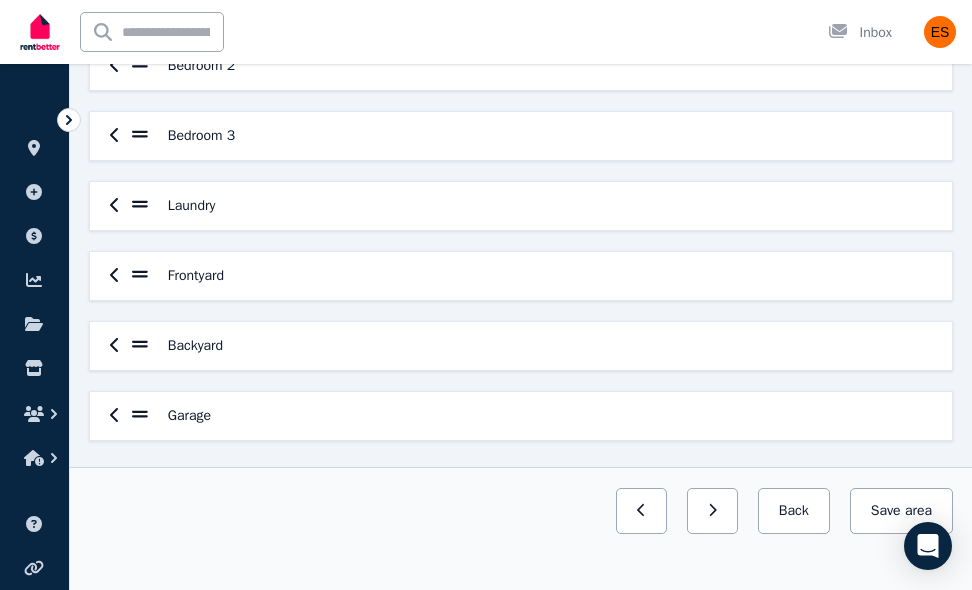 scroll, scrollTop: 677, scrollLeft: 0, axis: vertical 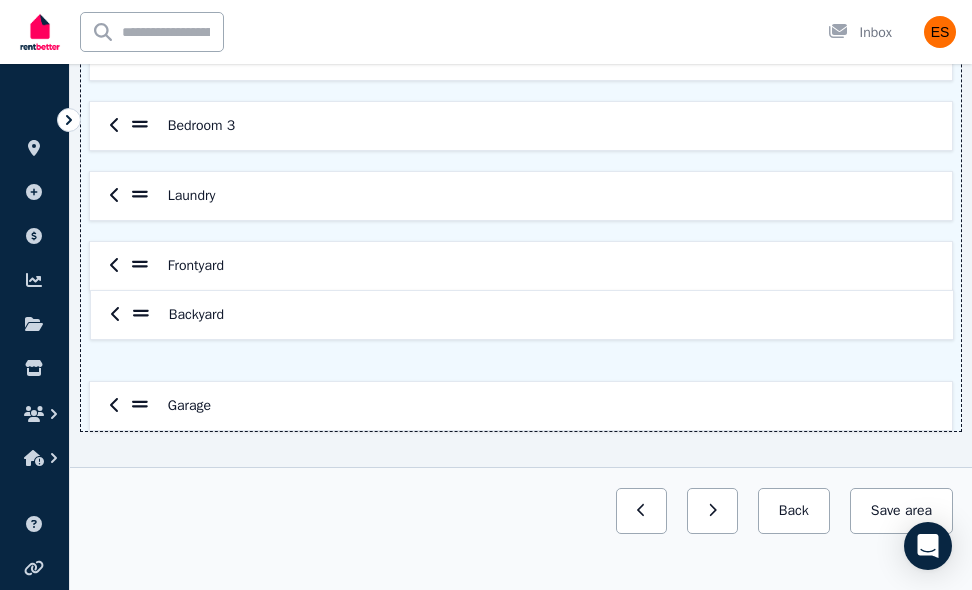 drag, startPoint x: 134, startPoint y: 340, endPoint x: 136, endPoint y: 326, distance: 14.142136 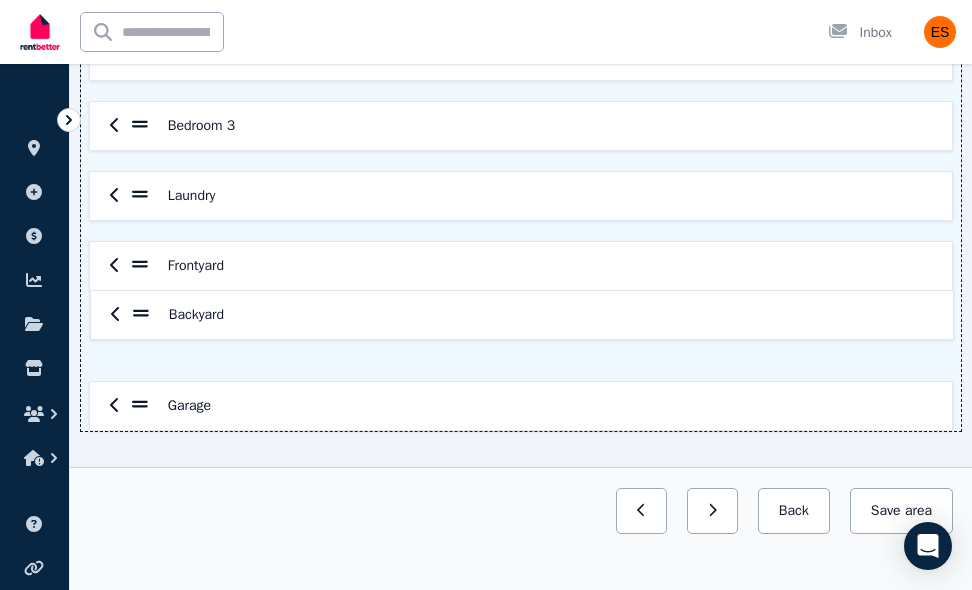 click on "Entrance/Hall Lounge Room Kitchen Dining Room Bedroom 1 Bathroom 2 Bathroom 1 Bedroom 2 Bedroom 3 Laundry Frontyard Backyard Garage" at bounding box center [521, -14] 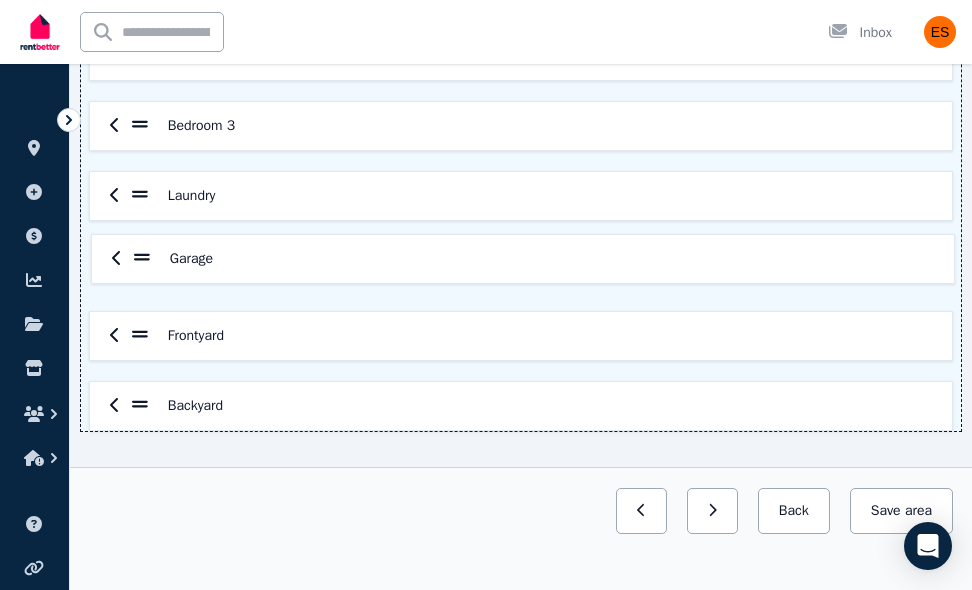 drag, startPoint x: 146, startPoint y: 405, endPoint x: 148, endPoint y: 254, distance: 151.01324 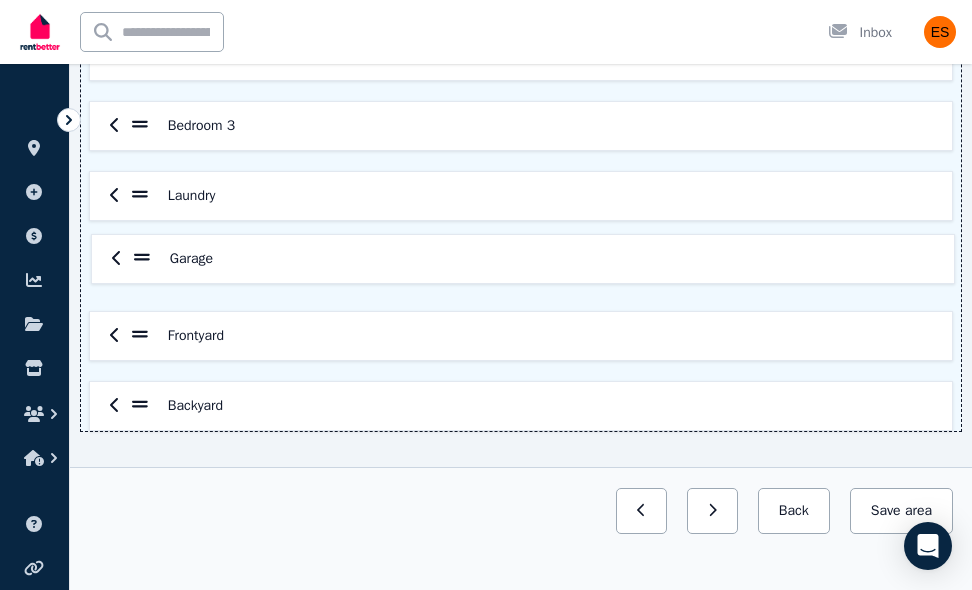 click on "Entrance/Hall Lounge Room Kitchen Dining Room Bedroom 1 Bathroom 2 Bathroom 1 Bedroom 2 Bedroom 3 Laundry Frontyard Backyard Garage" at bounding box center (521, -14) 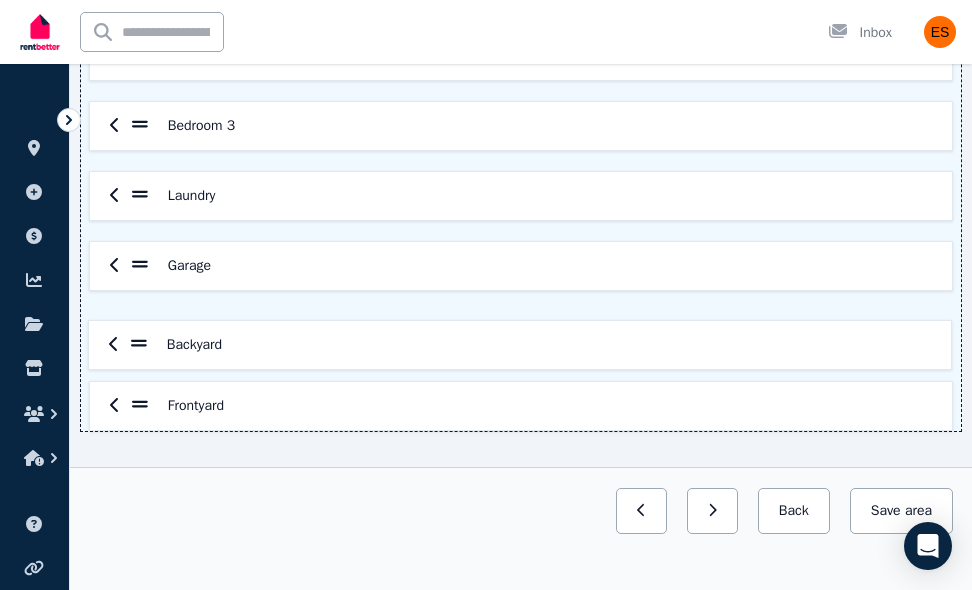 drag, startPoint x: 141, startPoint y: 414, endPoint x: 140, endPoint y: 335, distance: 79.00633 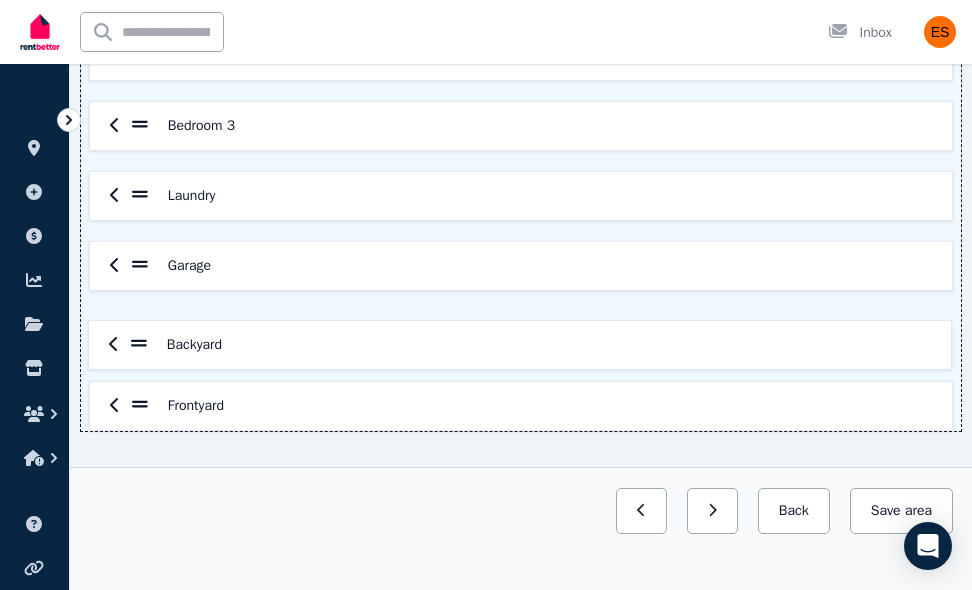 click on "Entrance/Hall Lounge Room Kitchen Dining Room Bedroom 1 Bathroom 2 Bathroom 1 Bedroom 2 Bedroom 3 Laundry Garage Frontyard Backyard" at bounding box center (521, -14) 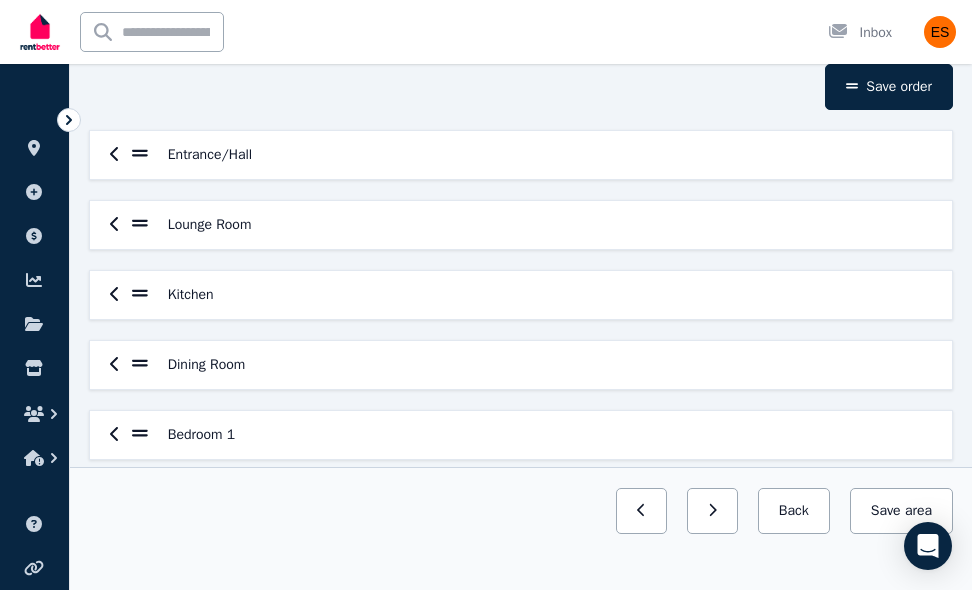 scroll, scrollTop: 0, scrollLeft: 0, axis: both 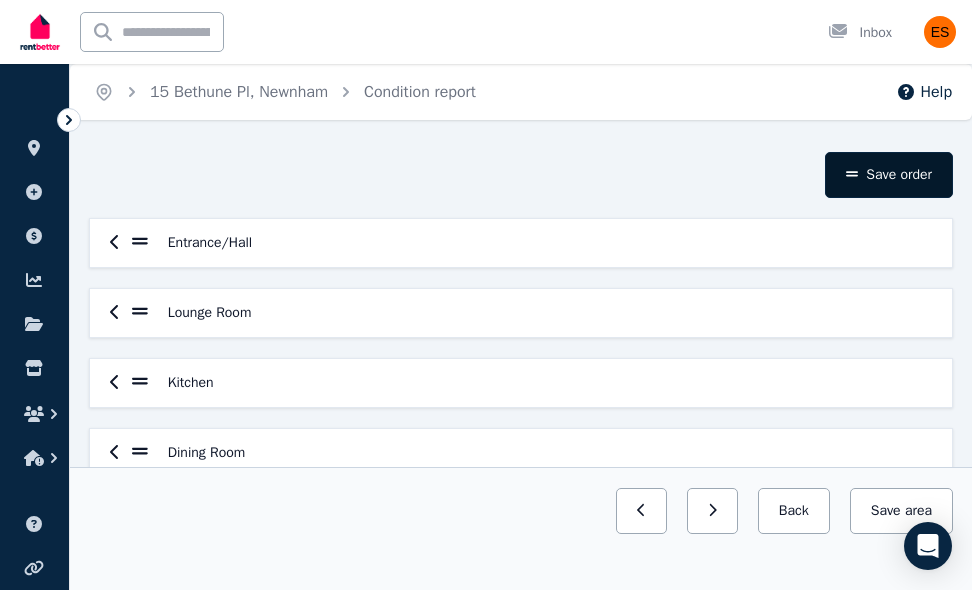 click on "Save order" at bounding box center [889, 175] 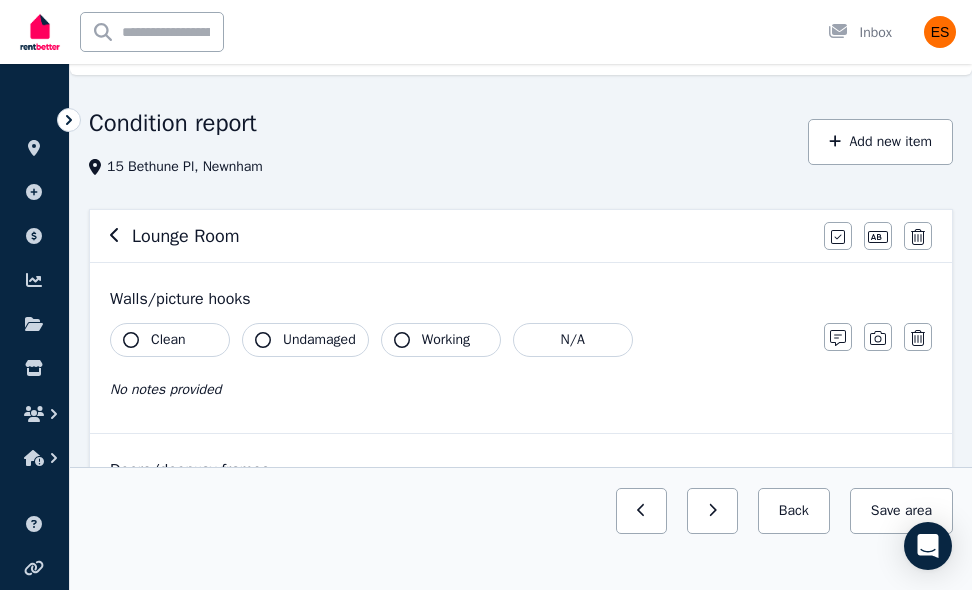 scroll, scrollTop: 0, scrollLeft: 0, axis: both 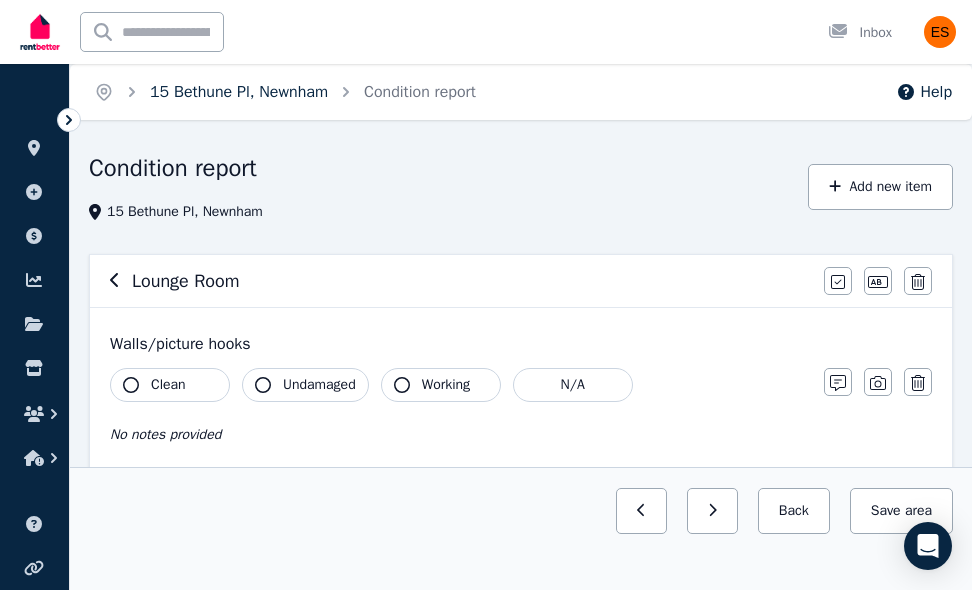 click on "15 Bethune Pl, Newnham" at bounding box center (239, 92) 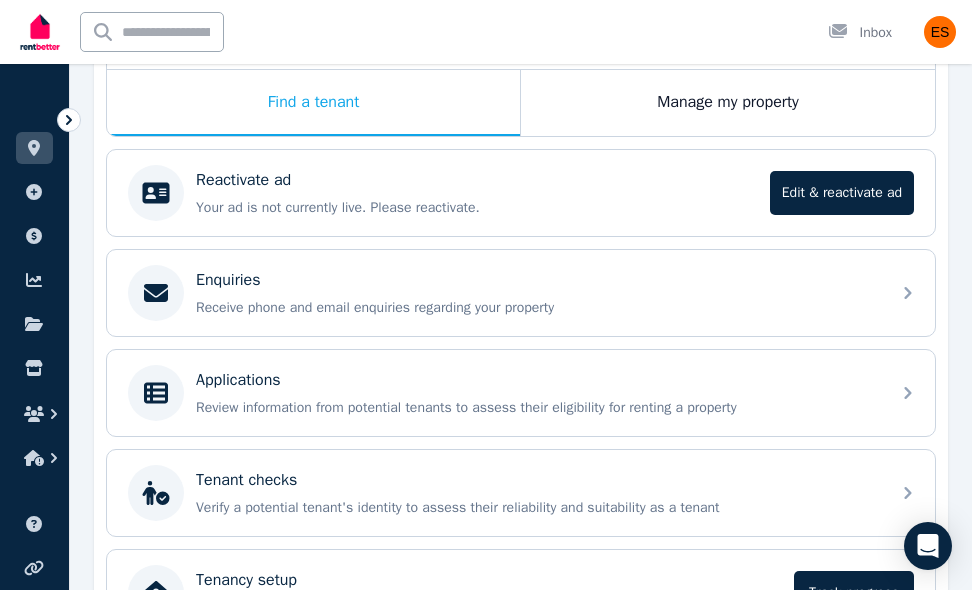 scroll, scrollTop: 334, scrollLeft: 0, axis: vertical 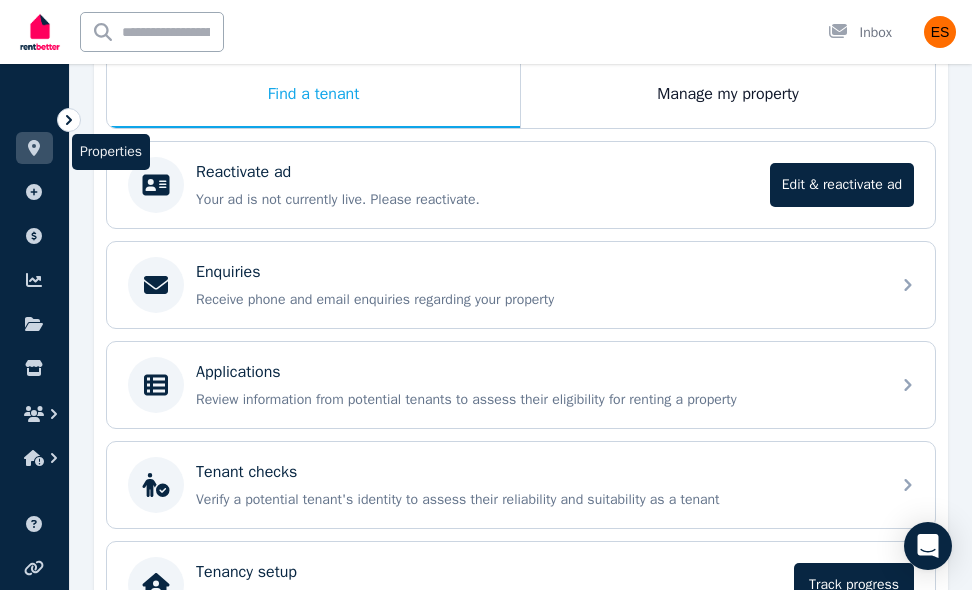 click 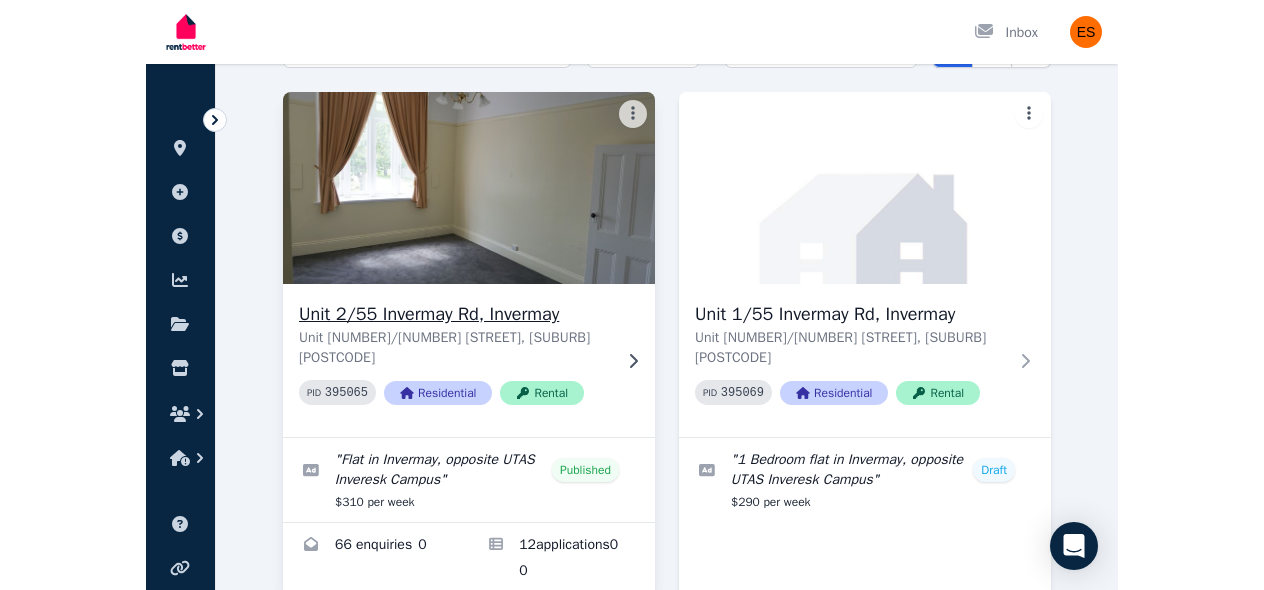 scroll, scrollTop: 120, scrollLeft: 0, axis: vertical 